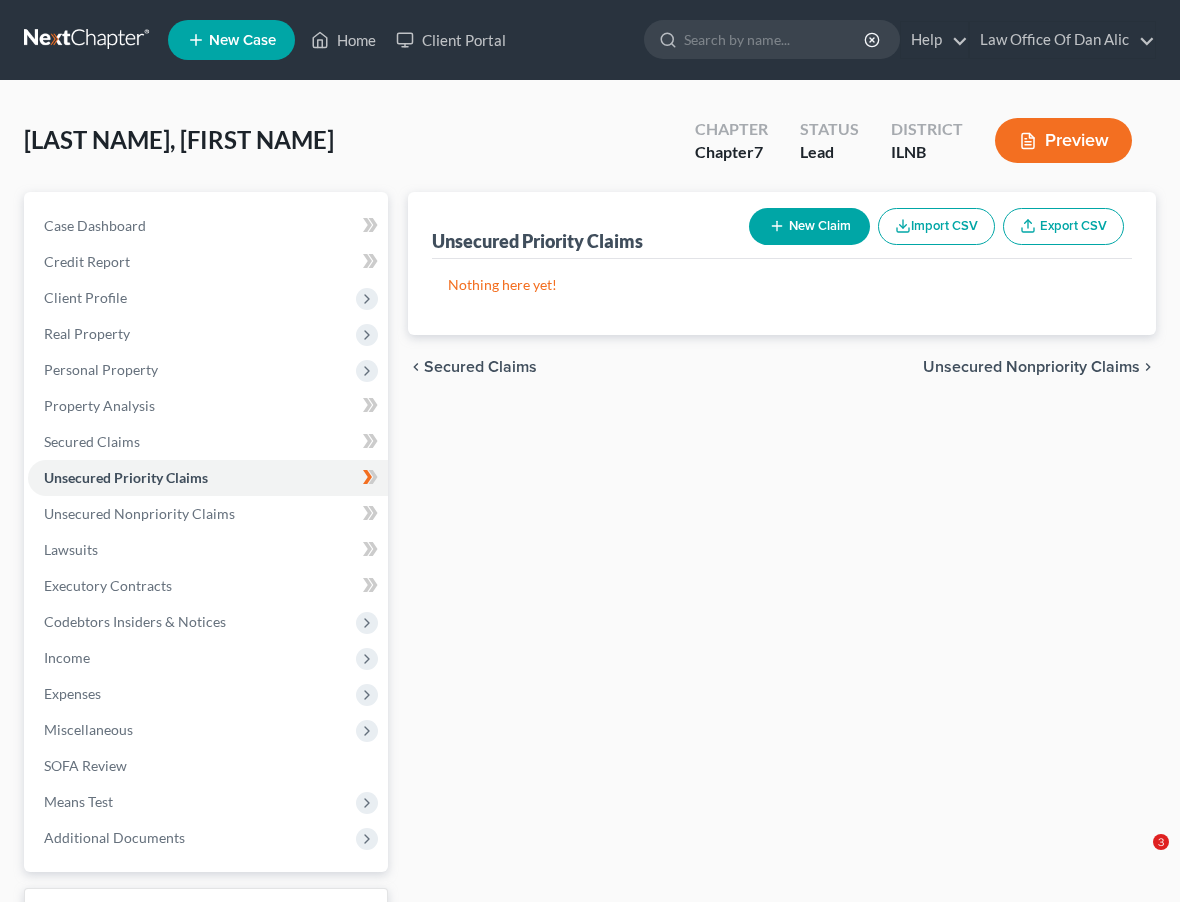 scroll, scrollTop: 0, scrollLeft: 0, axis: both 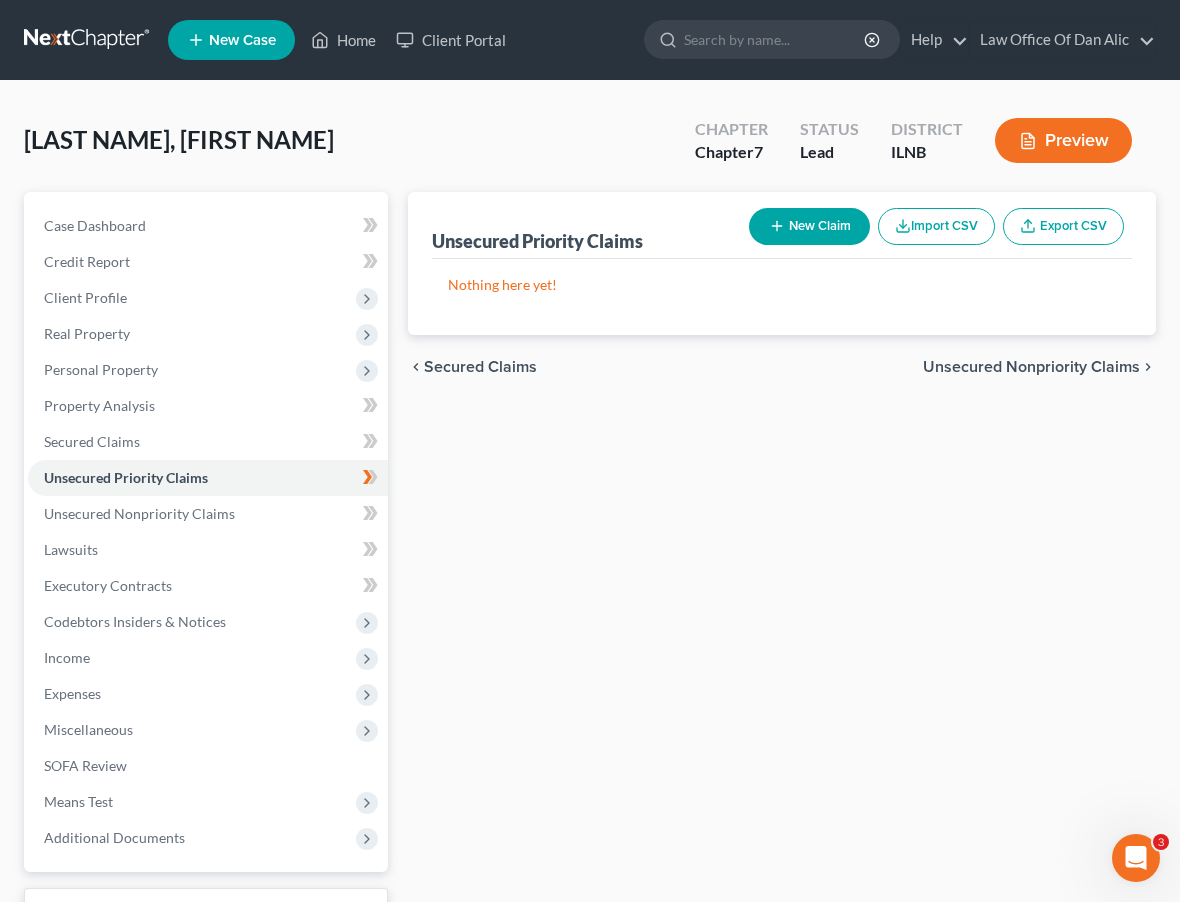 click on "New Claim" at bounding box center [809, 226] 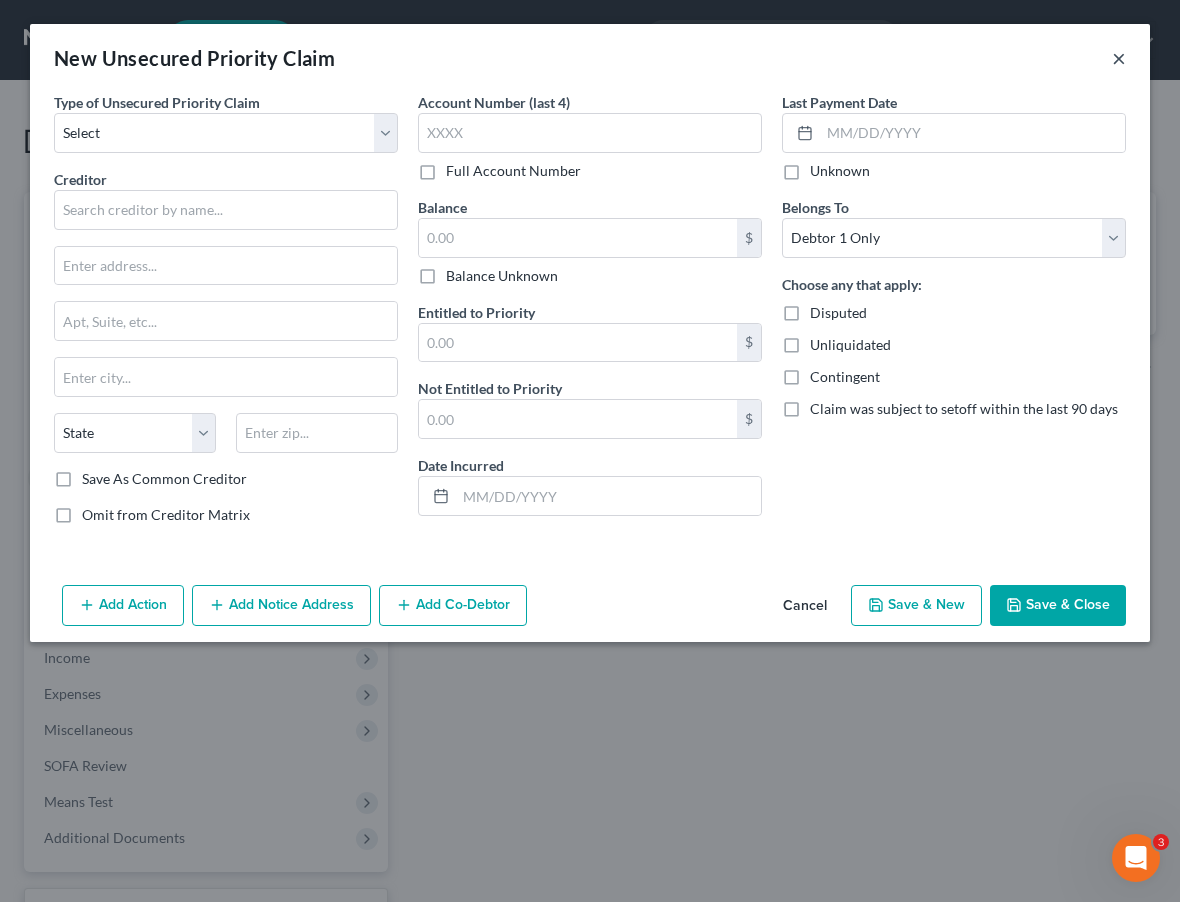 click on "×" at bounding box center [1119, 58] 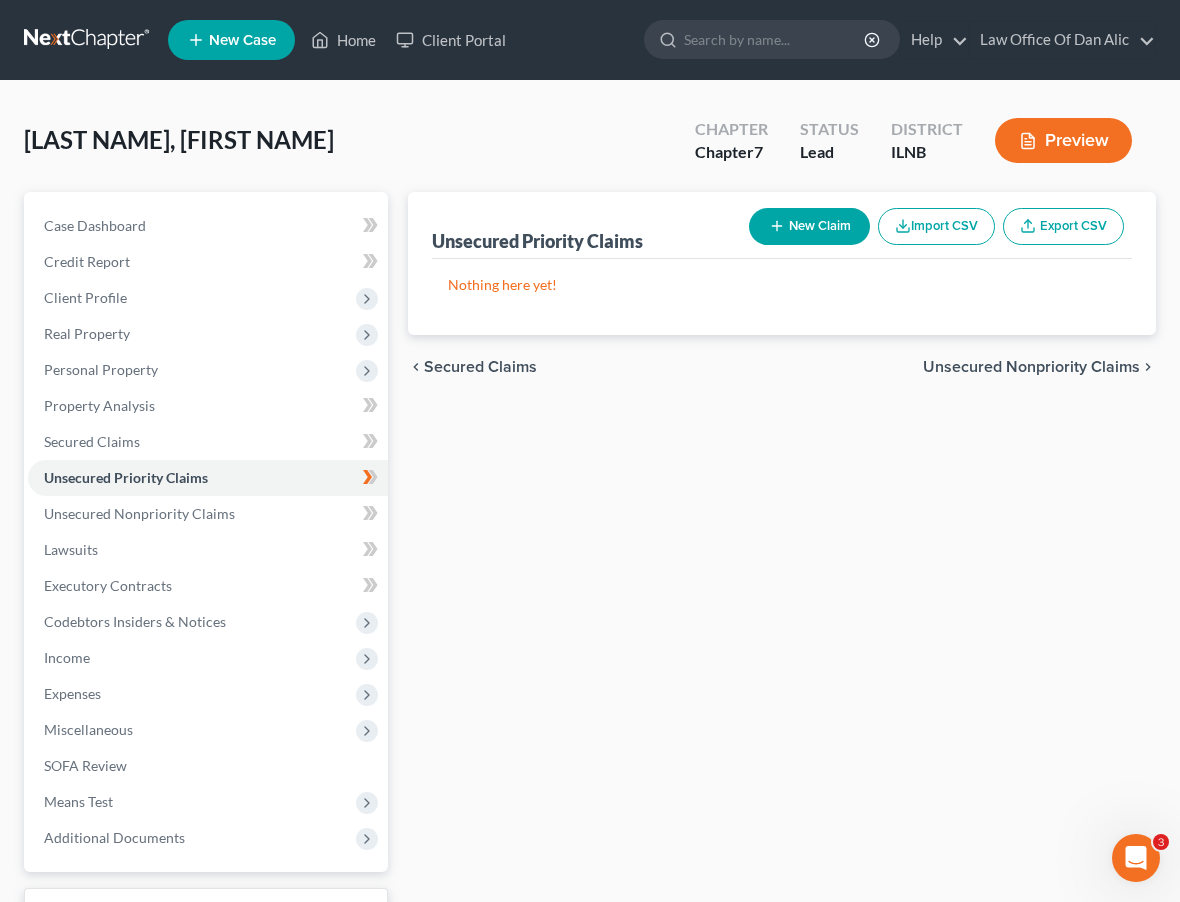 click on "New Claim" at bounding box center [809, 226] 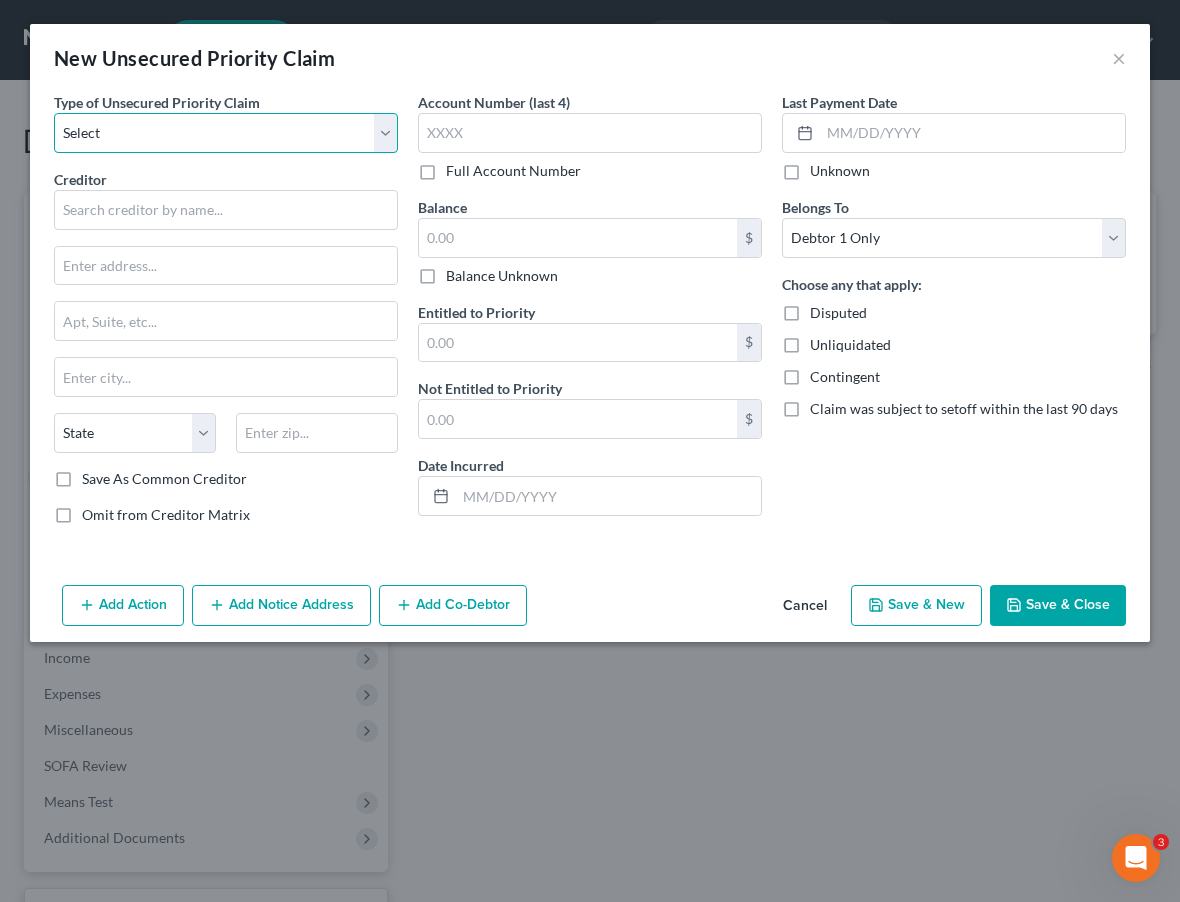 click on "Select Taxes & Other Government Units Domestic Support Obligations Extensions of credit in an involuntary case Wages, Salaries, Commissions Contributions to employee benefits Certain farmers and fisherman Deposits by individuals Commitments to maintain capitals Claims for death or injury while intoxicated Other" at bounding box center [226, 133] 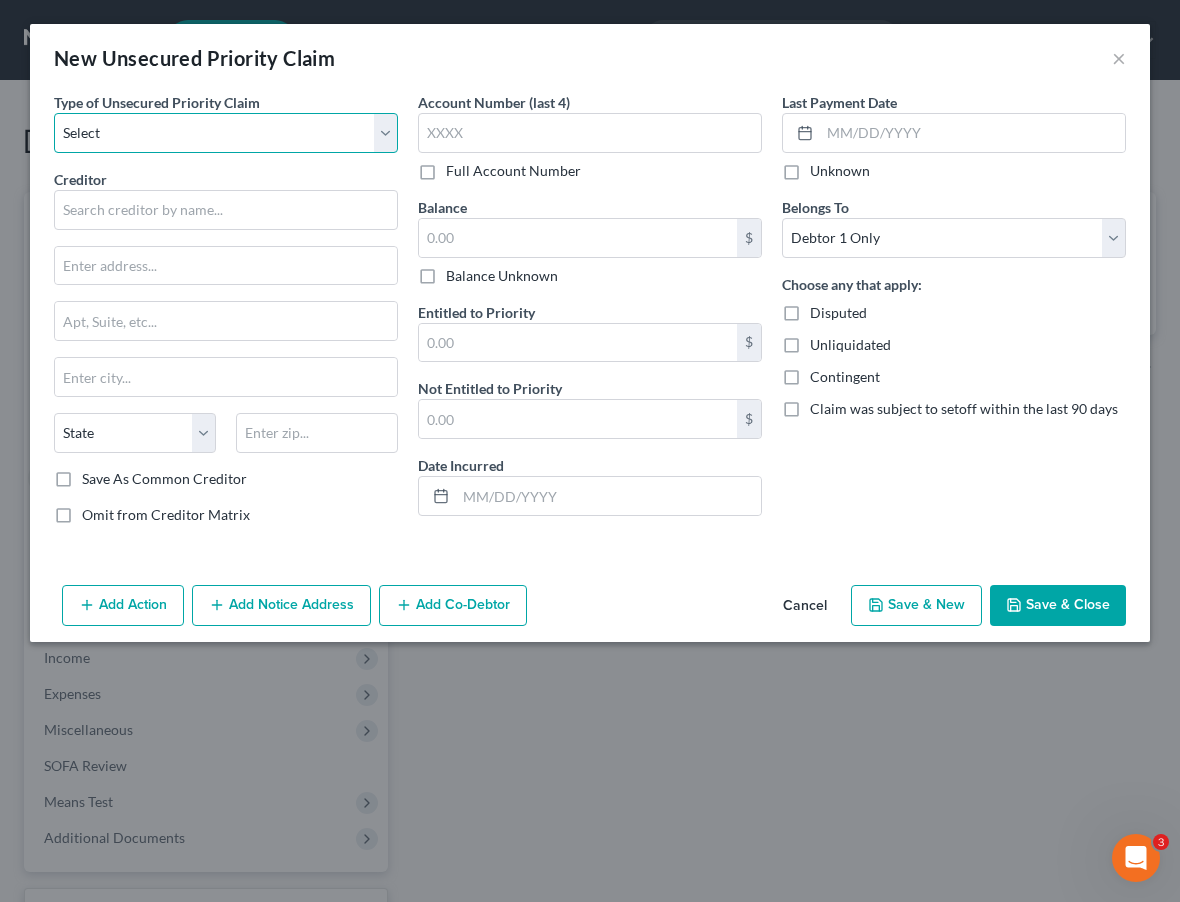 select on "0" 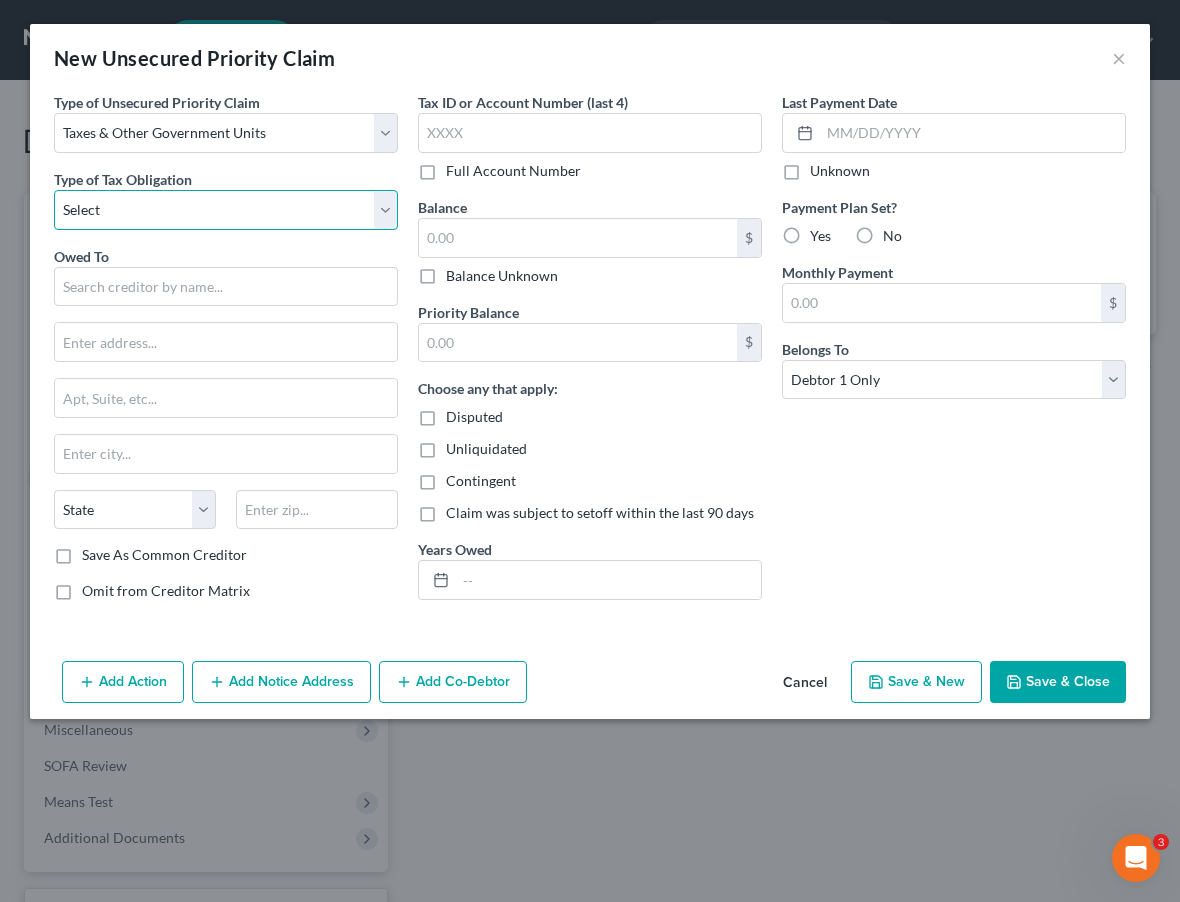 click on "Select Federal City State Franchise Tax Board Other" at bounding box center [226, 210] 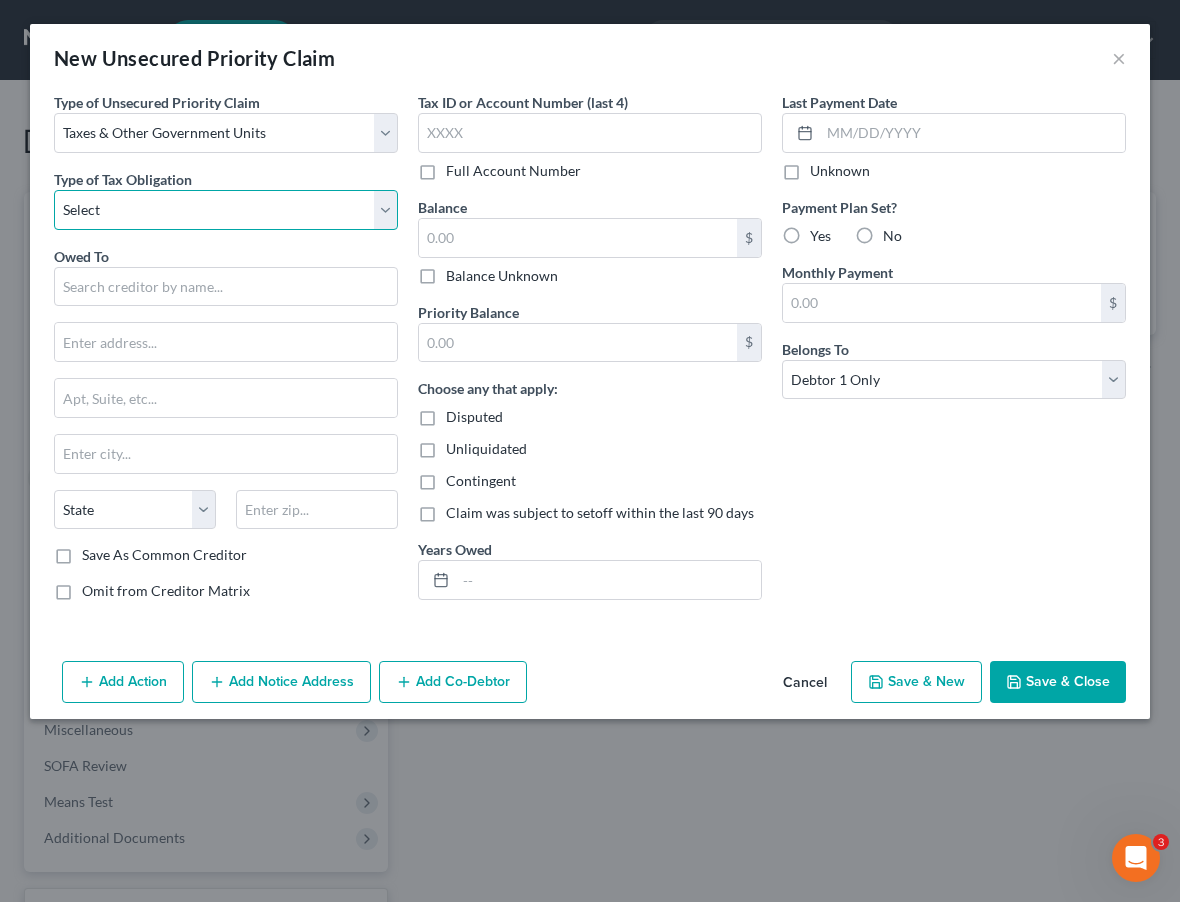 select on "2" 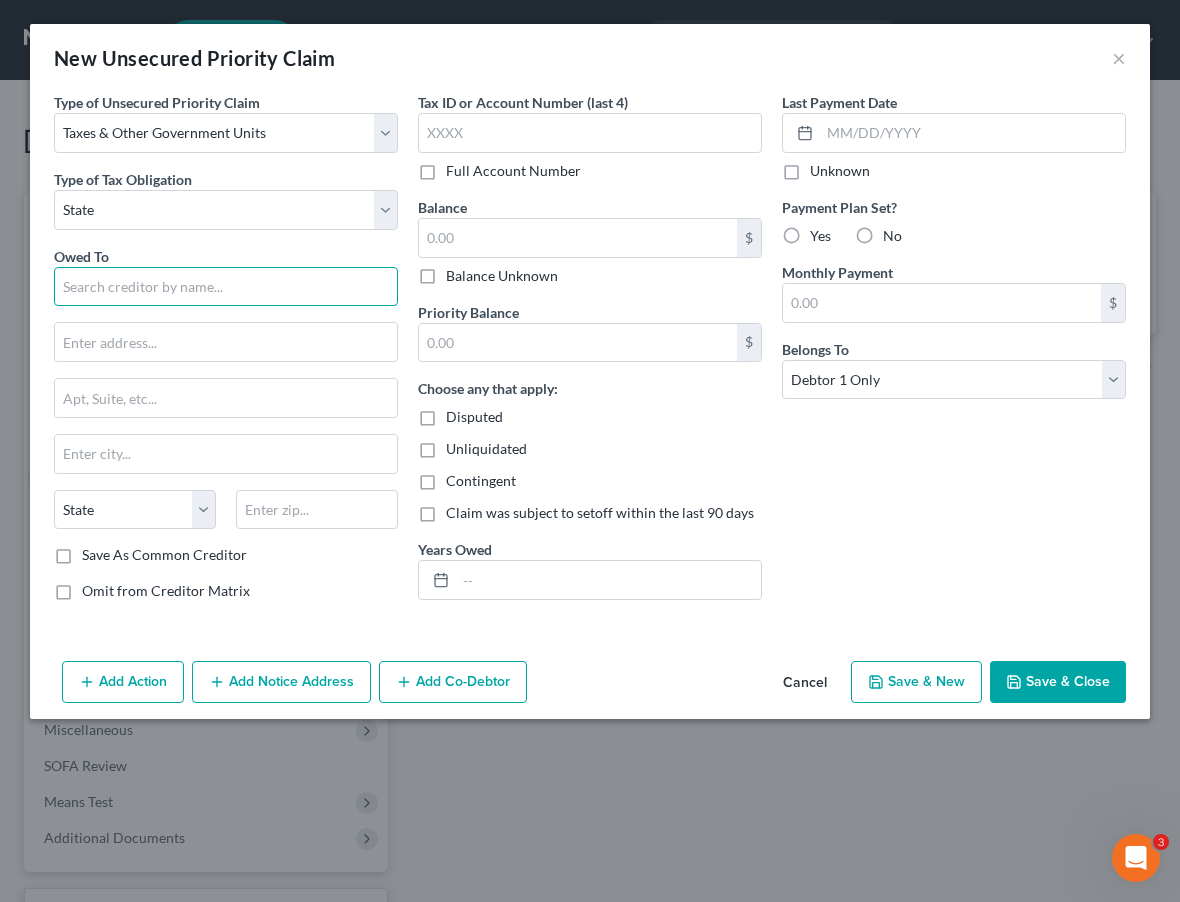 click at bounding box center [226, 287] 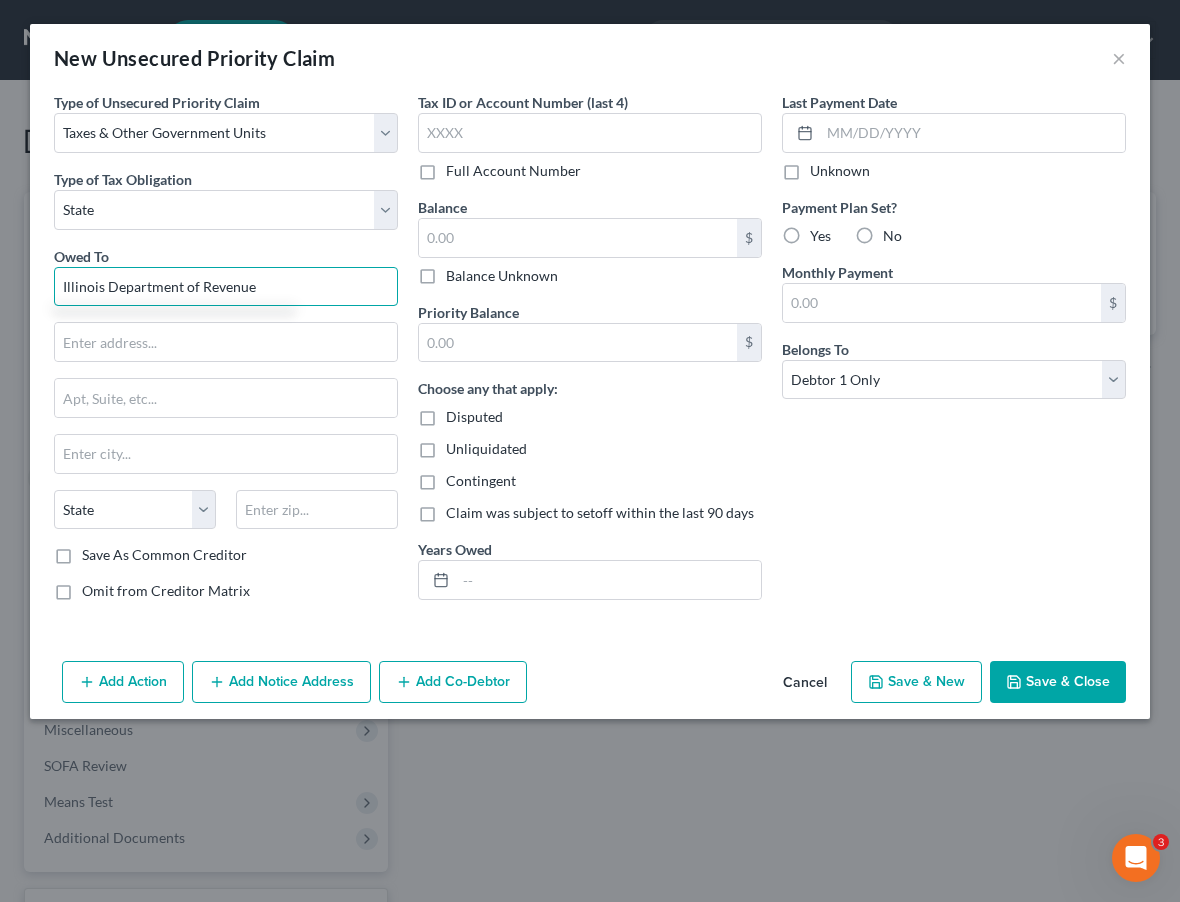 type on "Illinois Department of Revenue" 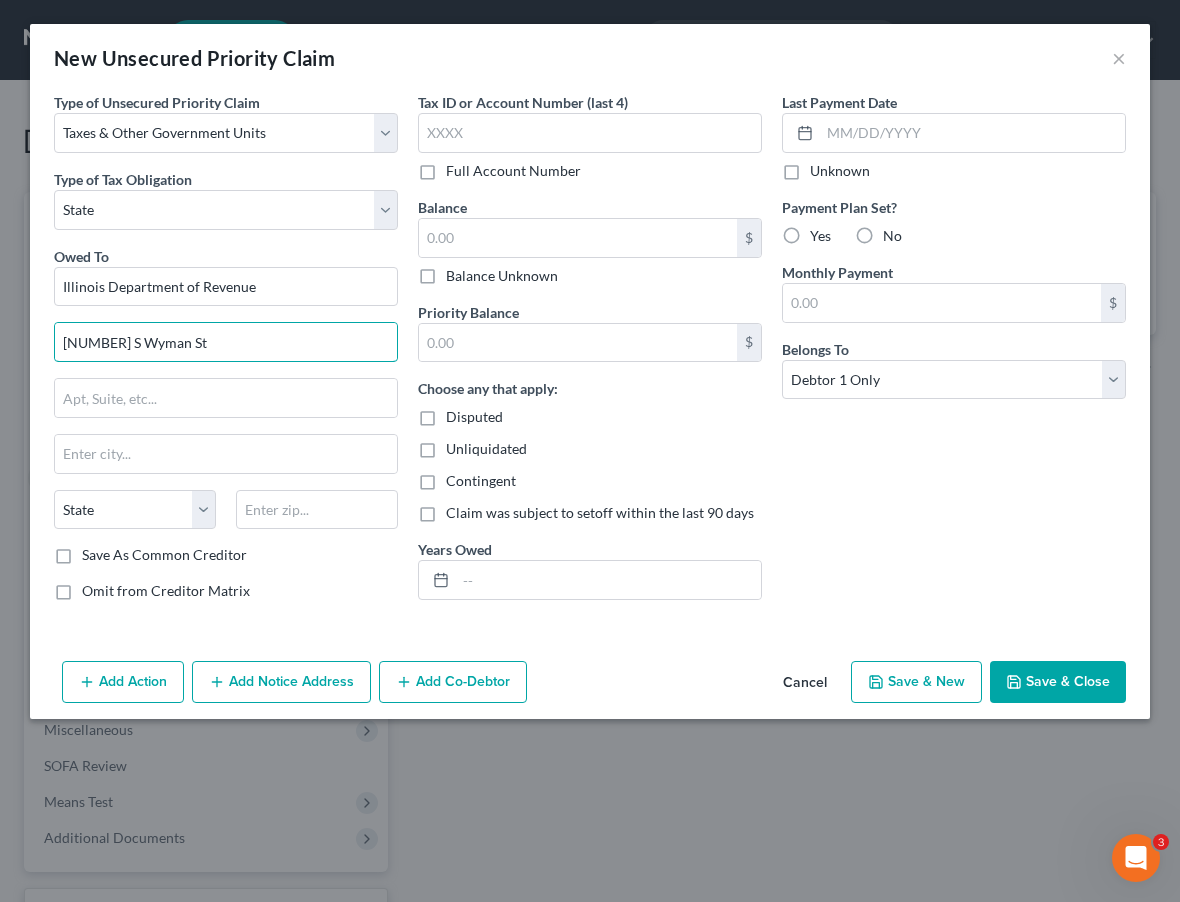 type on "[NUMBER] S Wyman St" 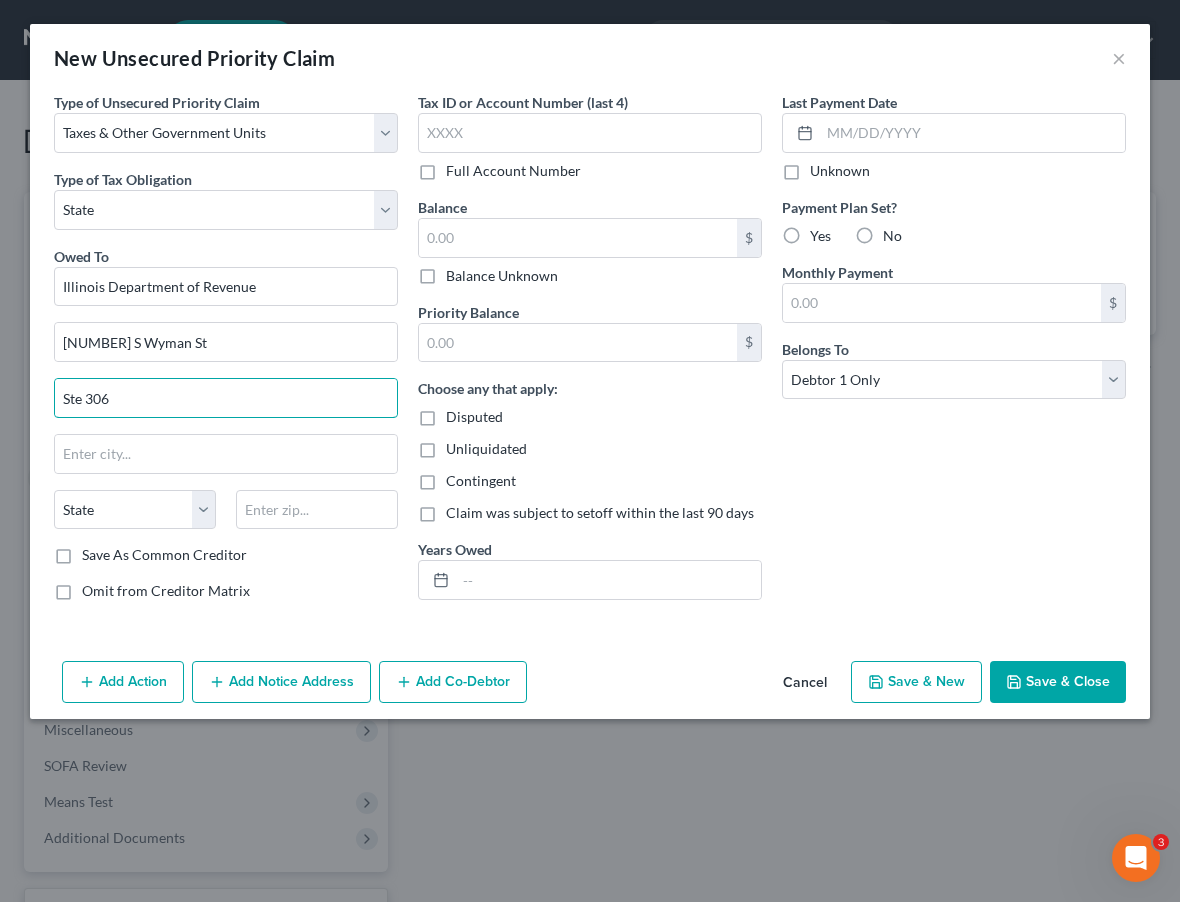type on "Ste 306" 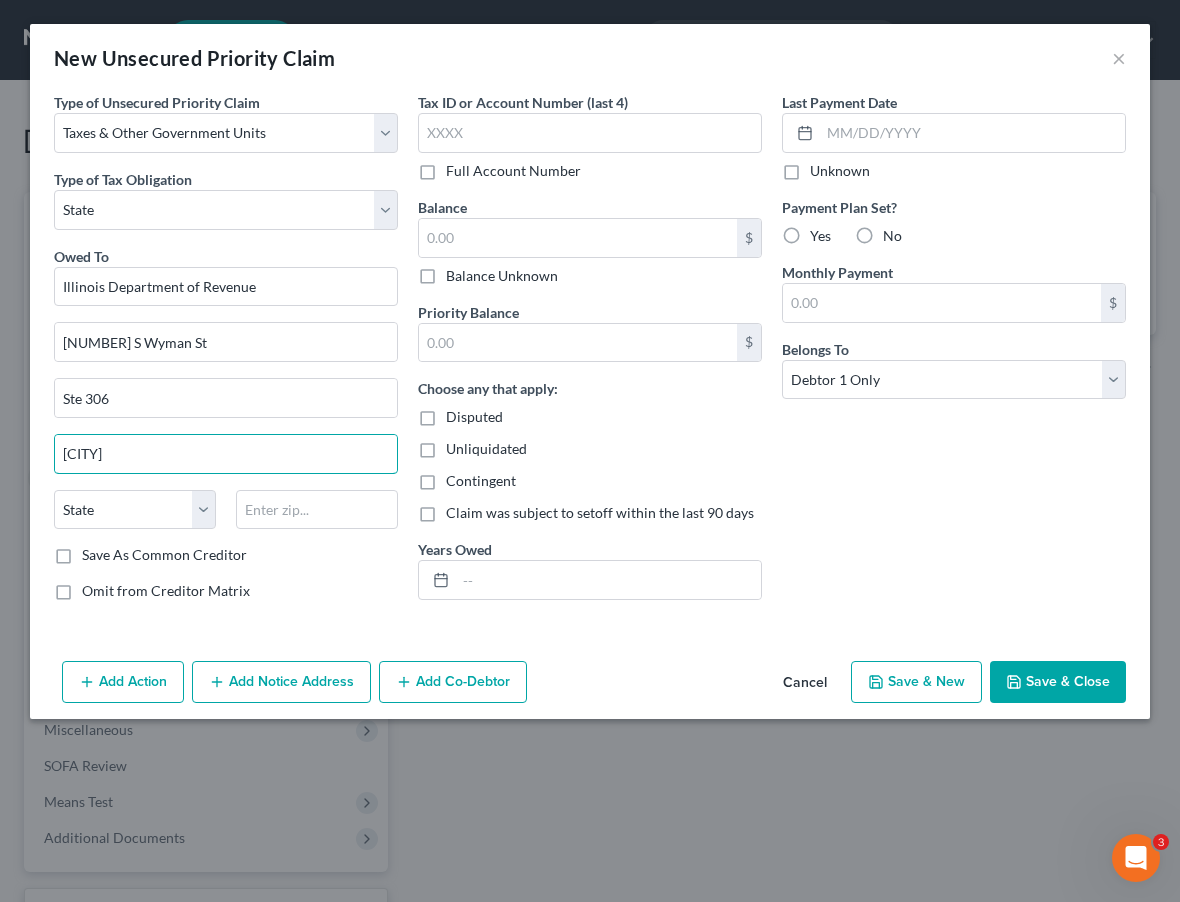 type on "[CITY]" 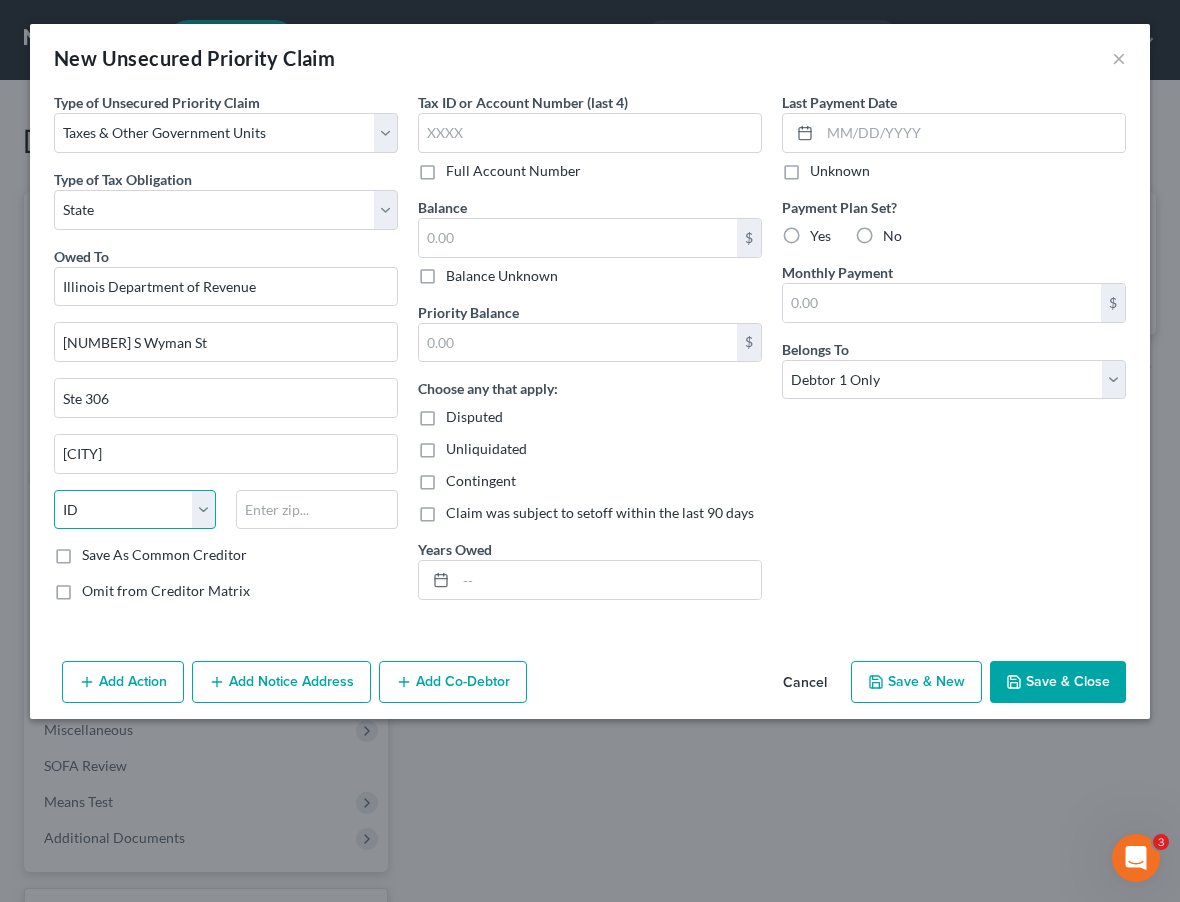 select on "14" 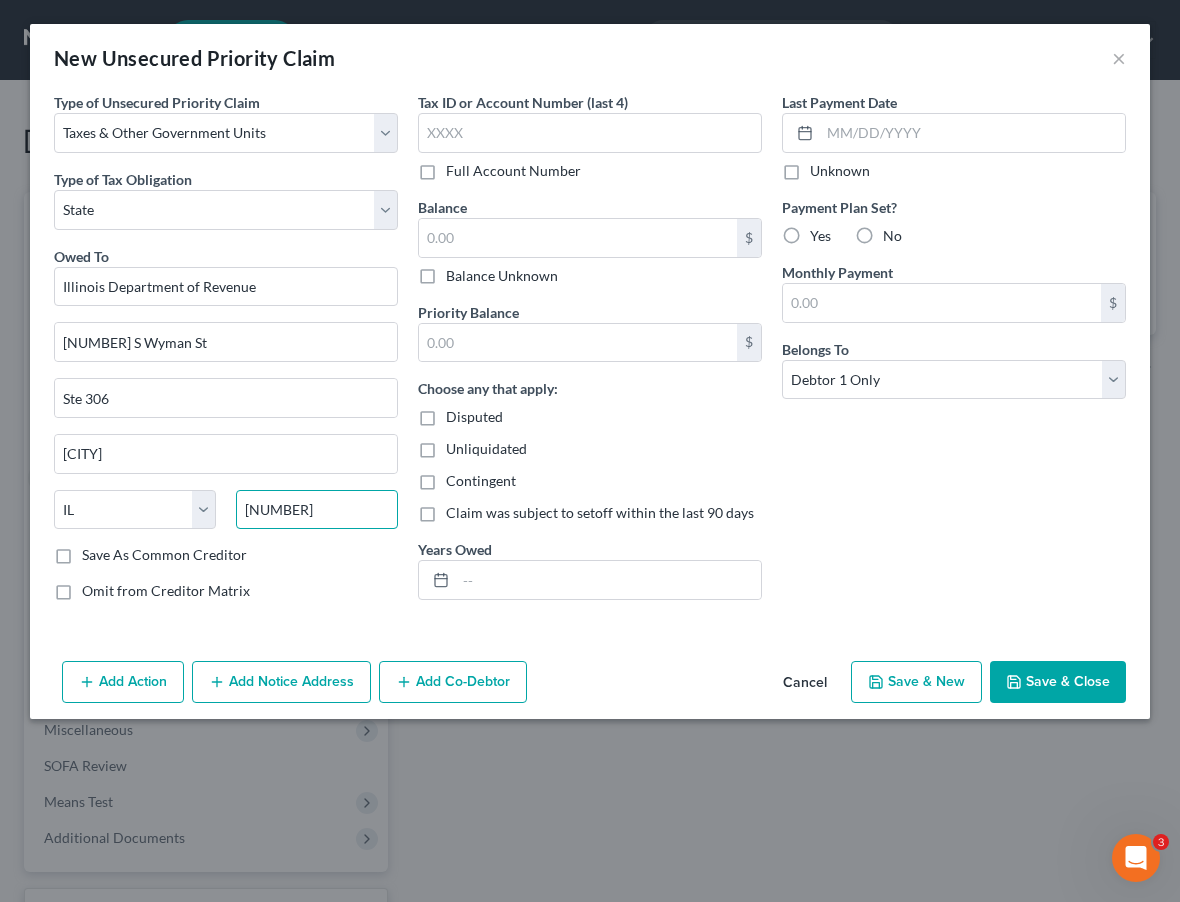 type on "[NUMBER]" 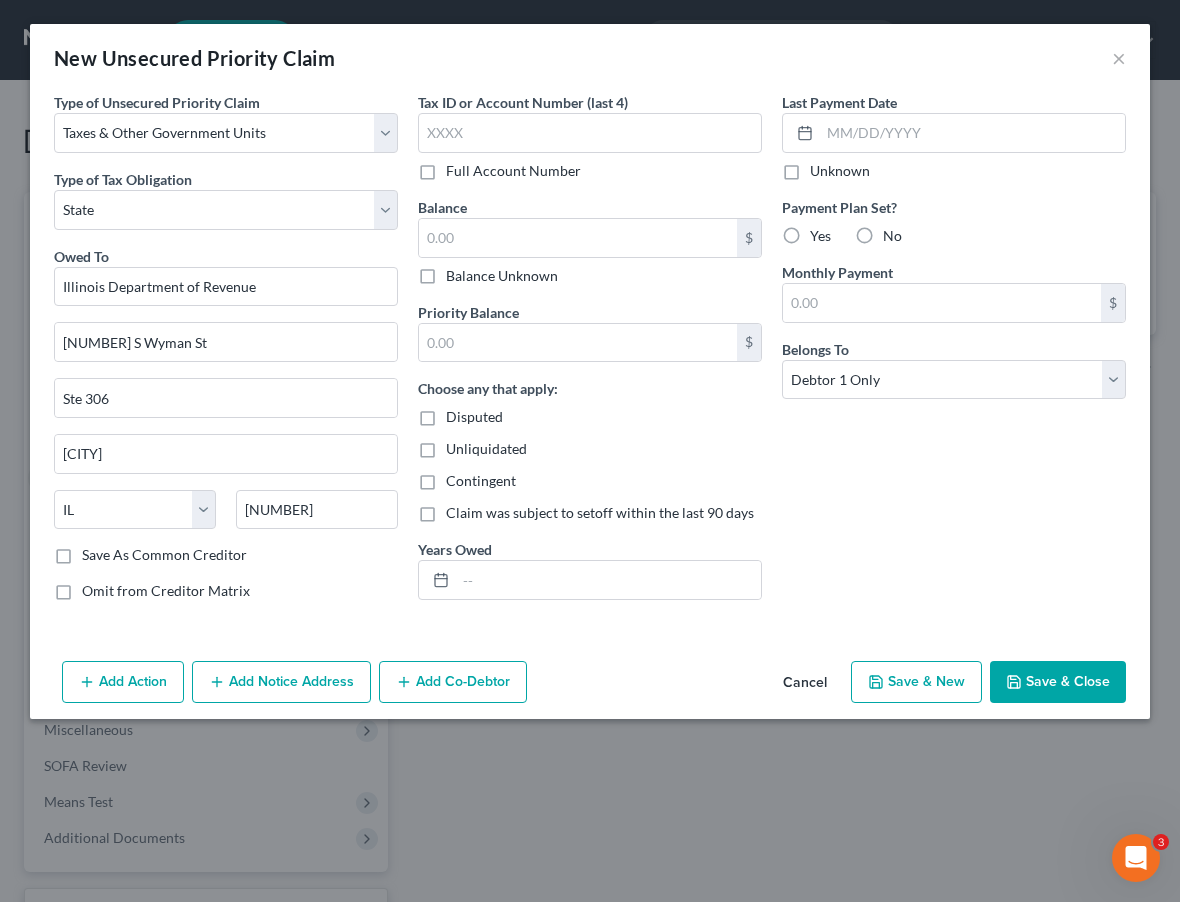click on "Save As Common Creditor" at bounding box center [164, 555] 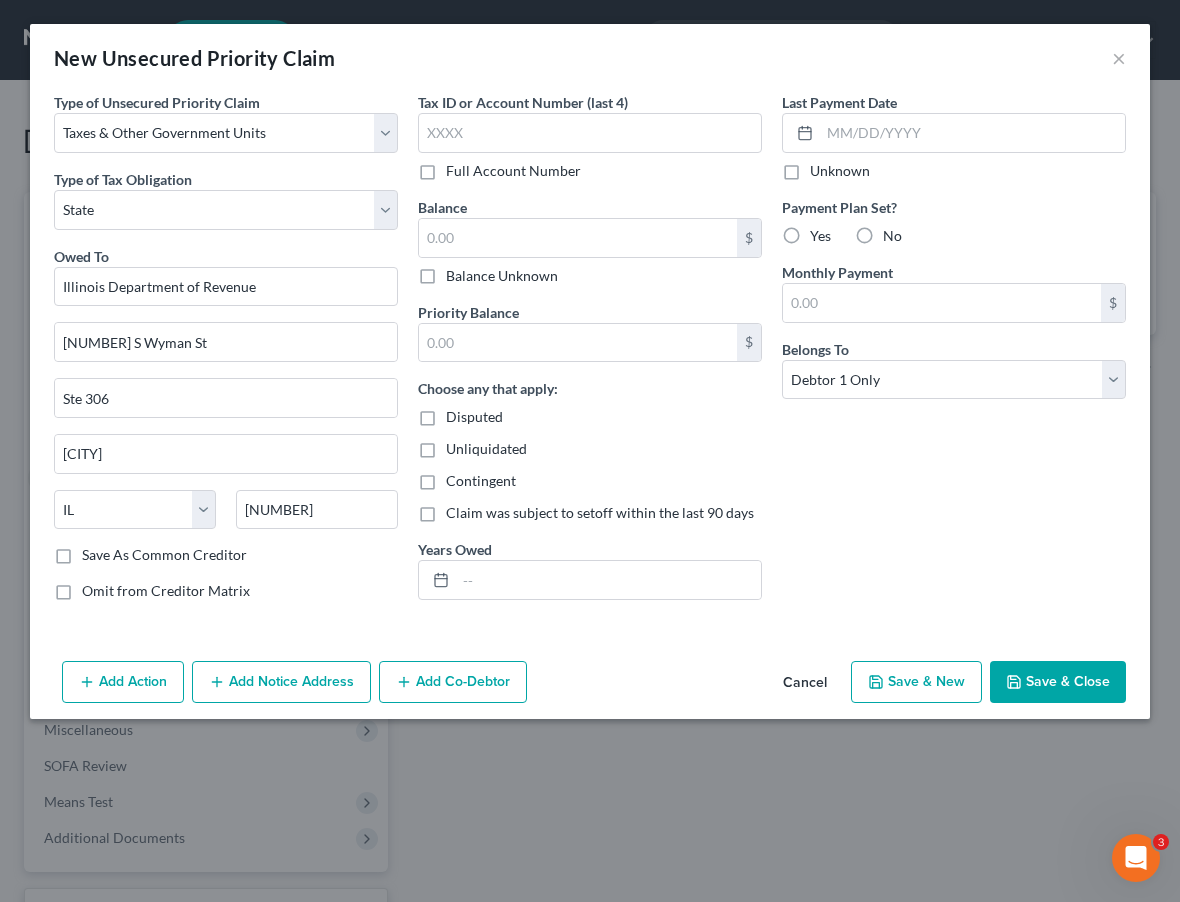 click on "Save As Common Creditor" at bounding box center [96, 551] 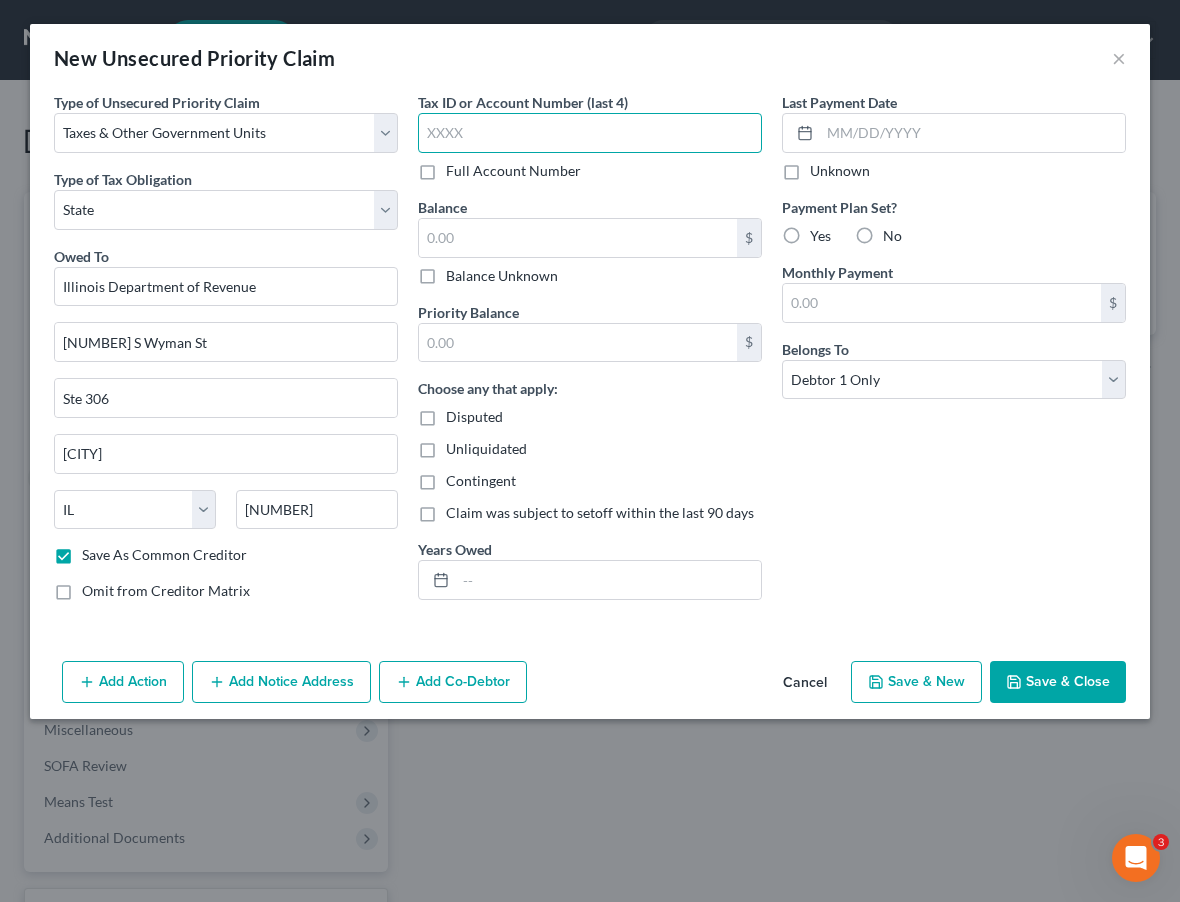 click at bounding box center [590, 133] 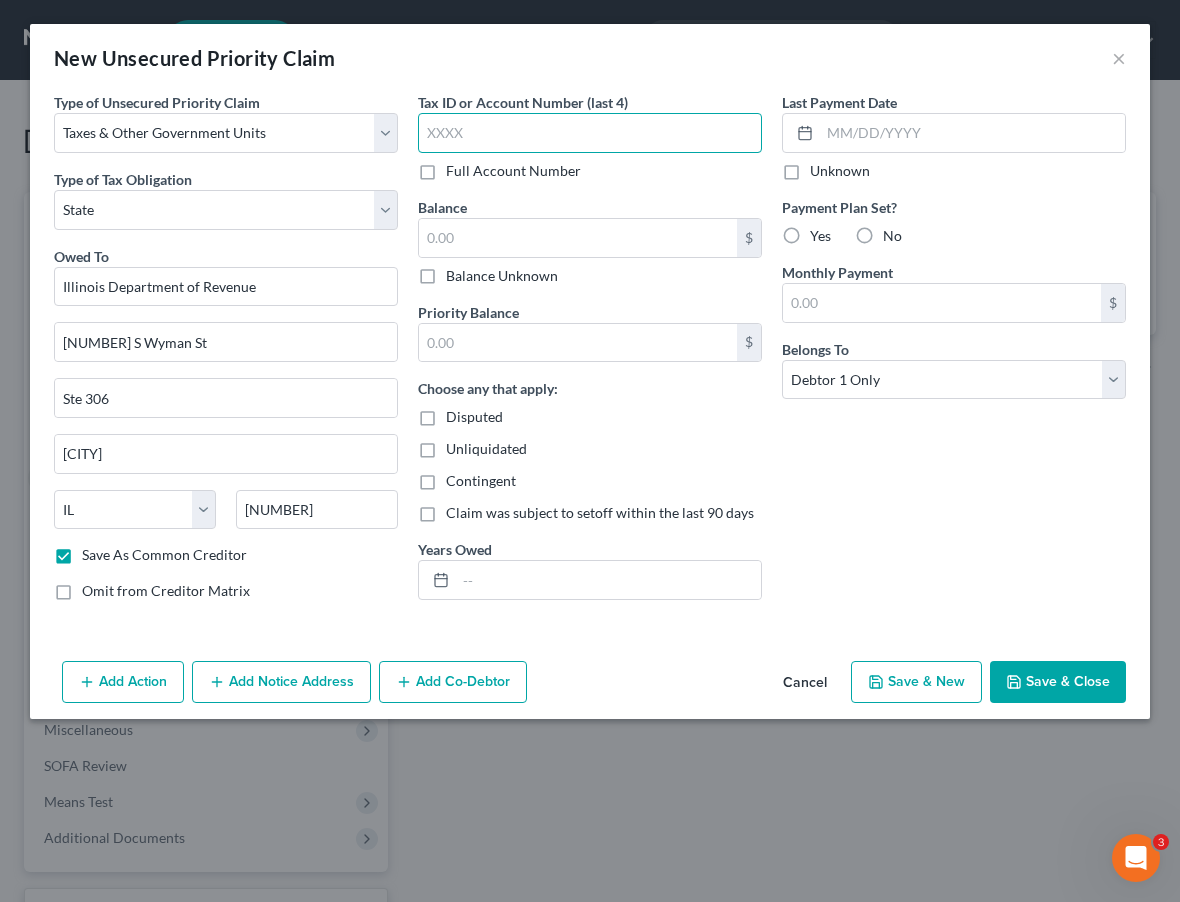 click at bounding box center (590, 133) 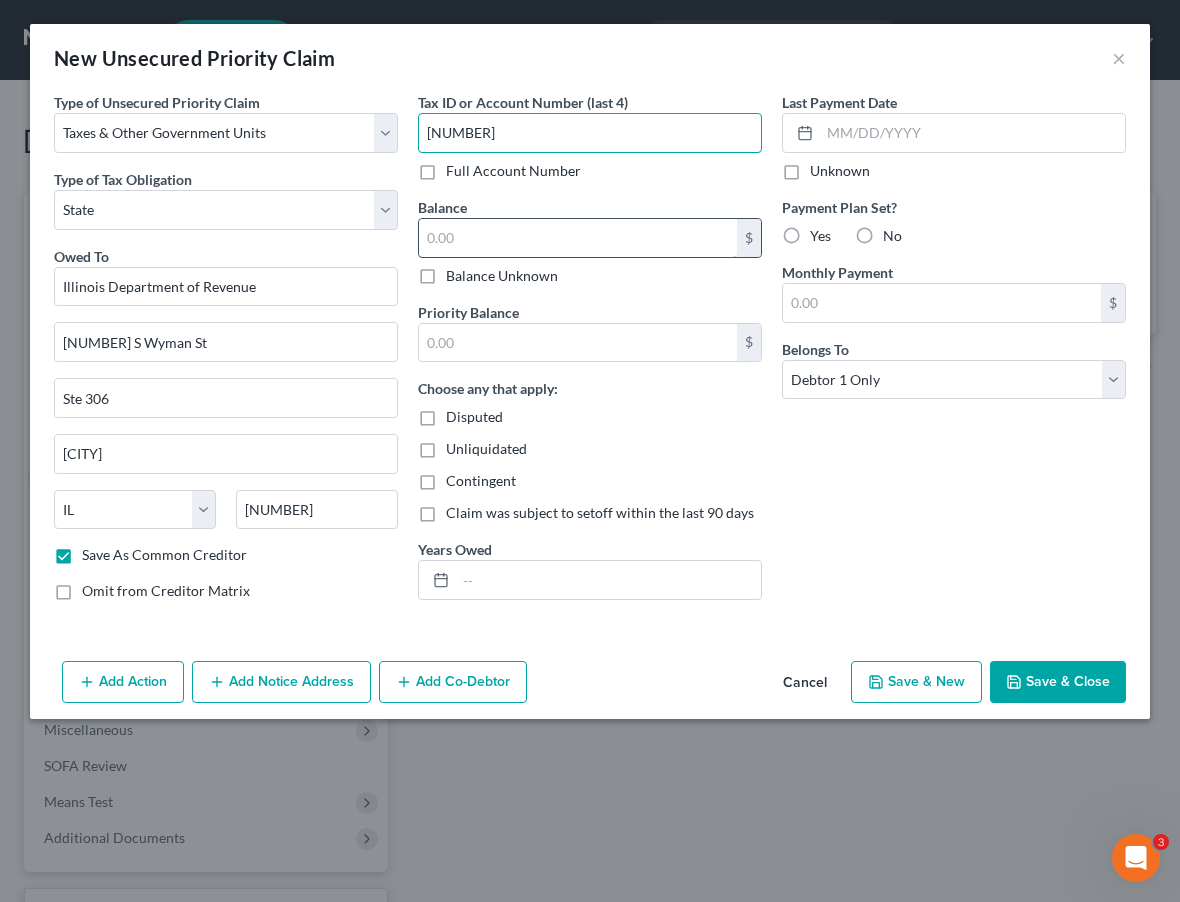 type on "[NUMBER]" 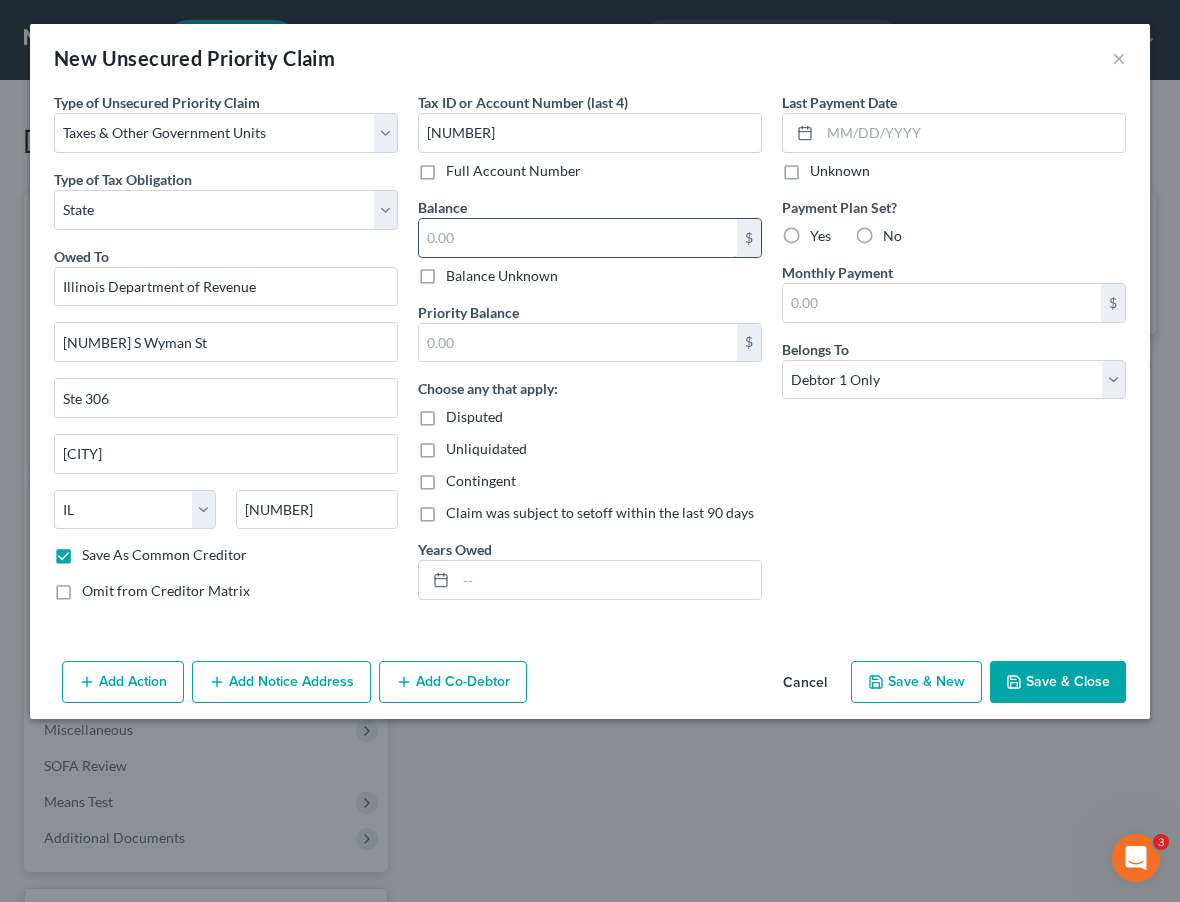 click at bounding box center [578, 238] 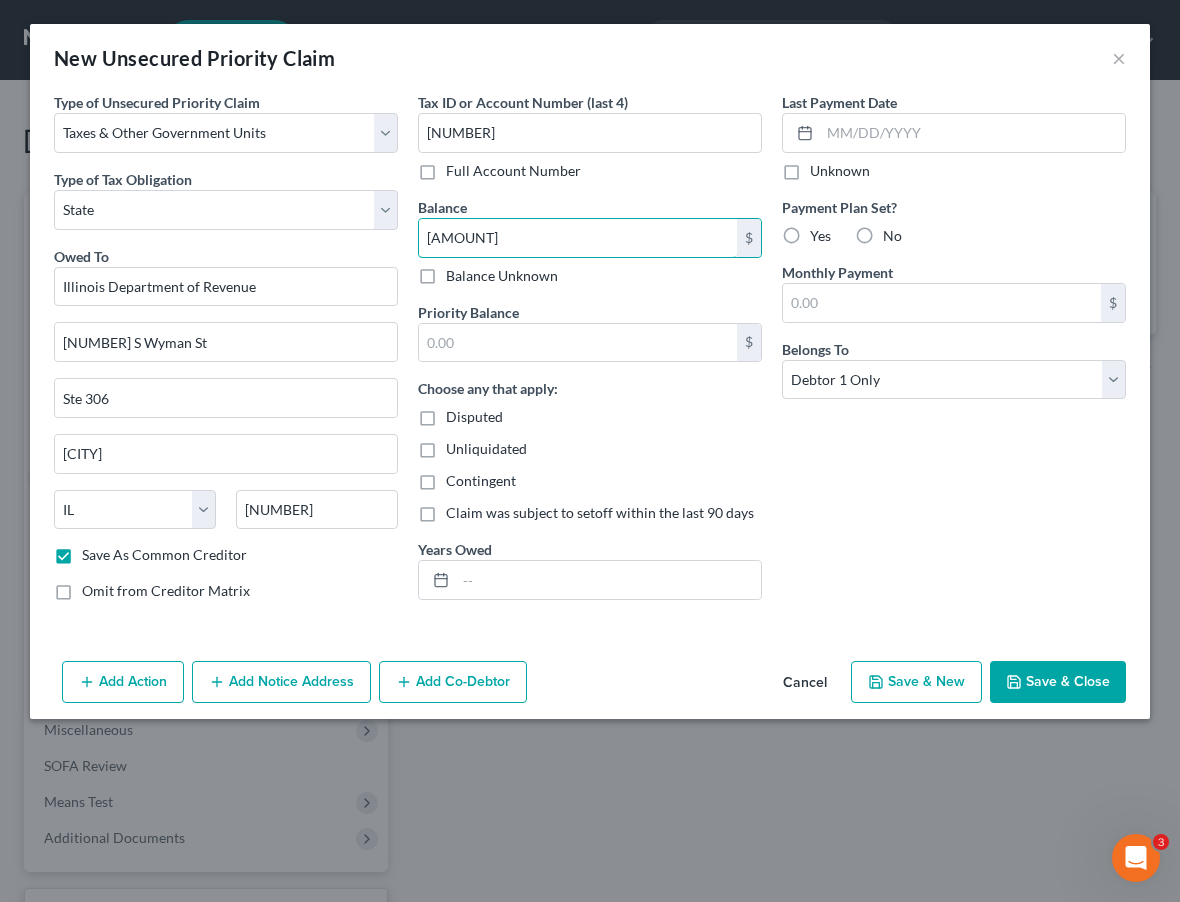 type on "[AMOUNT]" 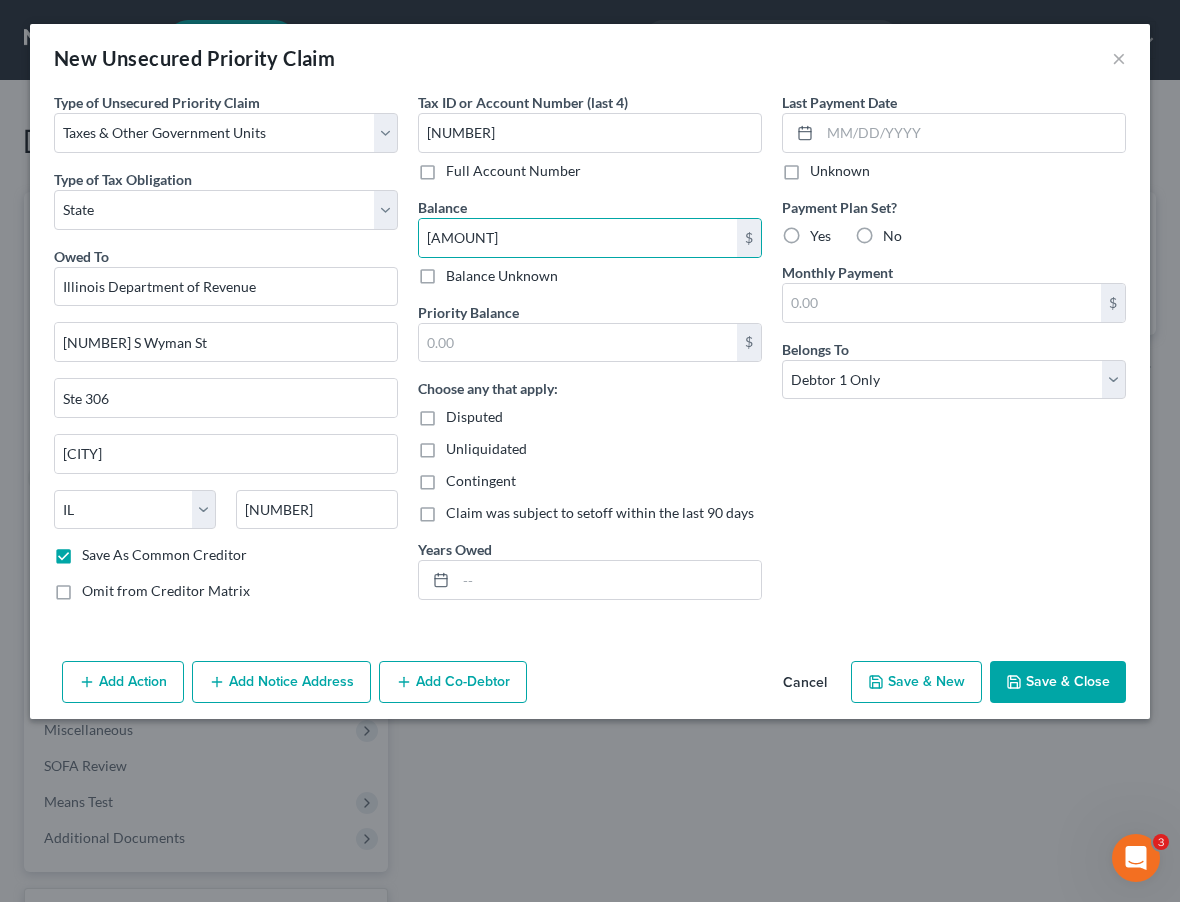 click on "Tax ID or Account Number (last 4)
[NUMBER]
Full Account Number
Balance
[AMOUNT] $
Balance Unknown
Balance Undetermined
[AMOUNT] $
Balance Unknown
Priority Balance $ Choose any that apply: Disputed Unliquidated Contingent Claim was subject to setoff within the last 90 days Years Owed" at bounding box center [590, 354] 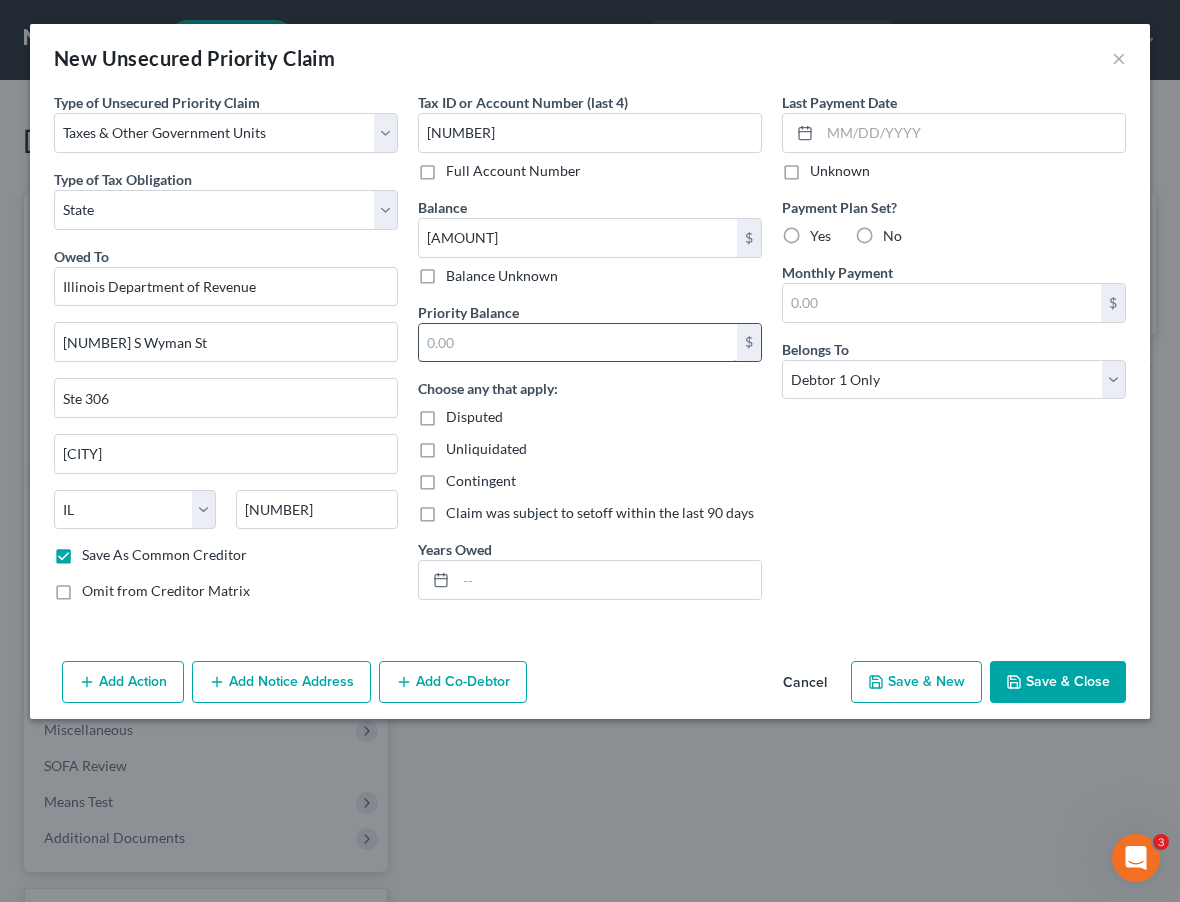 click at bounding box center (578, 343) 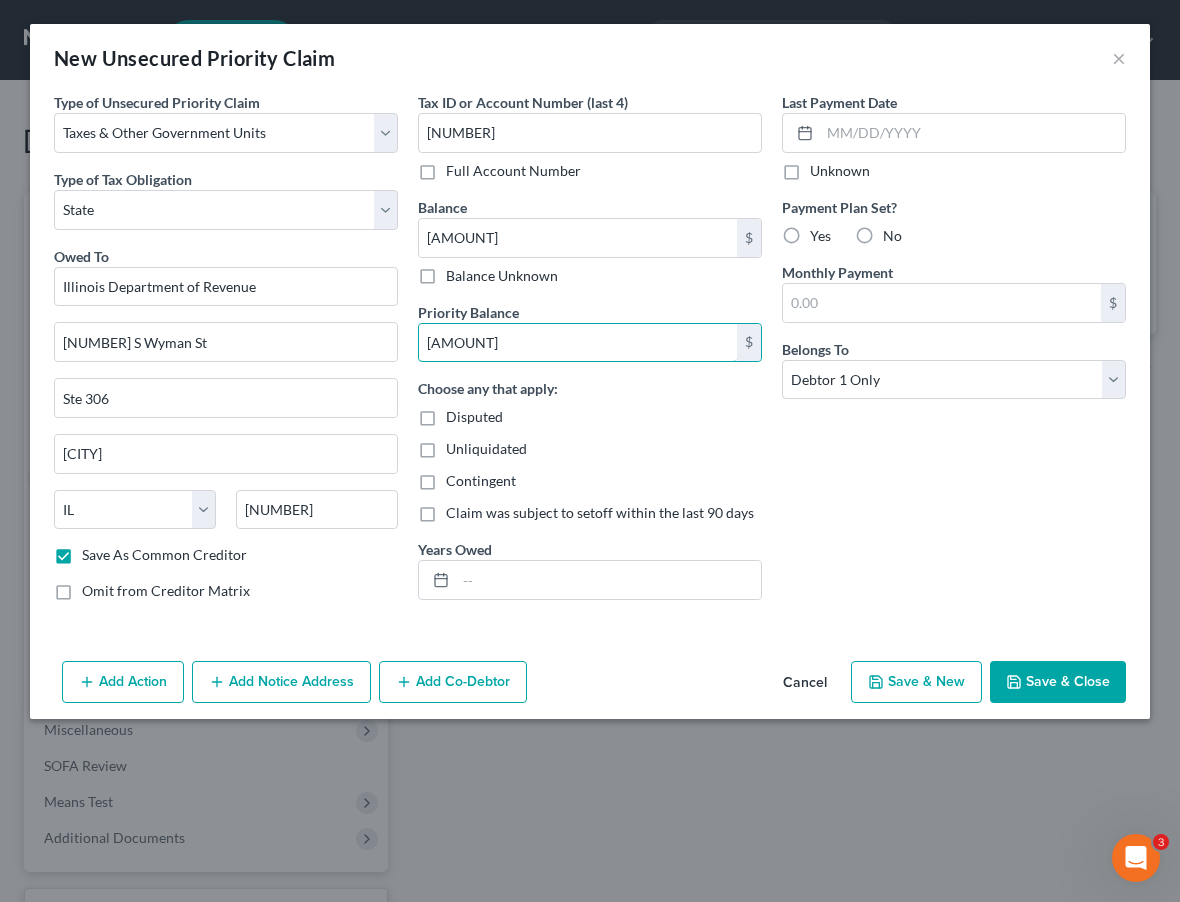 type on "[AMOUNT]" 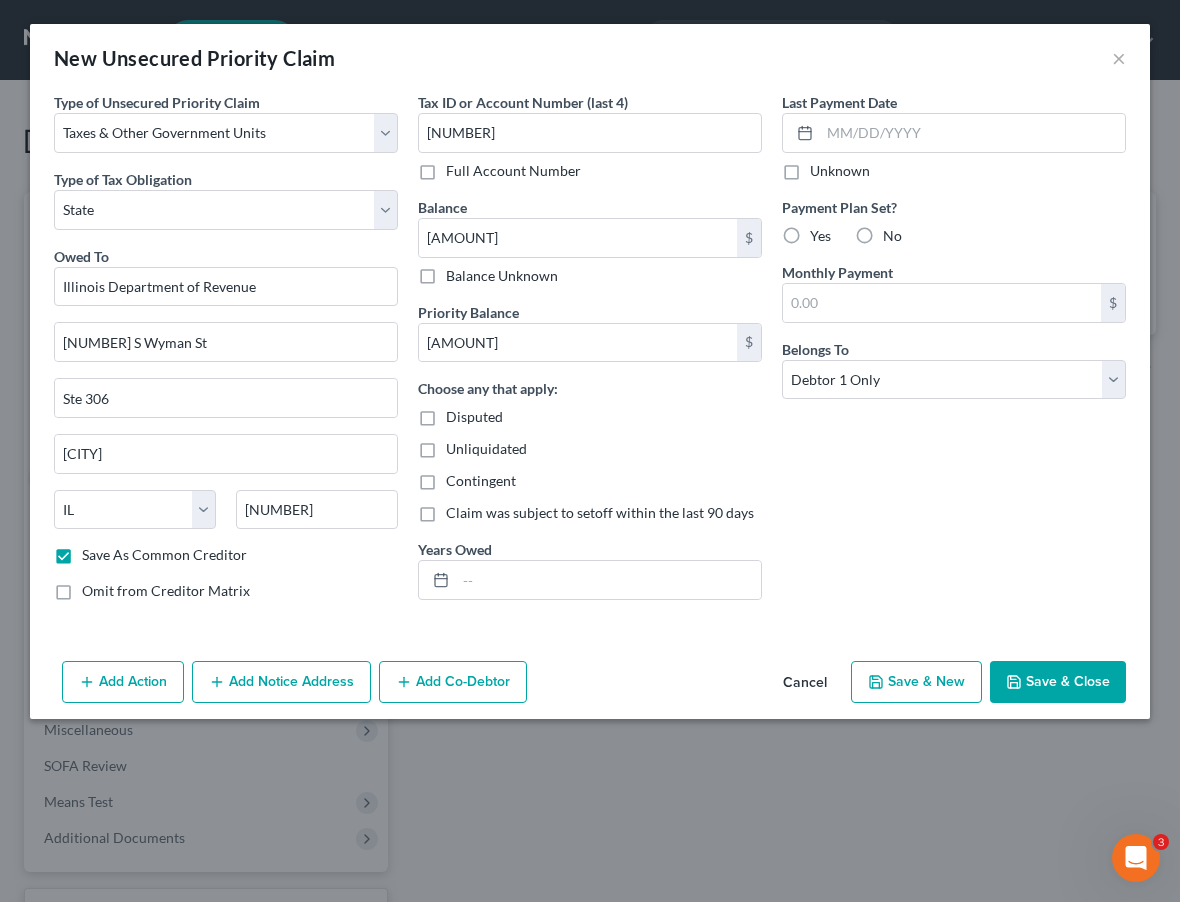 click on "Last Payment Date         Unknown Payment Plan Set? Yes No Monthly Payment $
Belongs To
*
Select Debtor 1 Only Debtor 2 Only Debtor 1 And Debtor 2 Only At Least One Of The Debtors And Another Community Property" at bounding box center [954, 354] 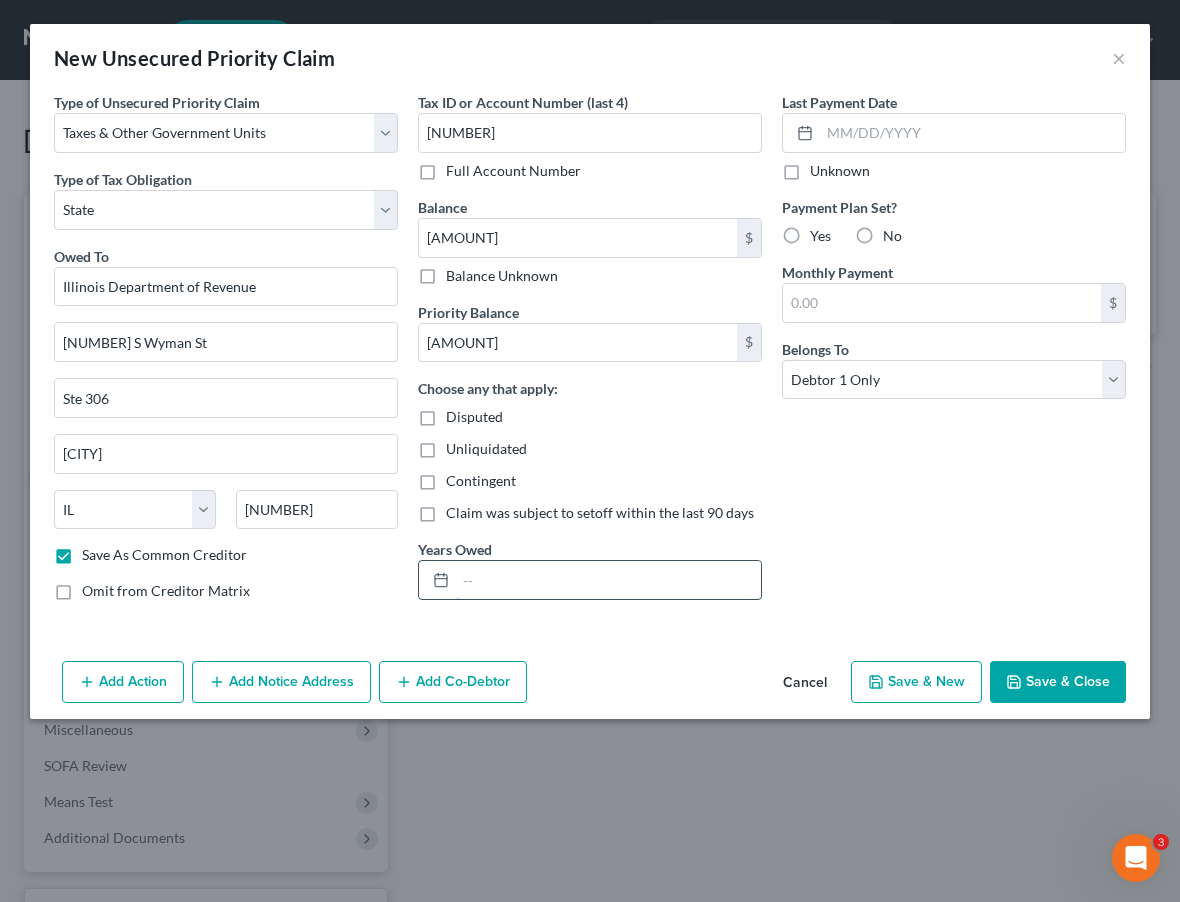 click at bounding box center [608, 580] 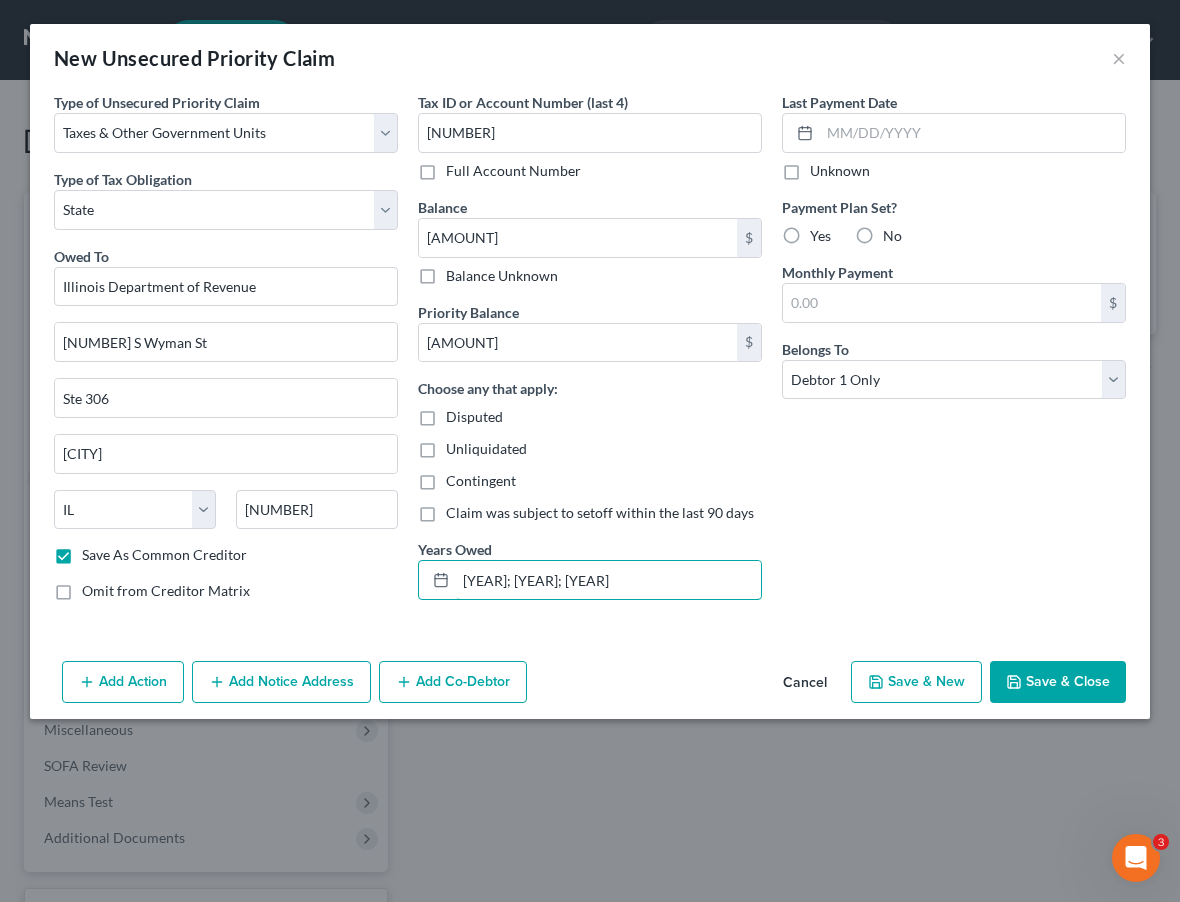 type on "[YEAR]; [YEAR]; [YEAR]" 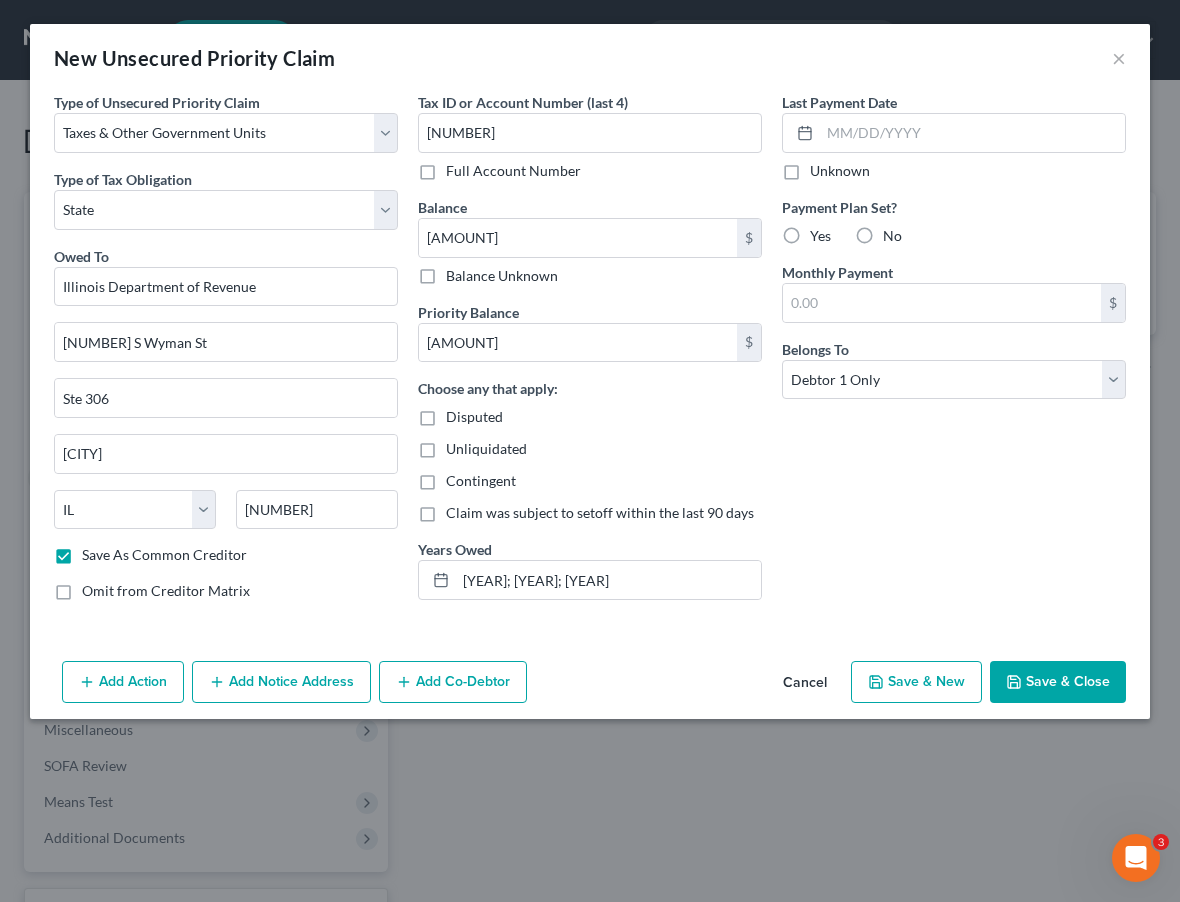 click on "Disputed" at bounding box center [474, 416] 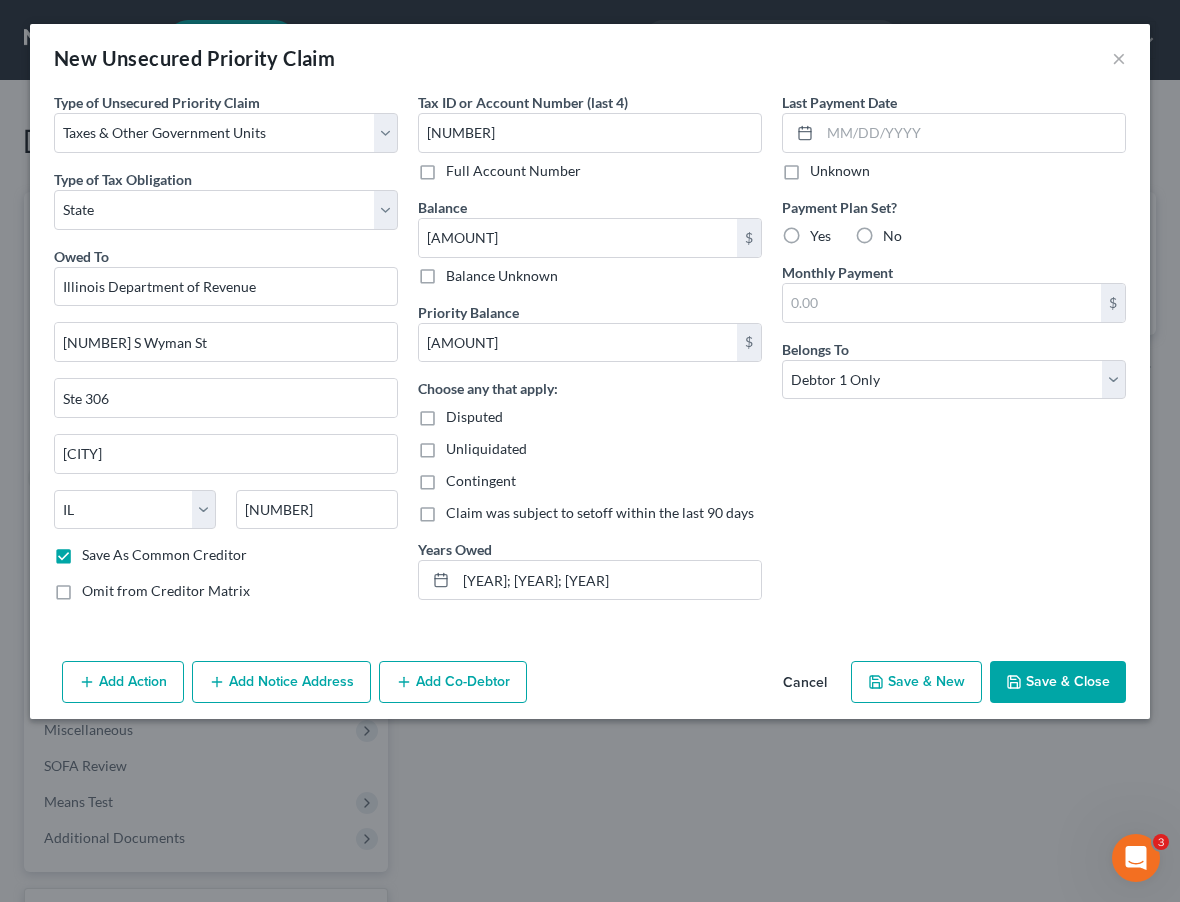 click on "Disputed" at bounding box center (460, 413) 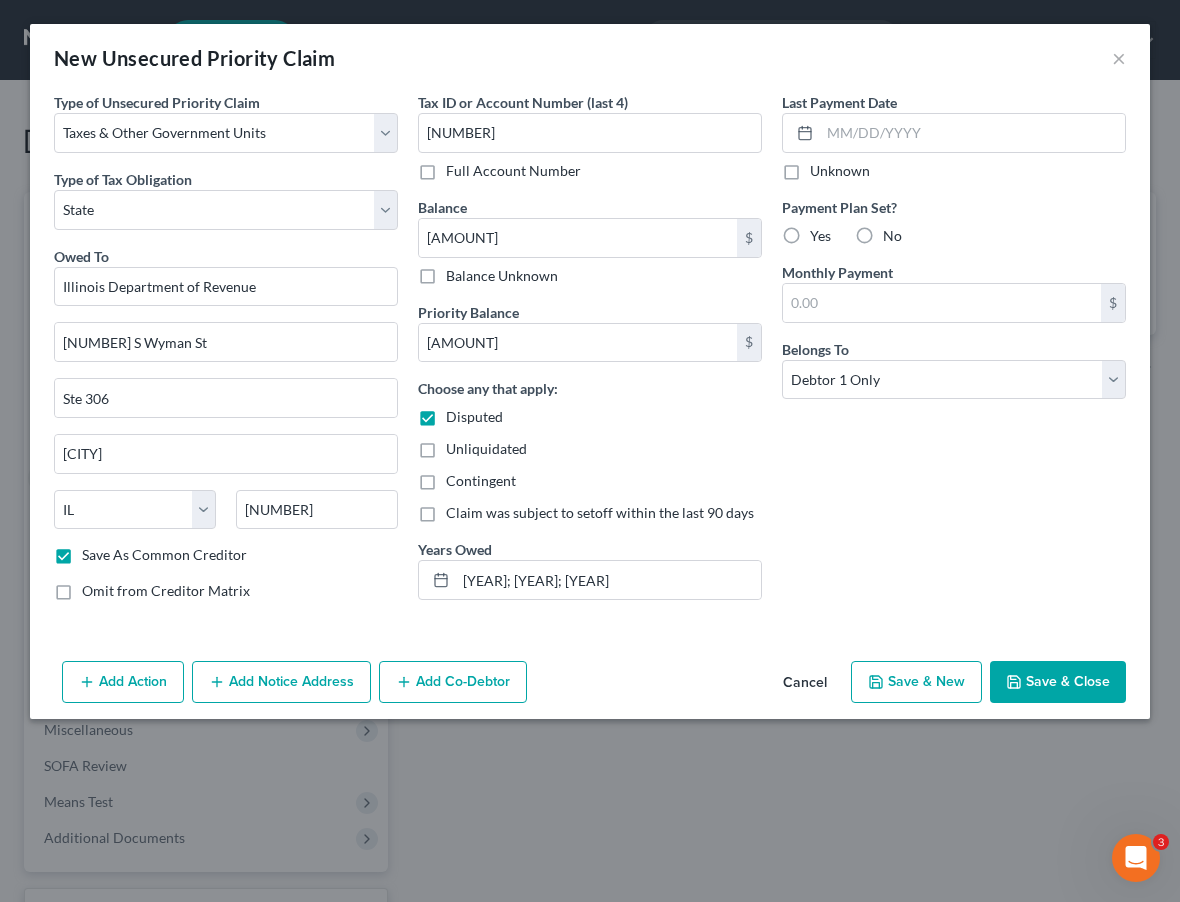 click on "Last Payment Date         Unknown Payment Plan Set? Yes No Monthly Payment $
Belongs To
*
Select Debtor 1 Only Debtor 2 Only Debtor 1 And Debtor 2 Only At Least One Of The Debtors And Another Community Property" at bounding box center [954, 354] 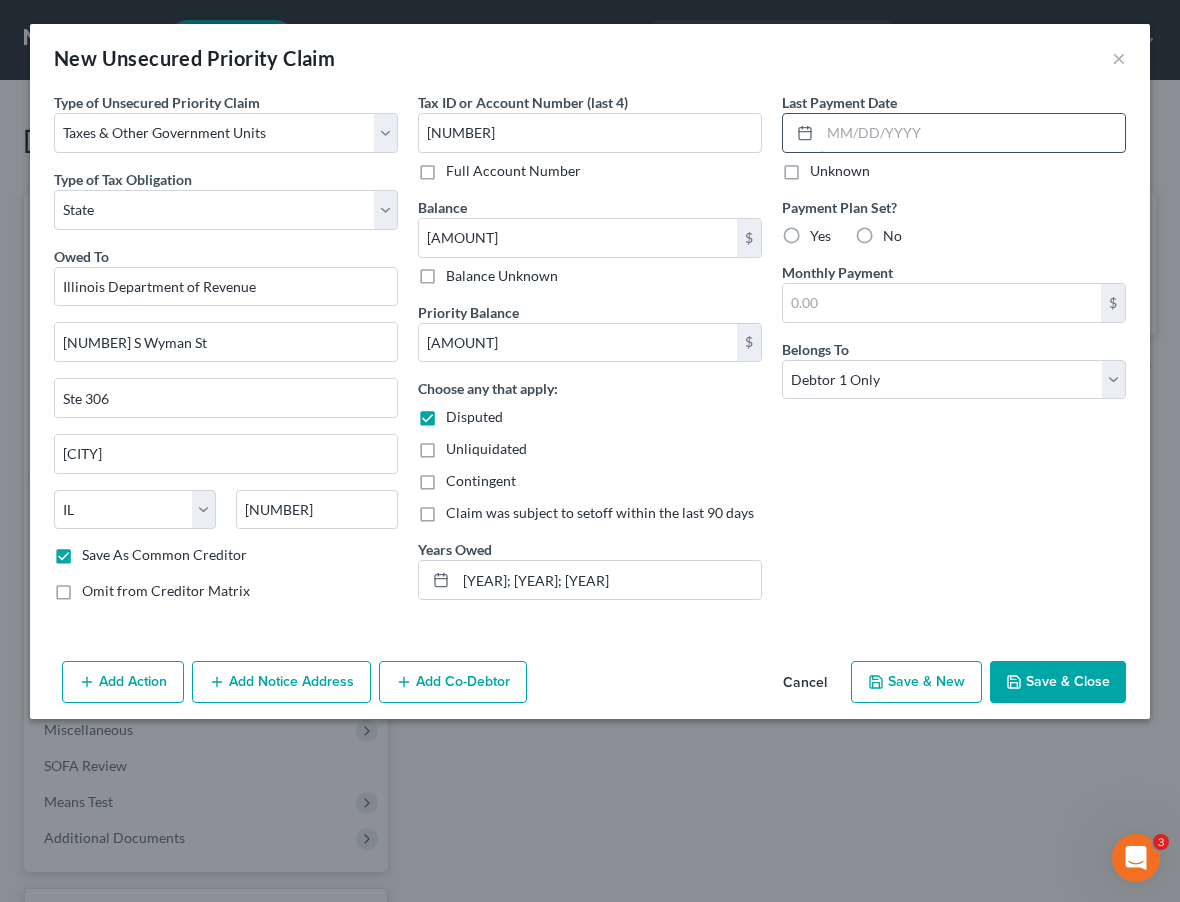 click at bounding box center [972, 133] 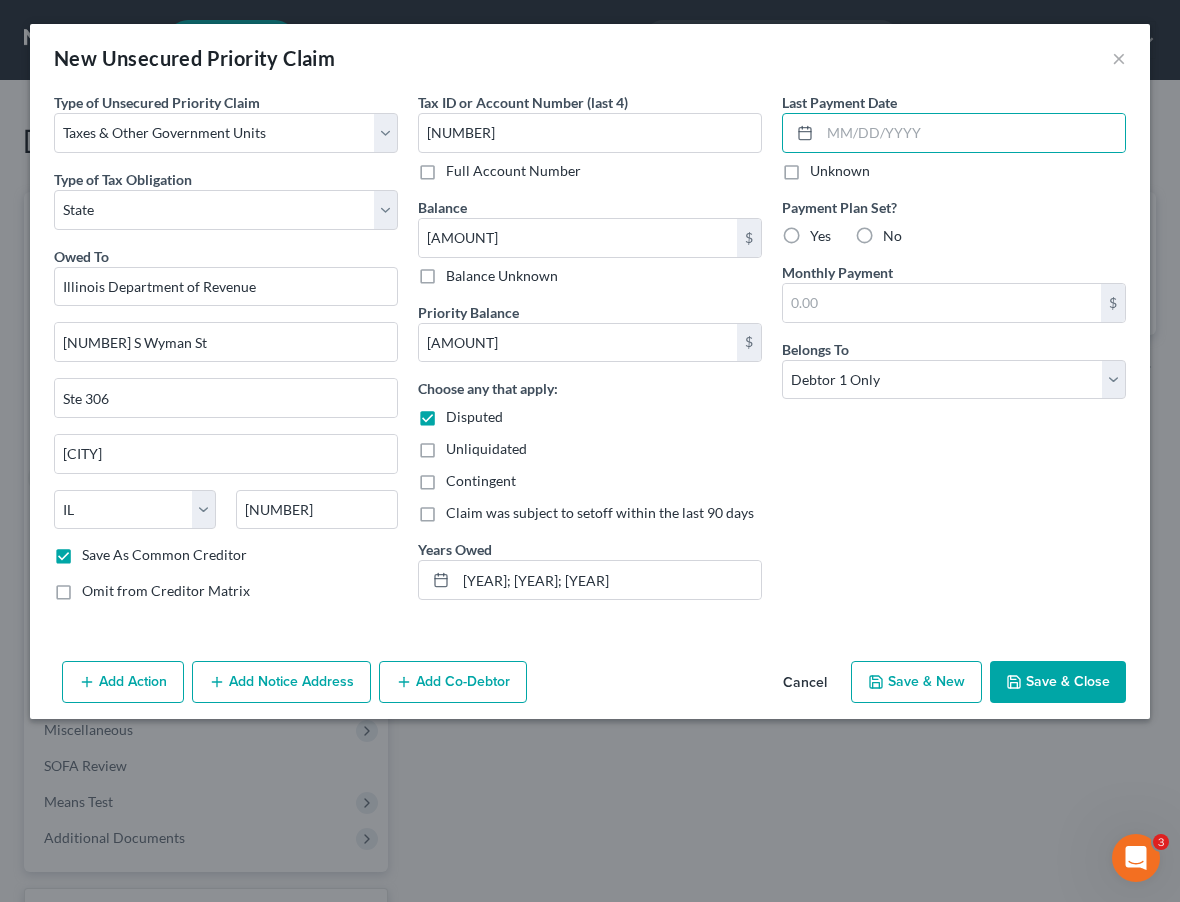 click on "New Unsecured Priority Claim  ×" at bounding box center (590, 58) 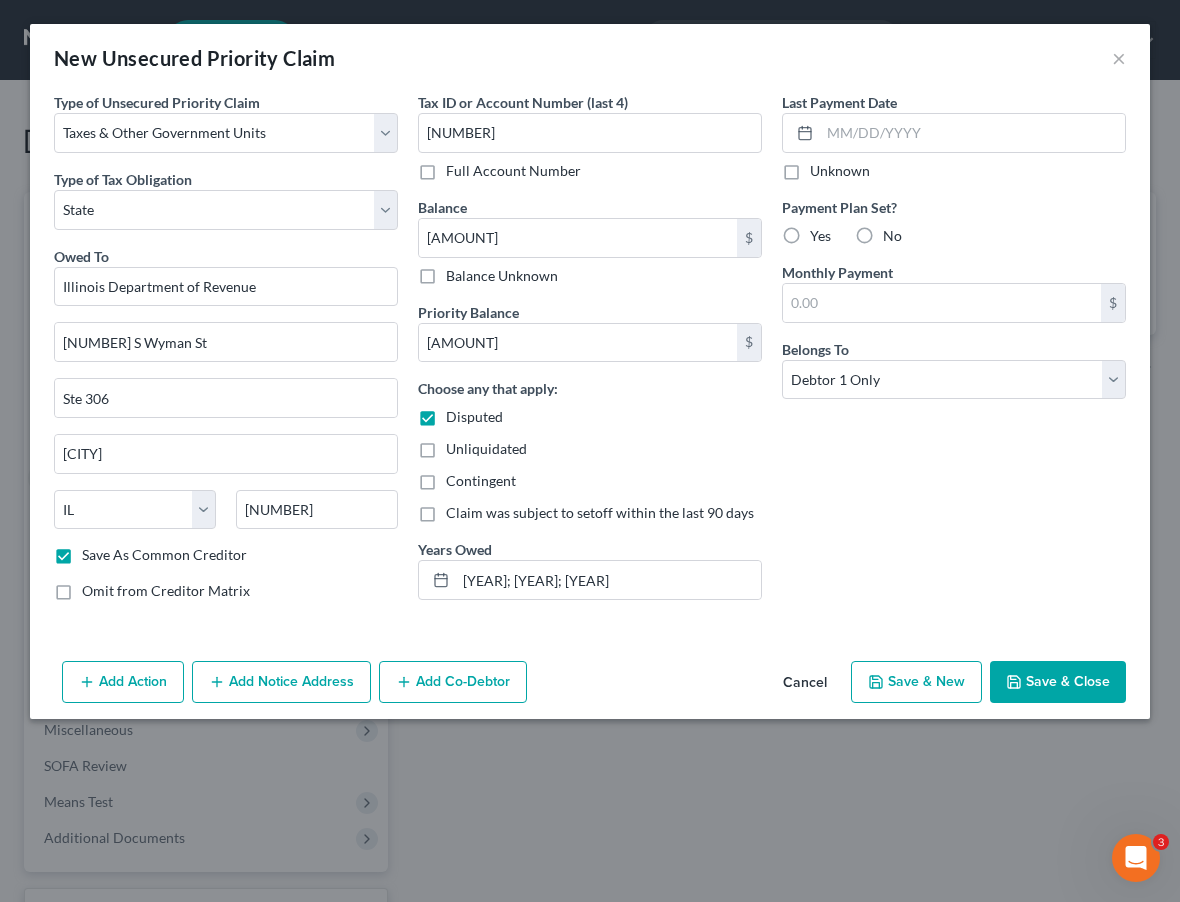 click on "Unknown" at bounding box center [840, 171] 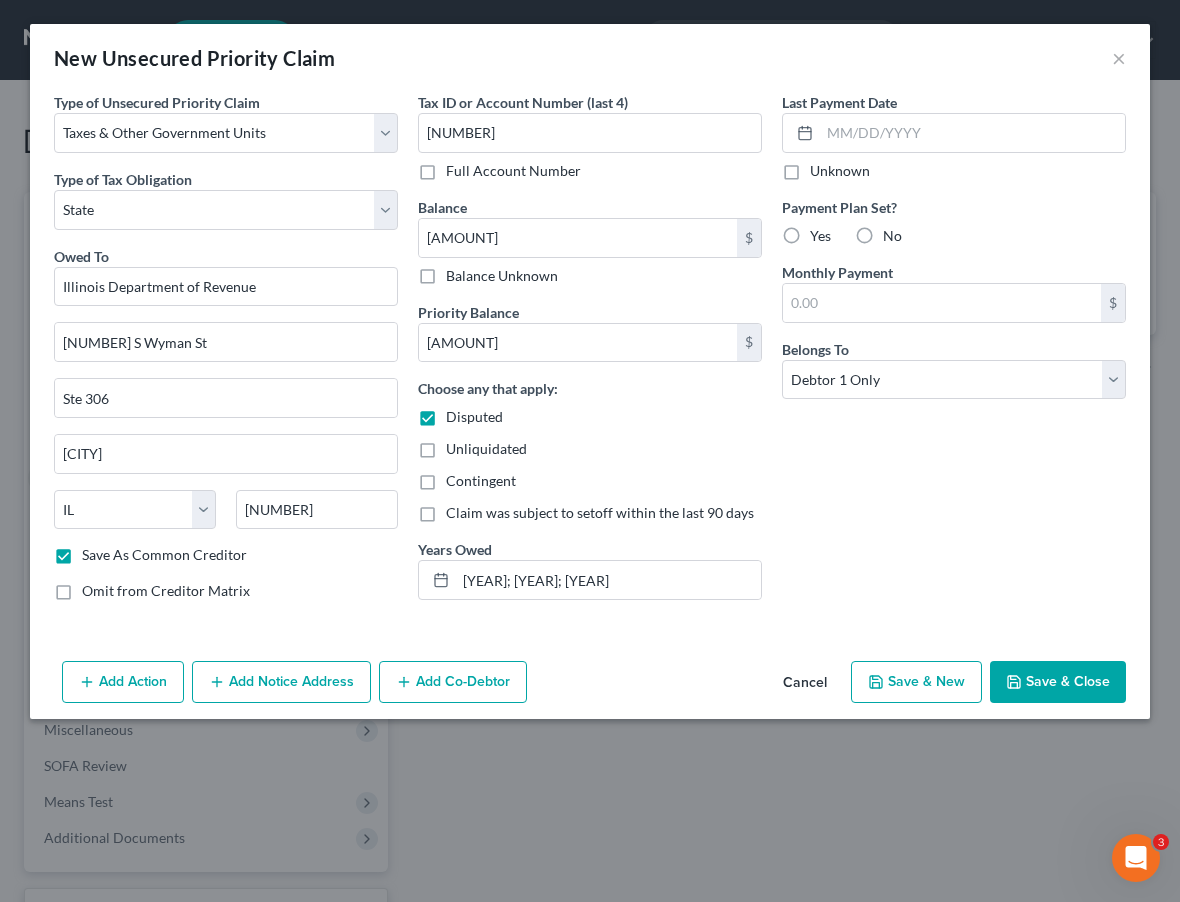click on "Unknown" at bounding box center (824, 167) 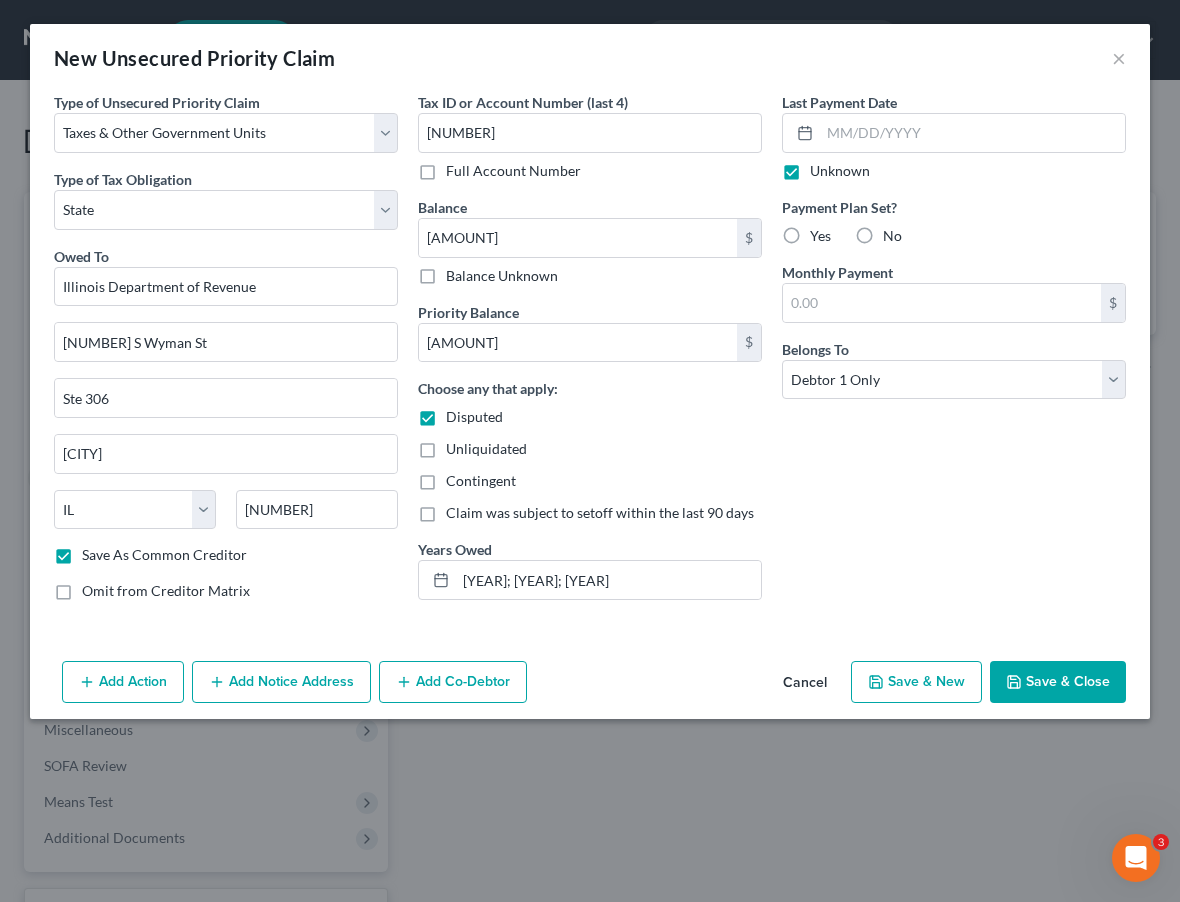 click on "No" at bounding box center [892, 236] 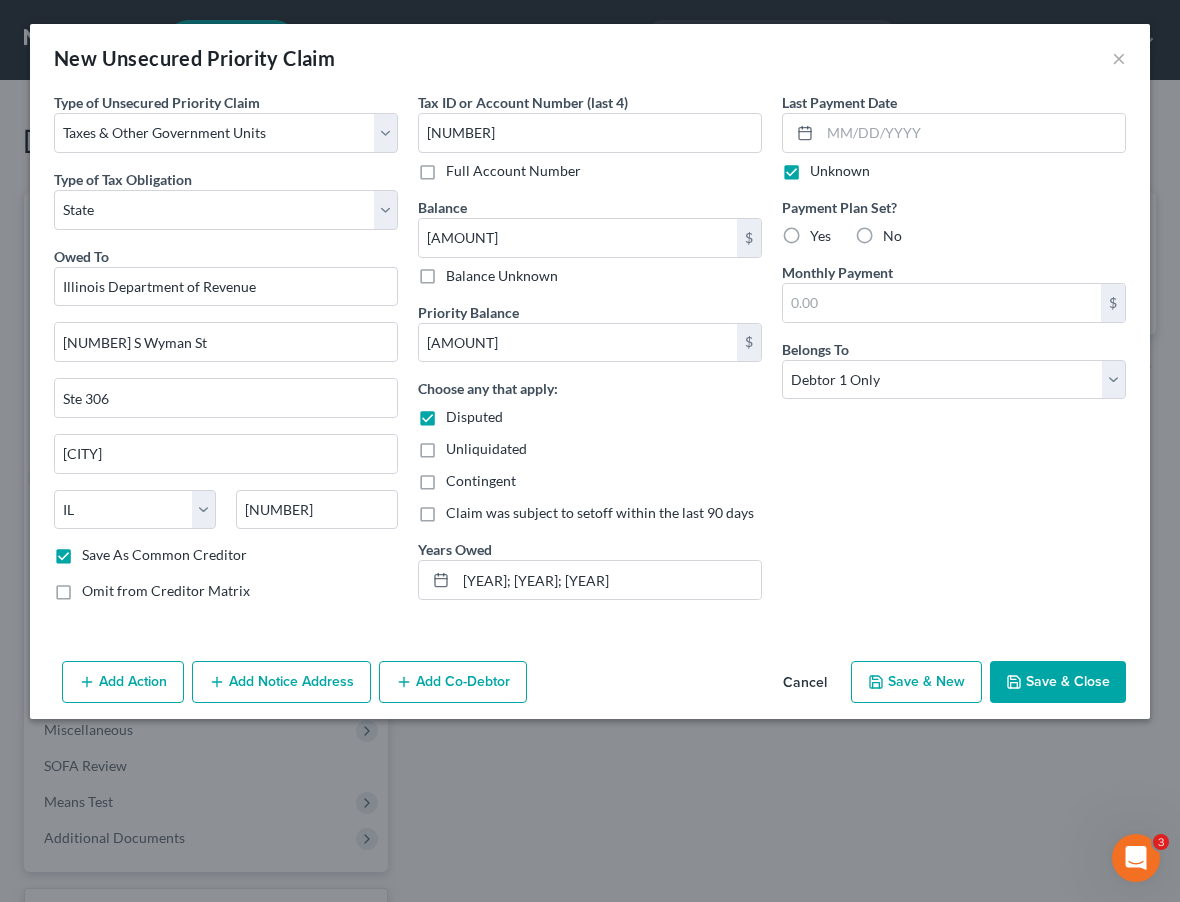 click on "No" at bounding box center [897, 232] 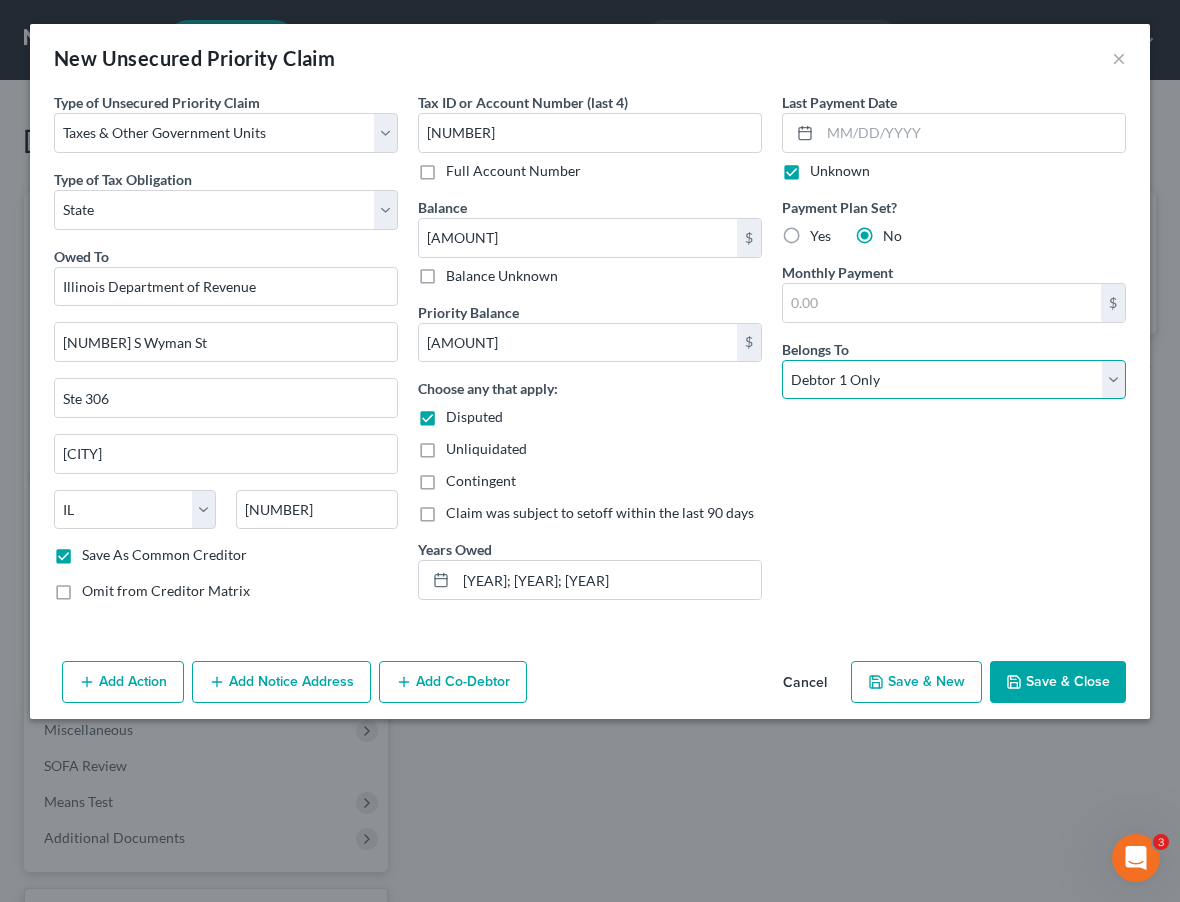 click on "Select Debtor 1 Only Debtor 2 Only Debtor 1 And Debtor 2 Only At Least One Of The Debtors And Another Community Property" at bounding box center [954, 380] 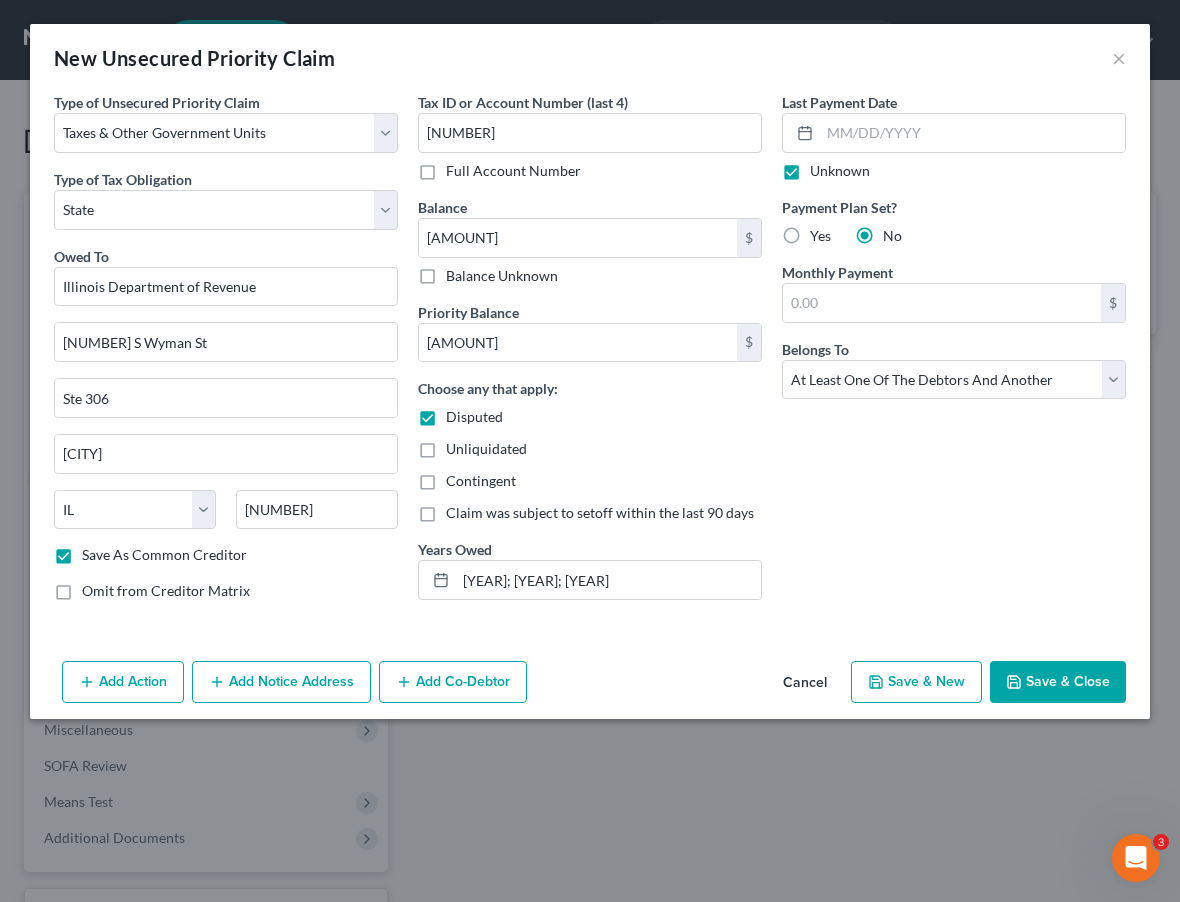 click on "Add Co-Debtor" at bounding box center (453, 682) 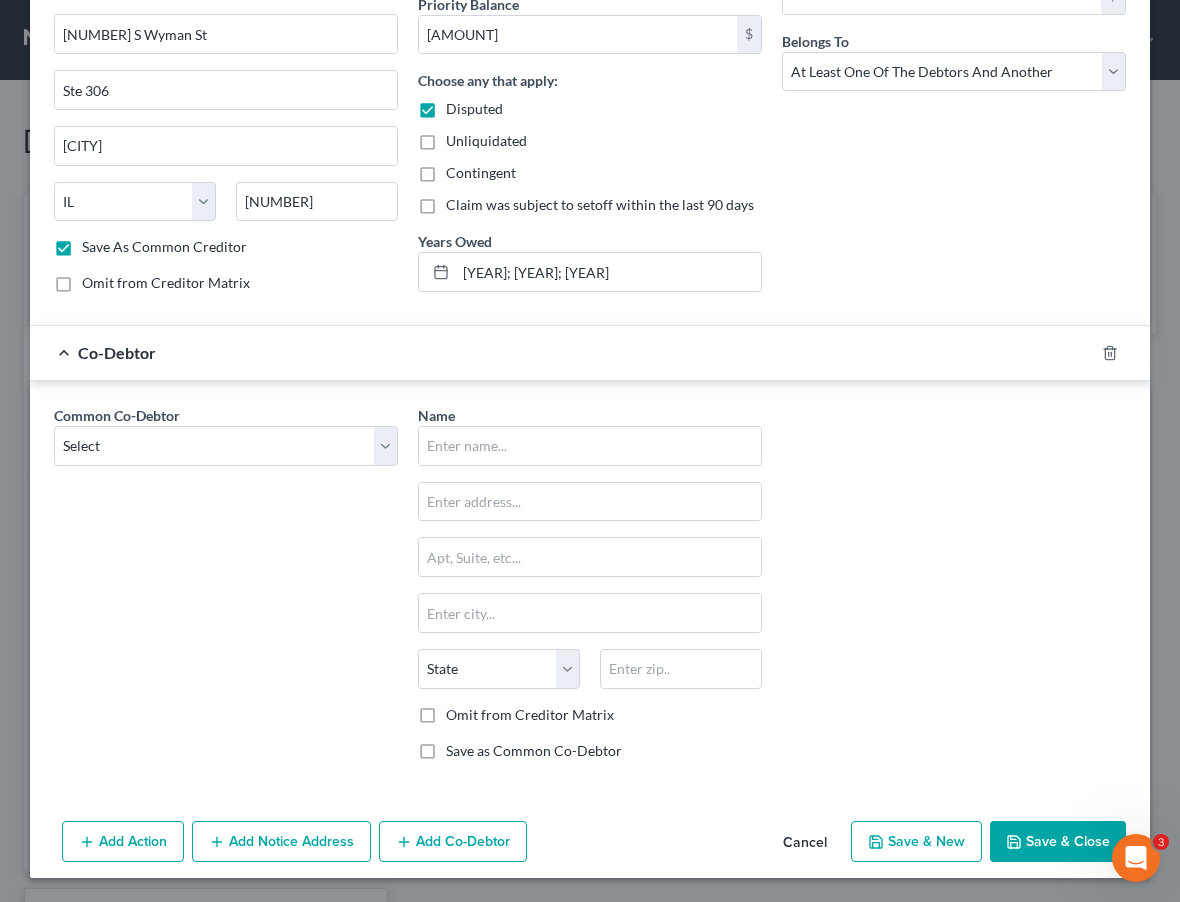 scroll, scrollTop: 396, scrollLeft: 0, axis: vertical 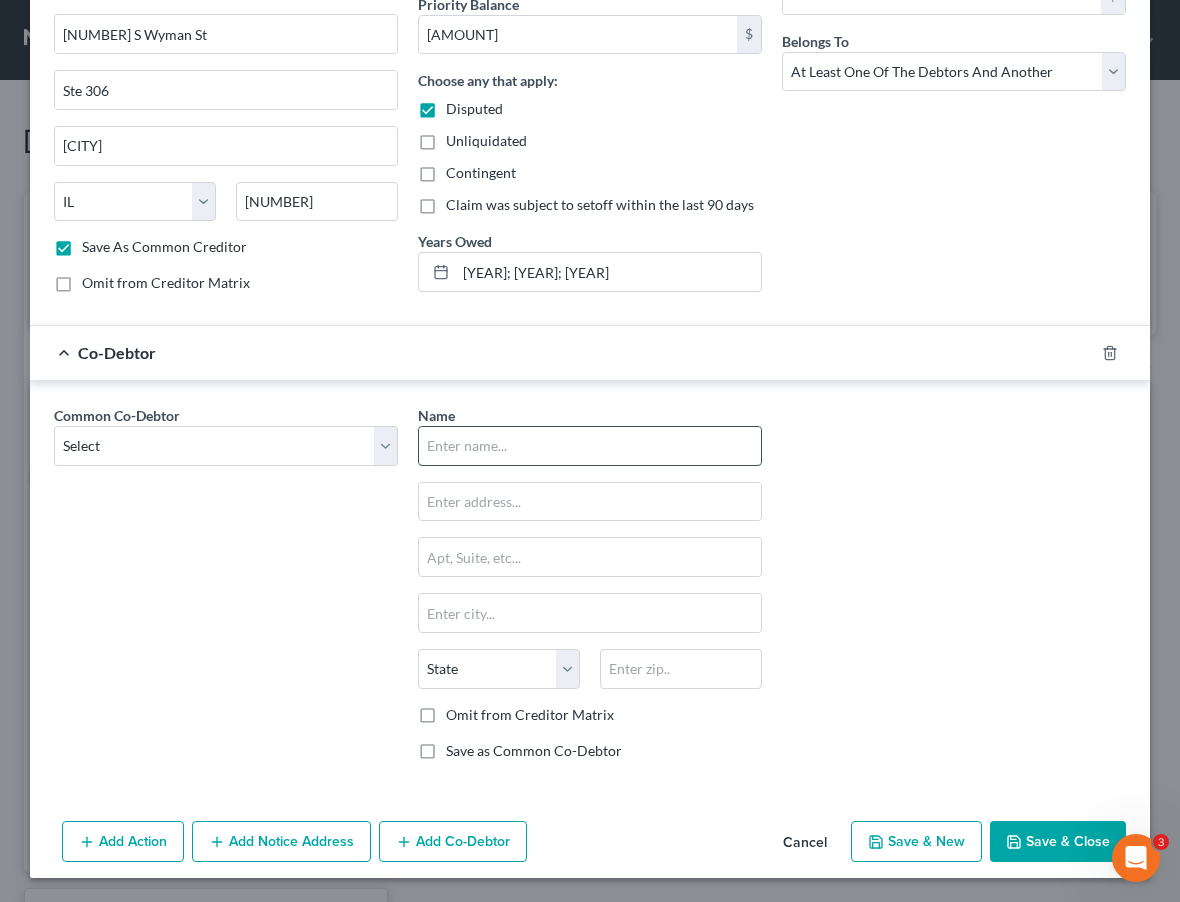 click at bounding box center [590, 446] 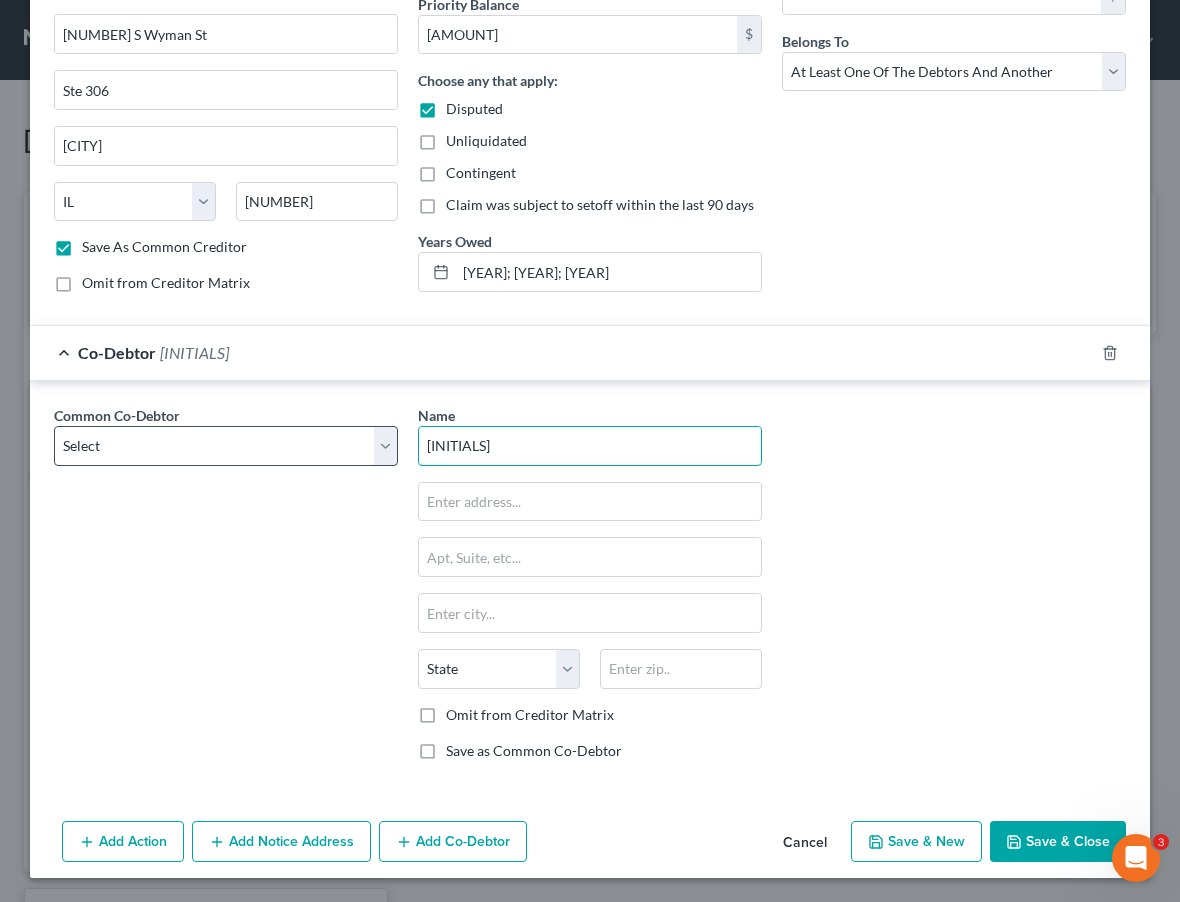 drag, startPoint x: 481, startPoint y: 425, endPoint x: 394, endPoint y: 423, distance: 87.02299 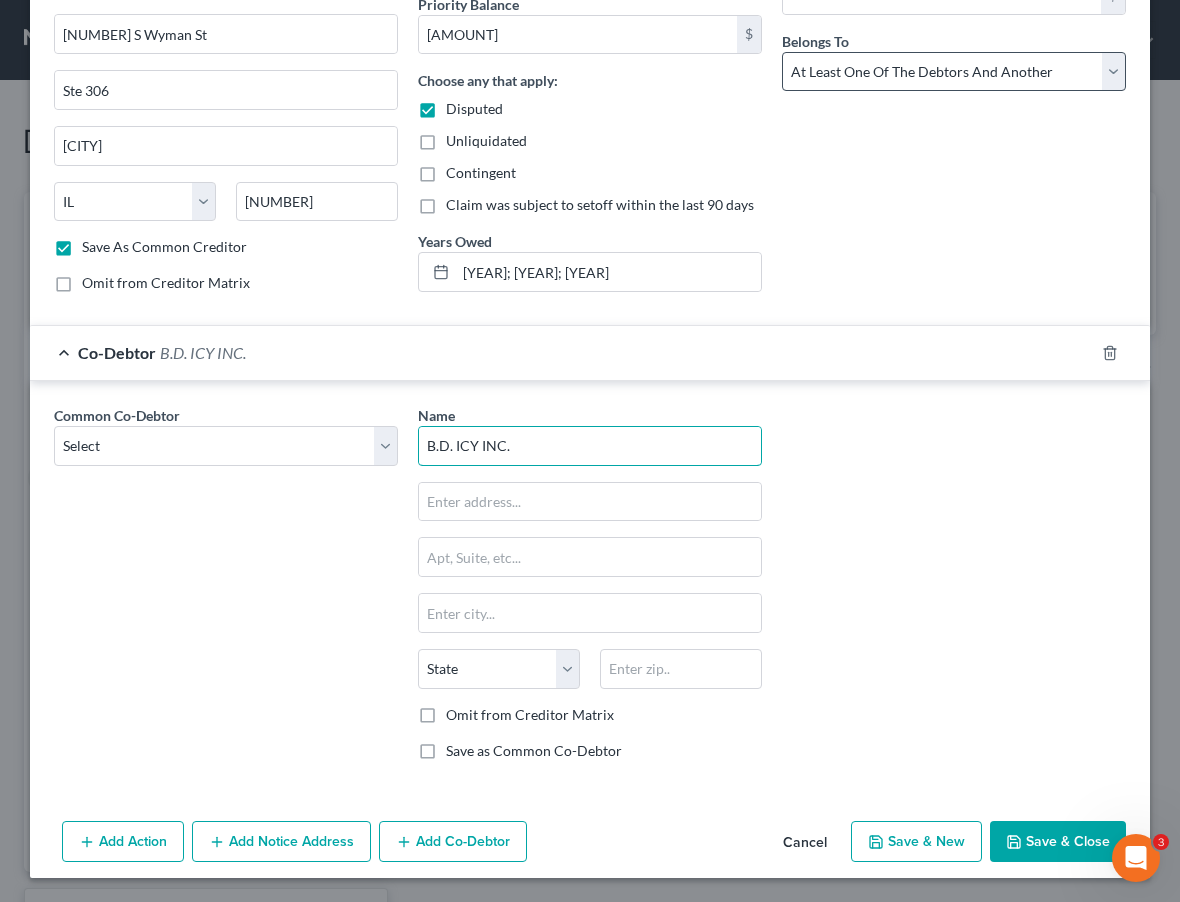 type on "B.D. ICY INC." 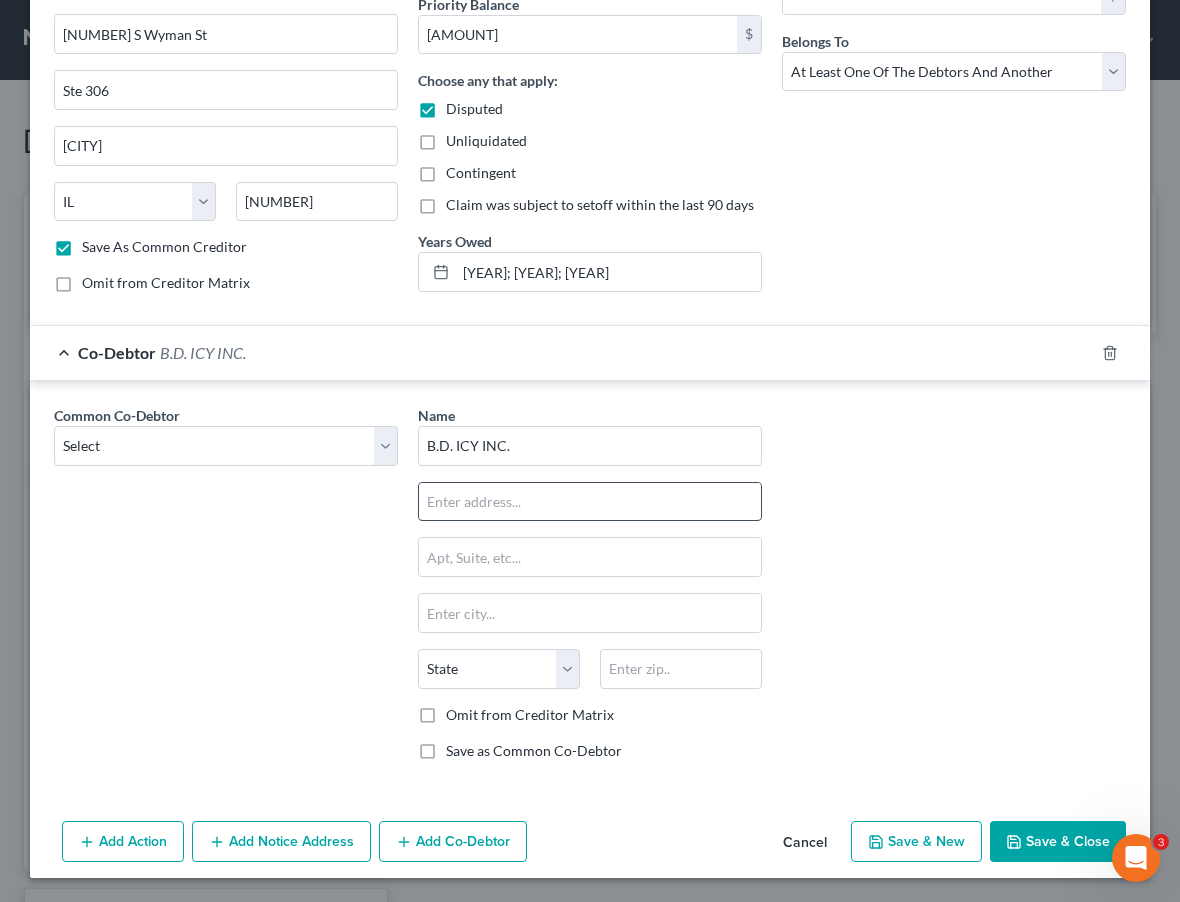 click at bounding box center (590, 502) 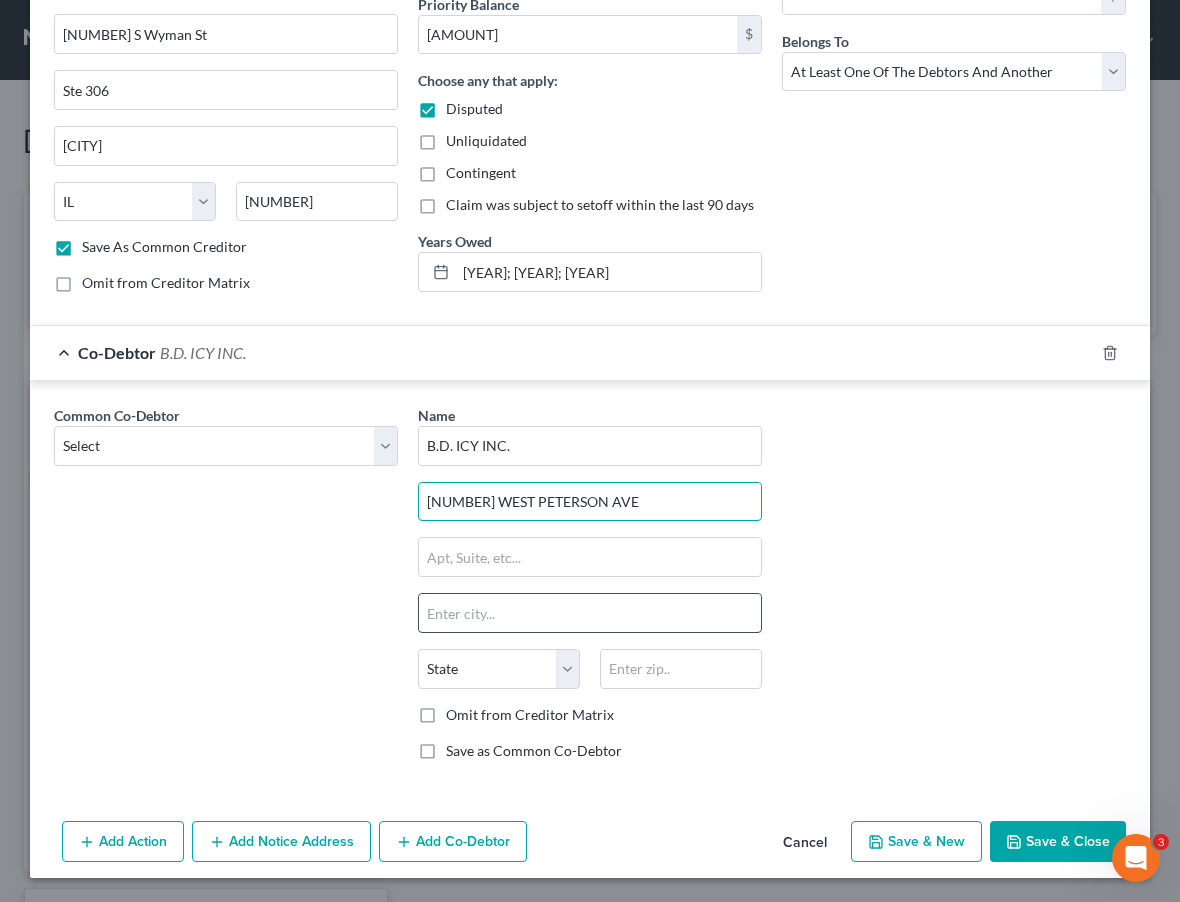 type on "[NUMBER] WEST PETERSON AVE" 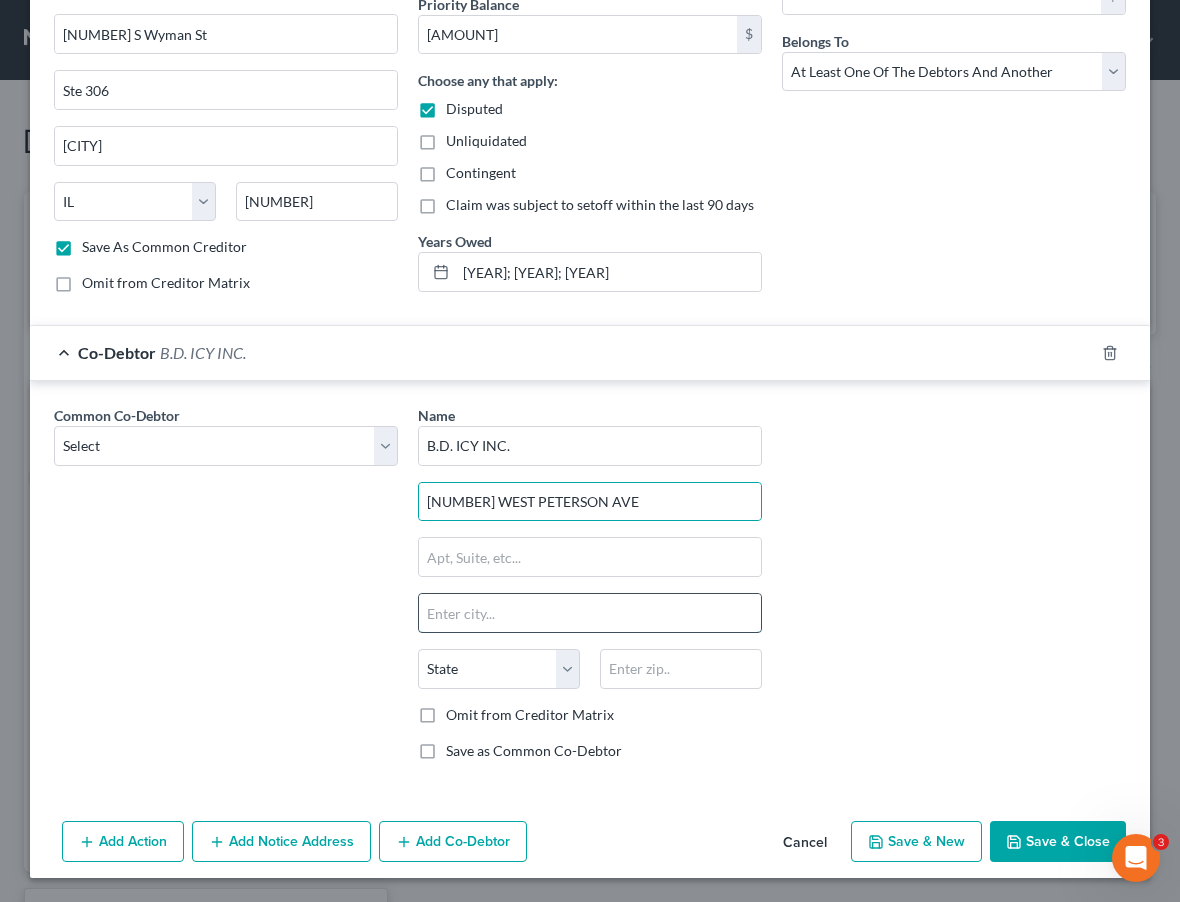 click at bounding box center (590, 613) 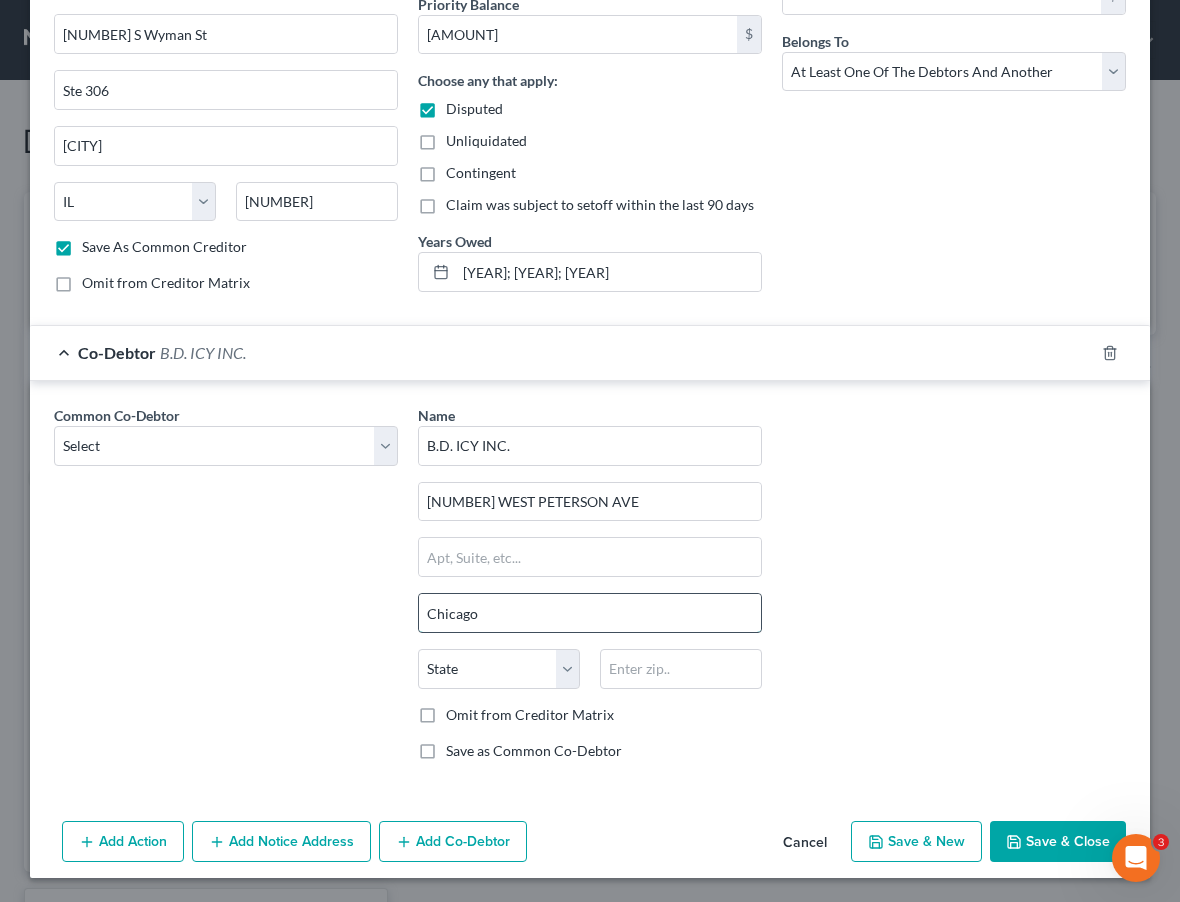 type on "Chicago" 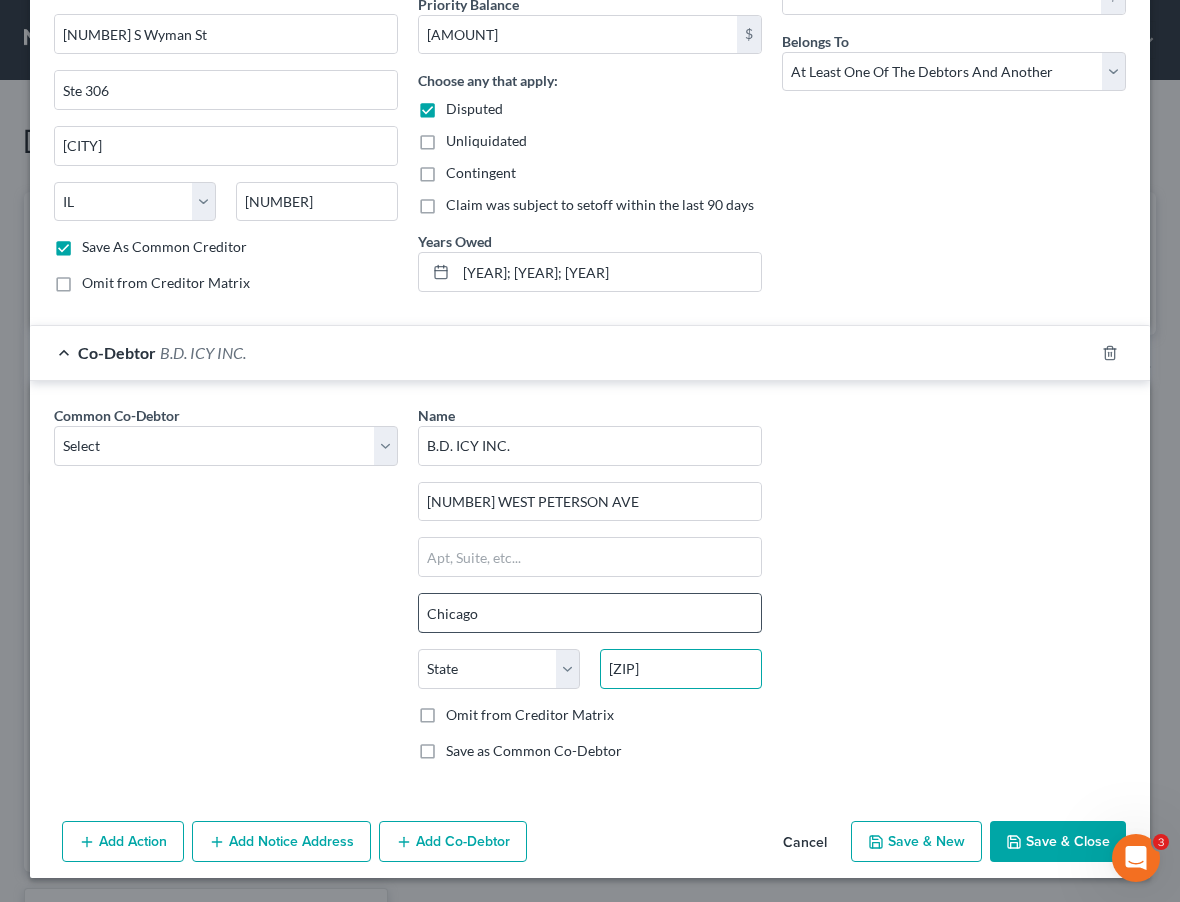 type on "[ZIP]" 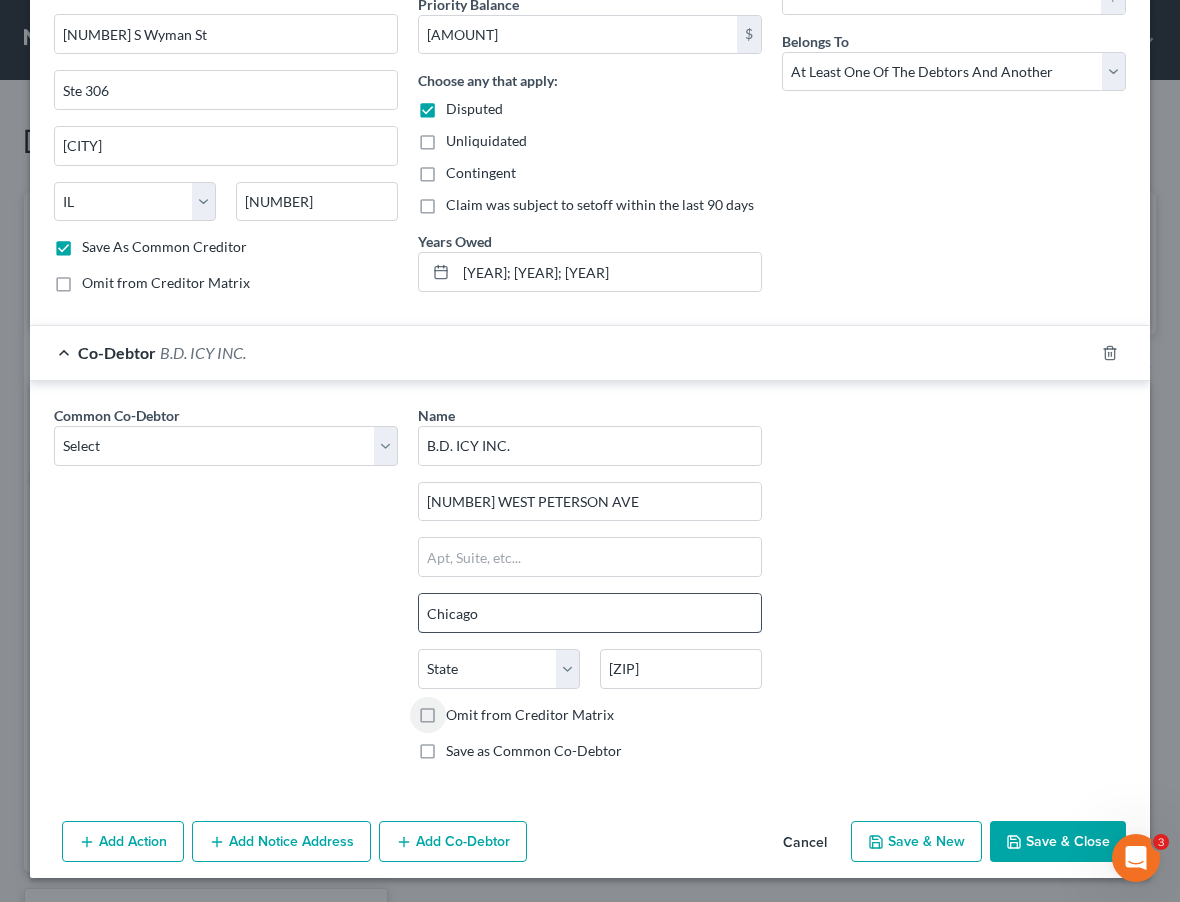 select on "14" 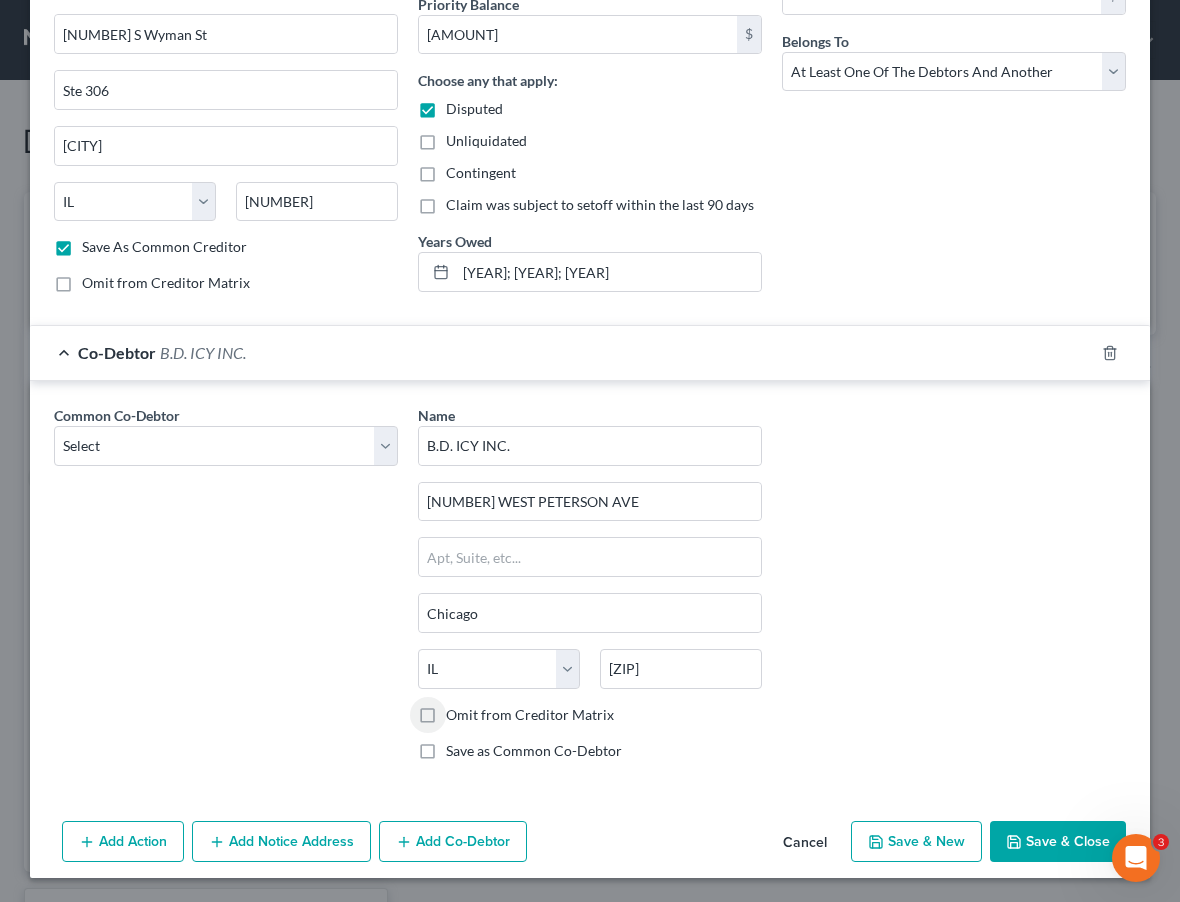 click on "Save as Common Co-Debtor" at bounding box center (534, 751) 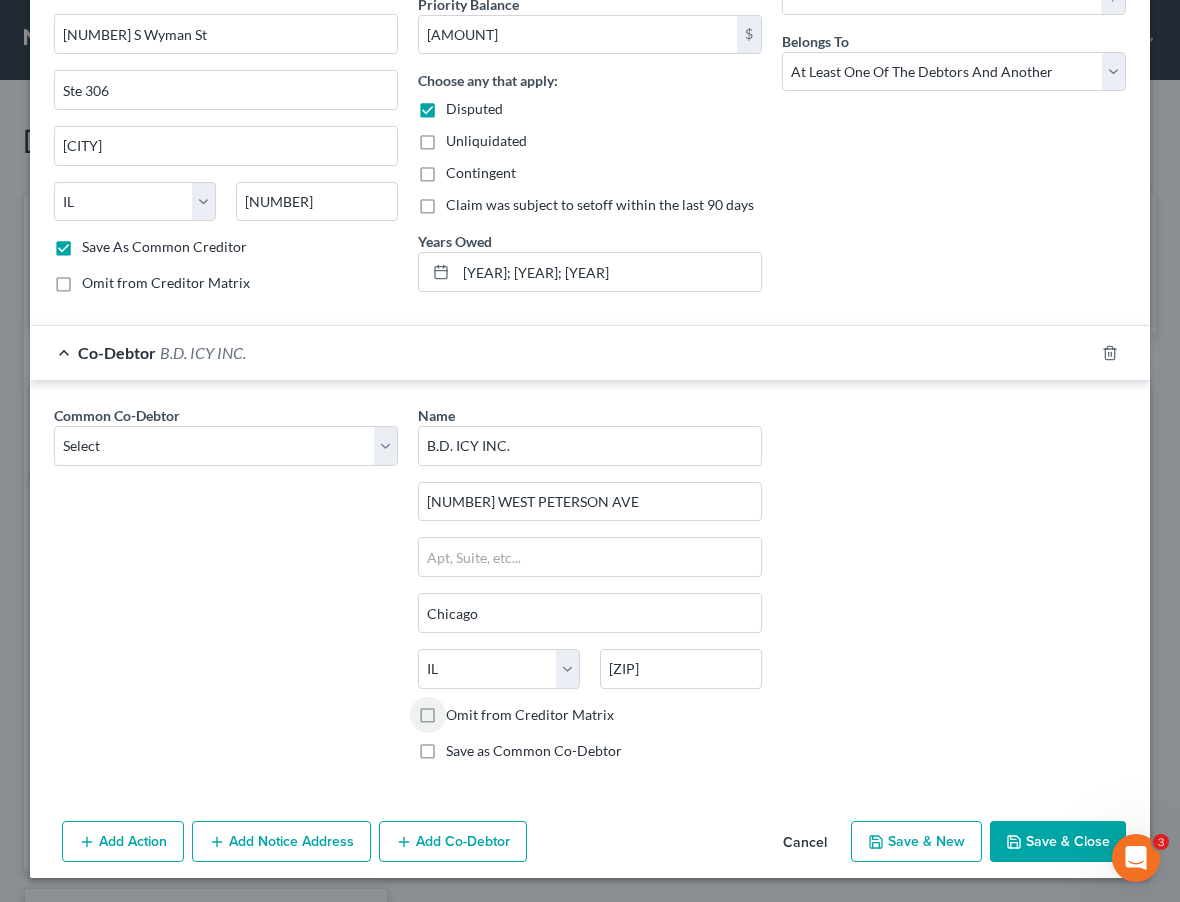 click on "Save as Common Co-Debtor" at bounding box center [460, 747] 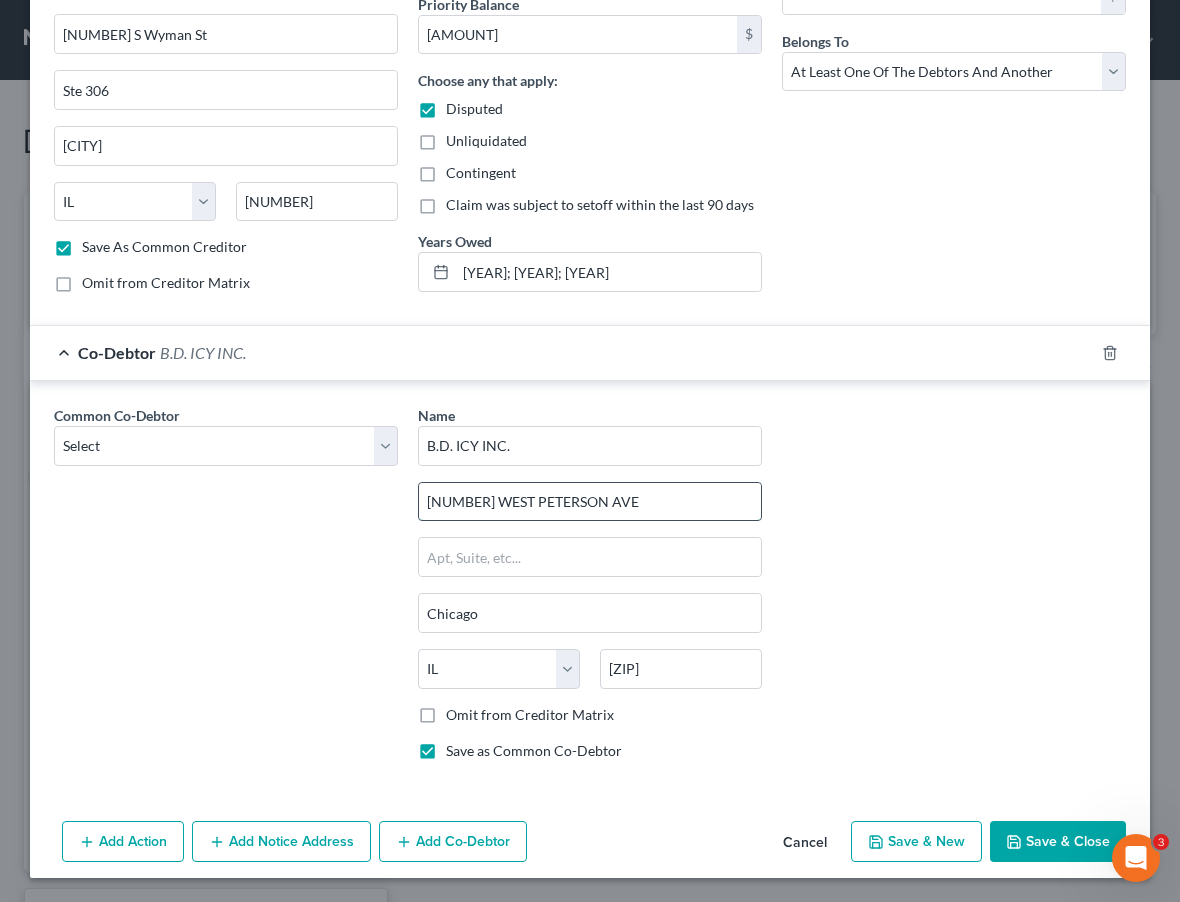 drag, startPoint x: 619, startPoint y: 482, endPoint x: 481, endPoint y: 483, distance: 138.00362 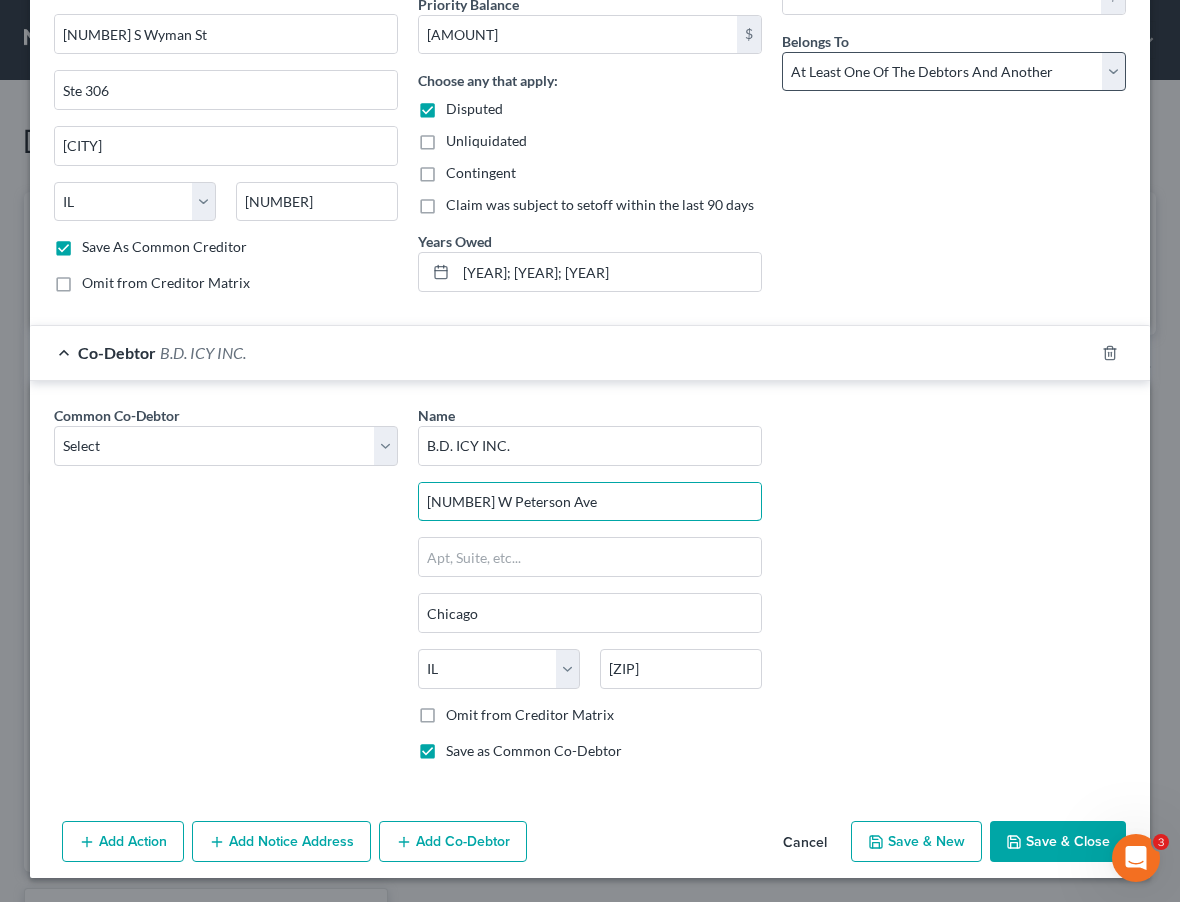 type on "[NUMBER] W Peterson Ave" 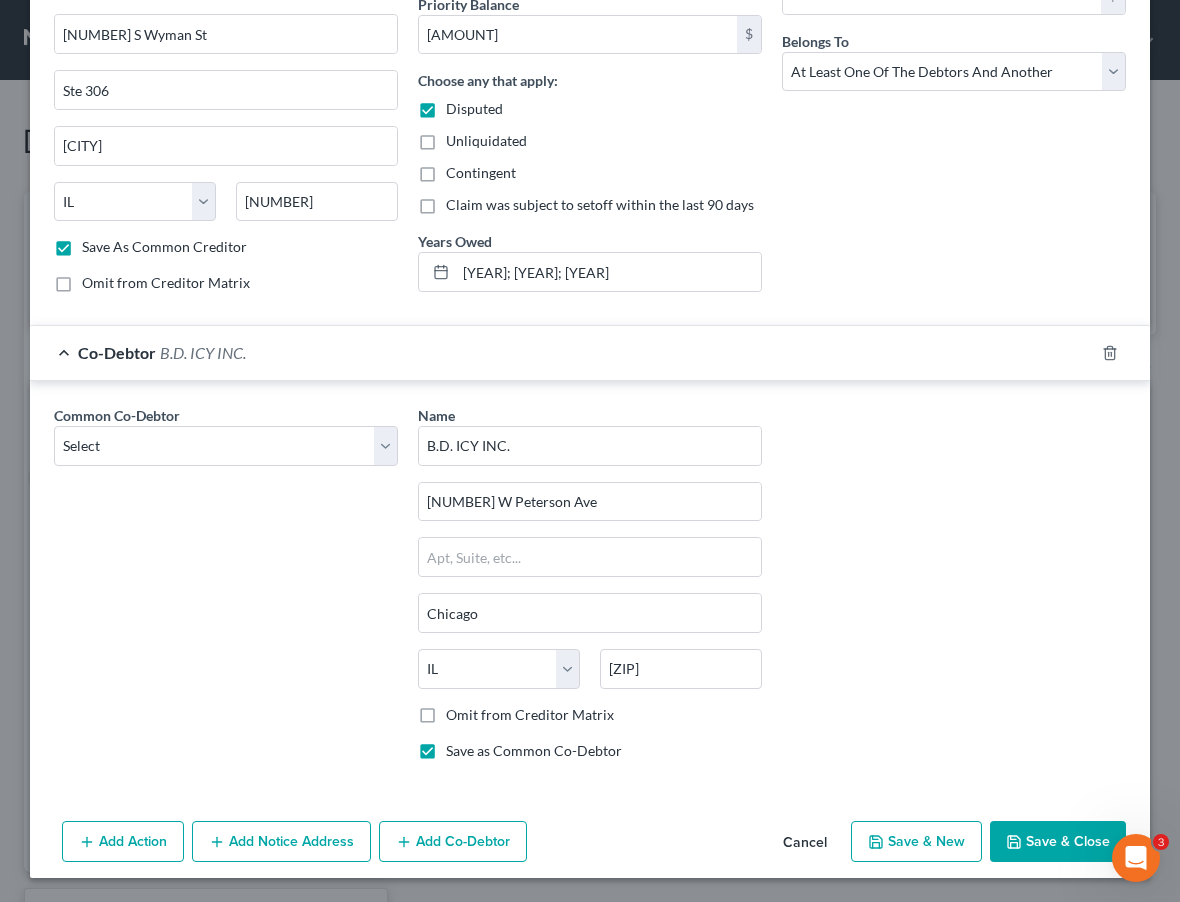 scroll, scrollTop: 401, scrollLeft: 0, axis: vertical 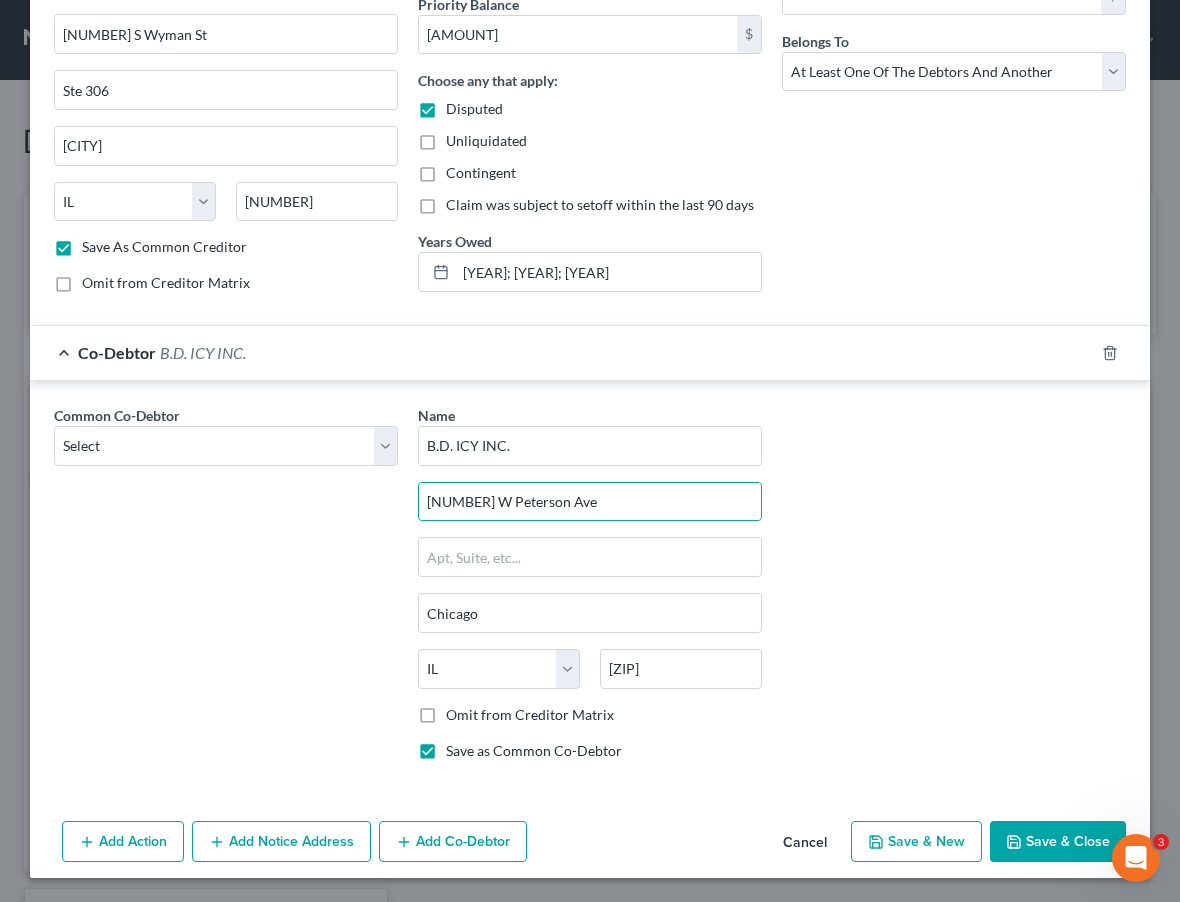 click on "Save & Close" at bounding box center [1058, 842] 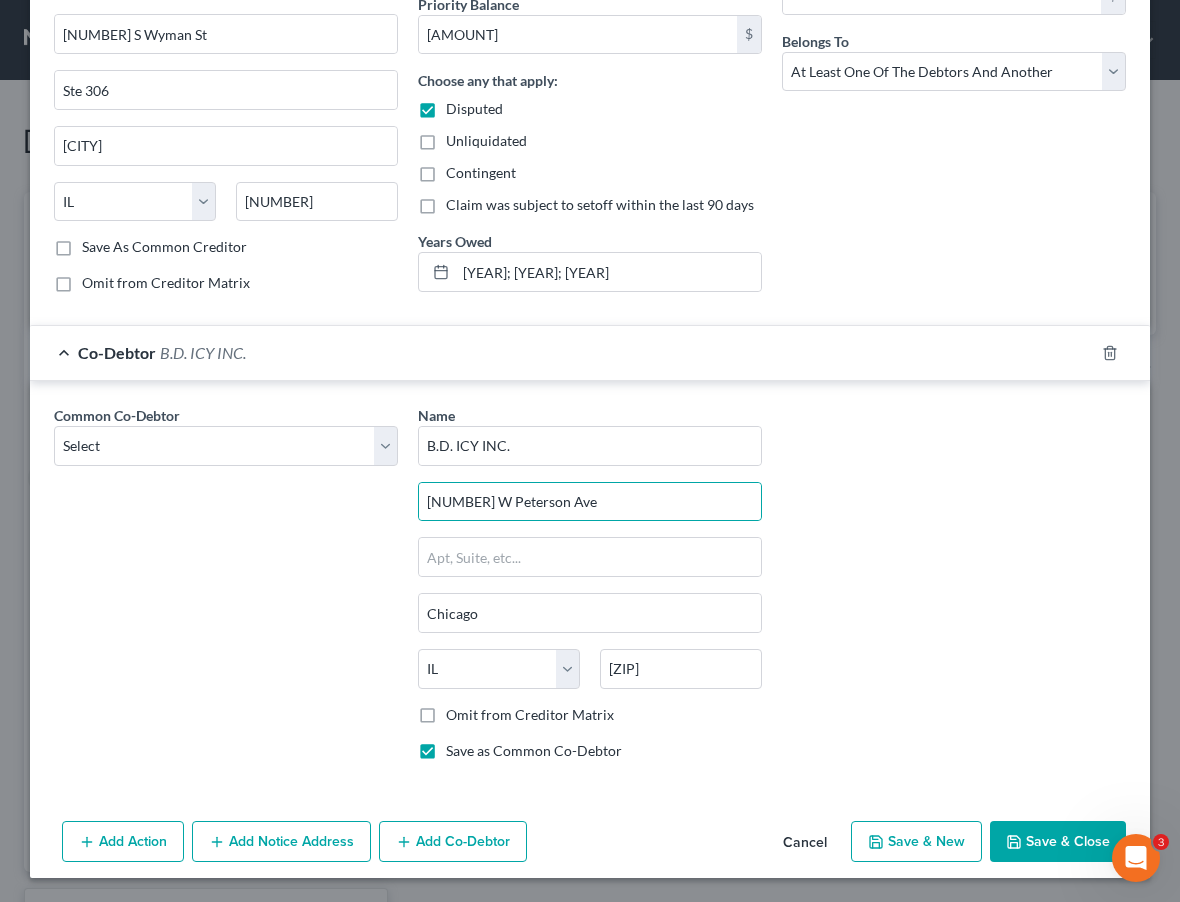 checkbox on "false" 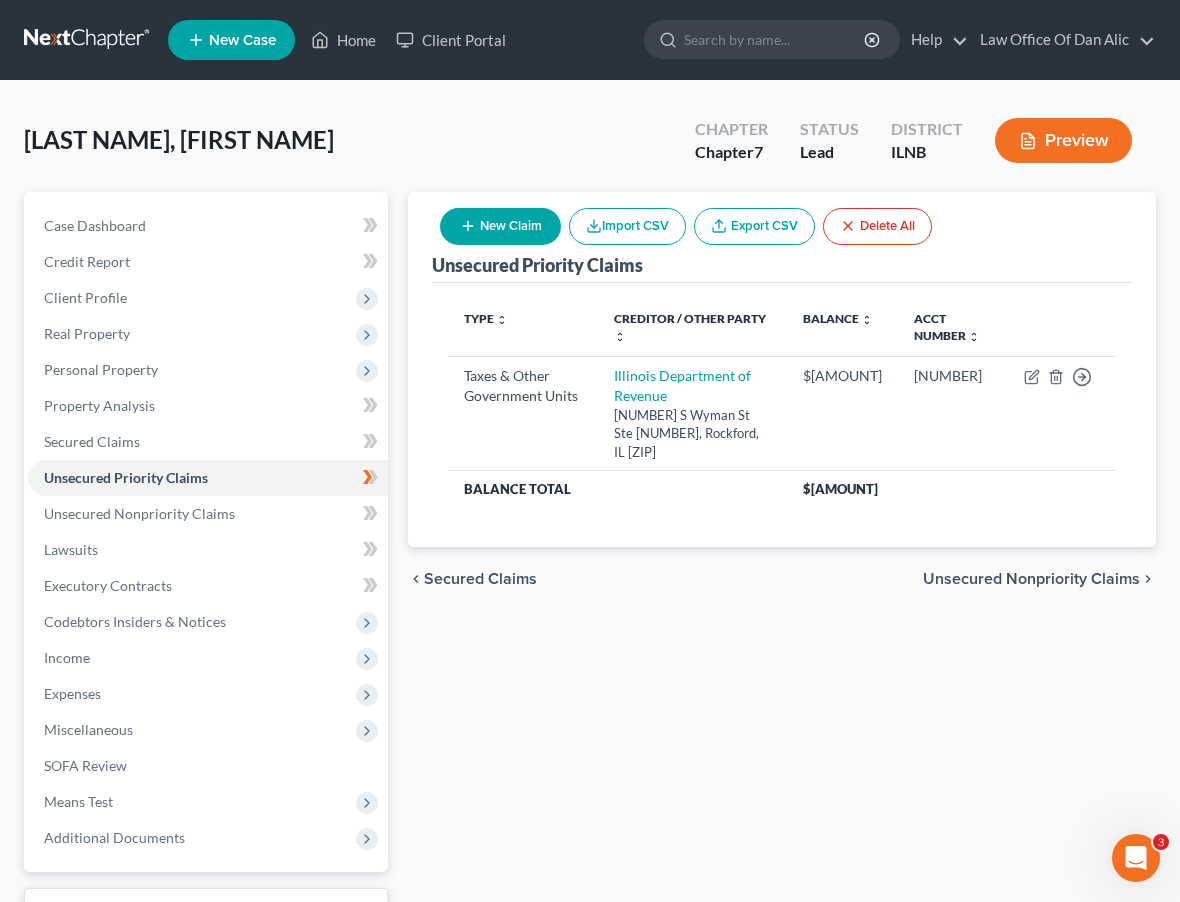 click on "Unsecured Nonpriority Claims" at bounding box center [1031, 579] 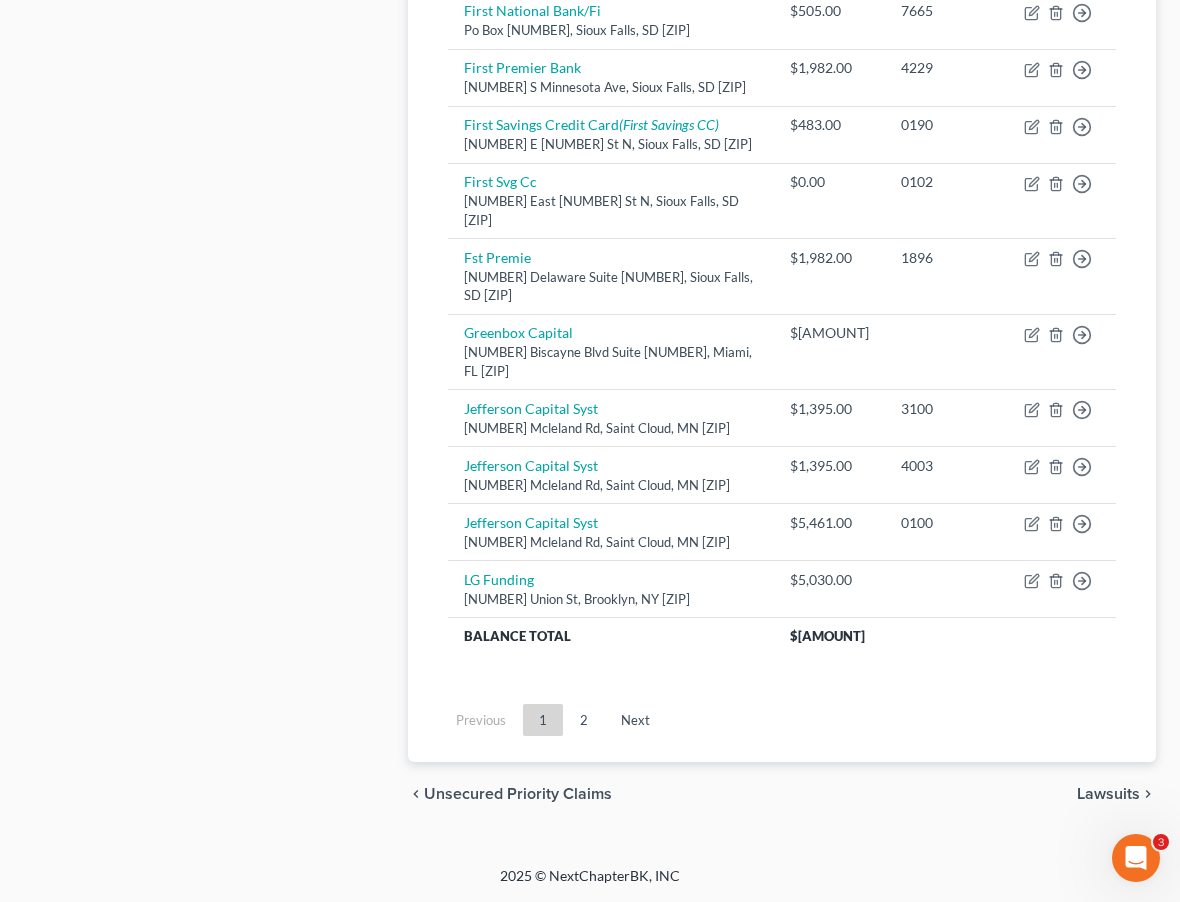 scroll, scrollTop: 1709, scrollLeft: 0, axis: vertical 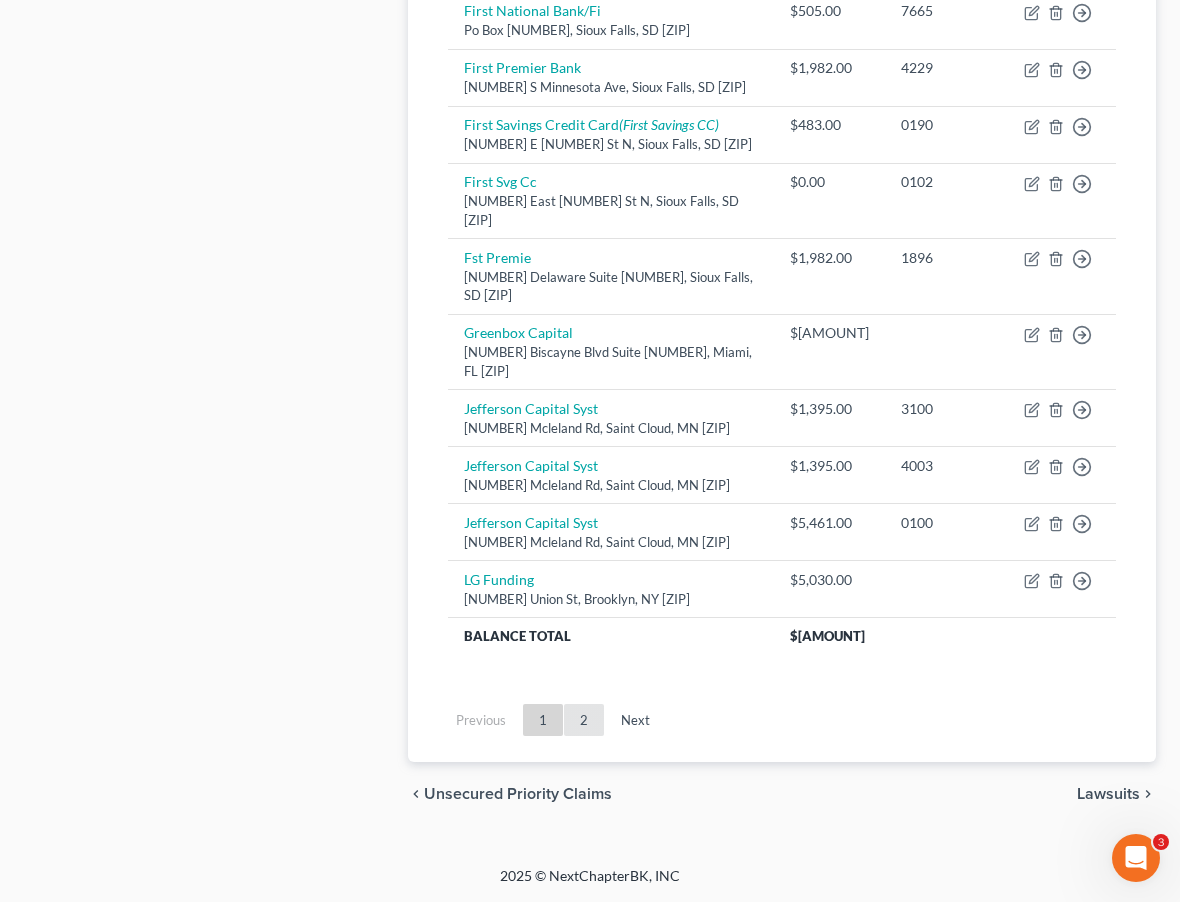 click on "2" at bounding box center (584, 720) 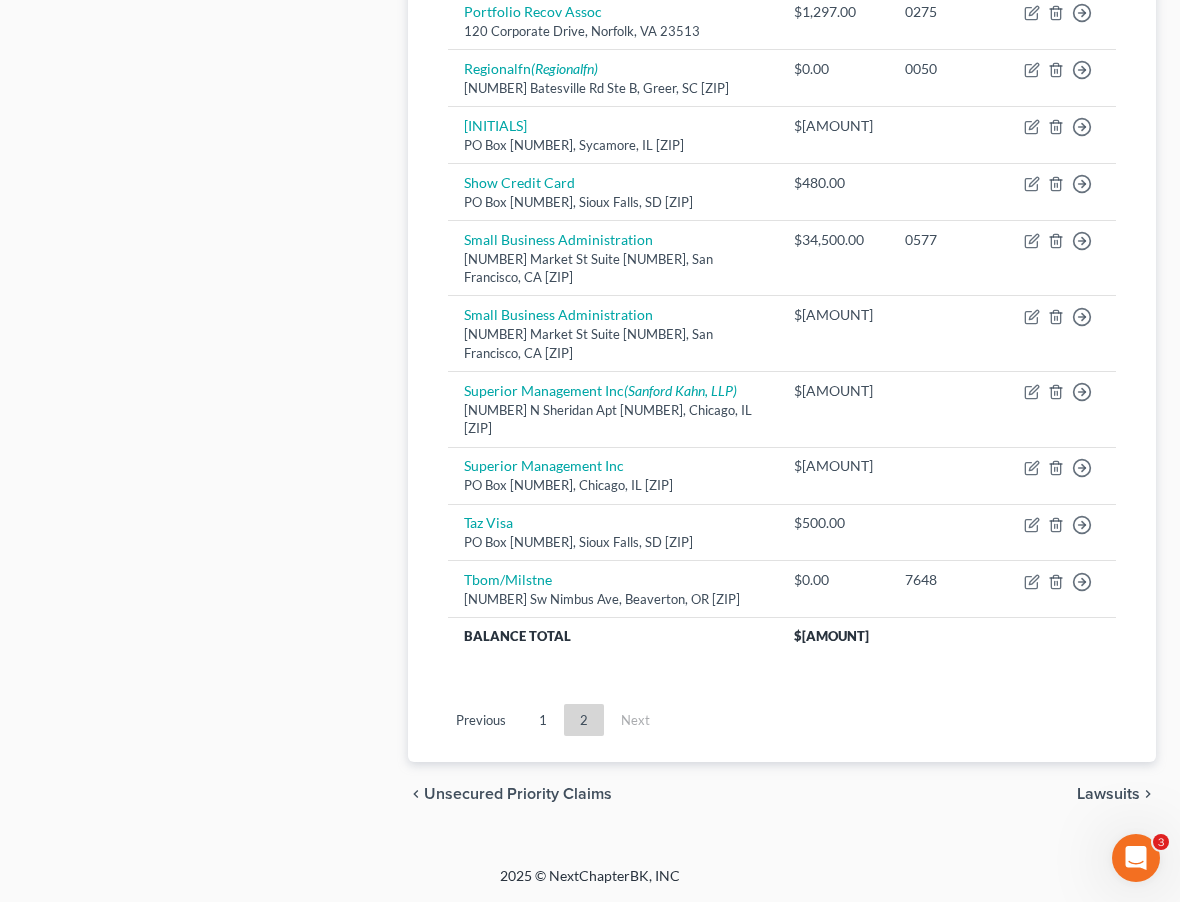 scroll, scrollTop: 1287, scrollLeft: 0, axis: vertical 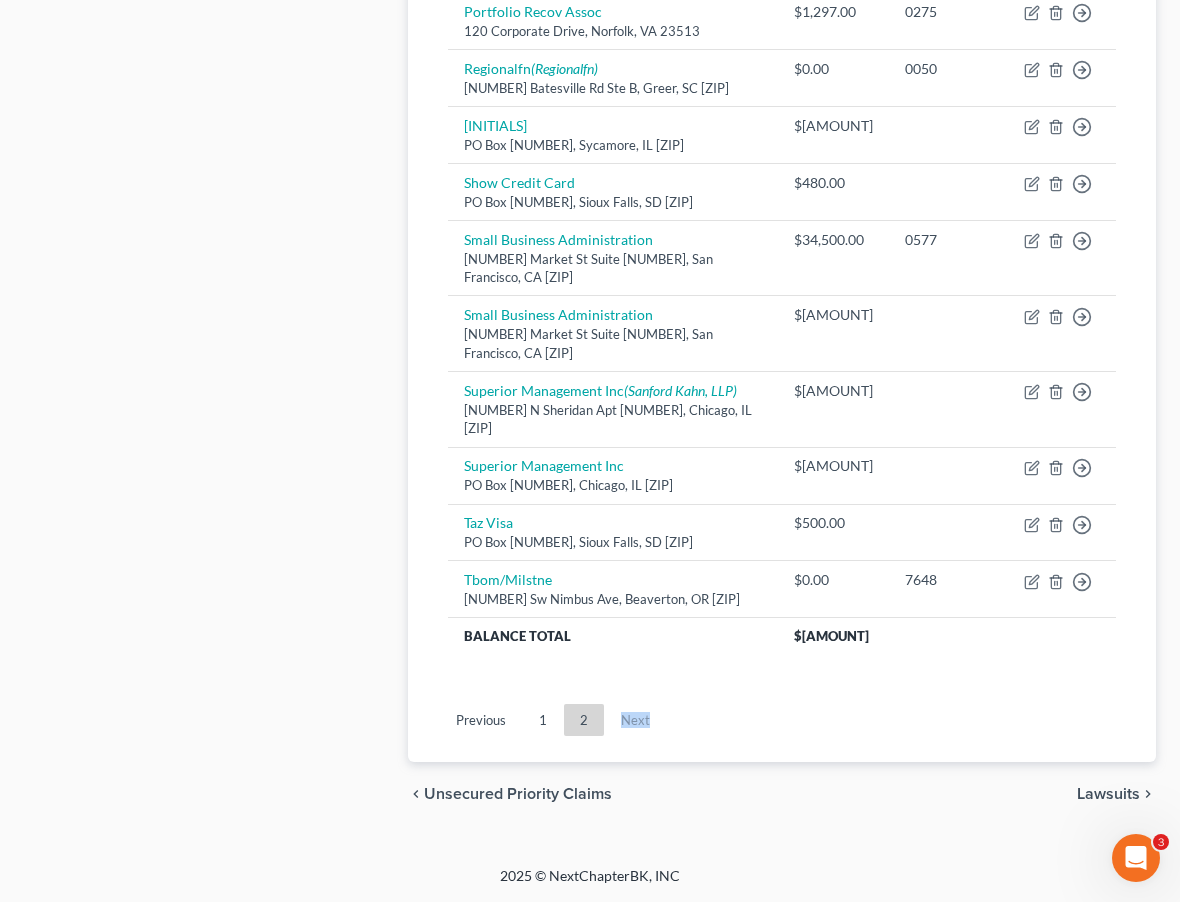 click on "Next" at bounding box center [635, 720] 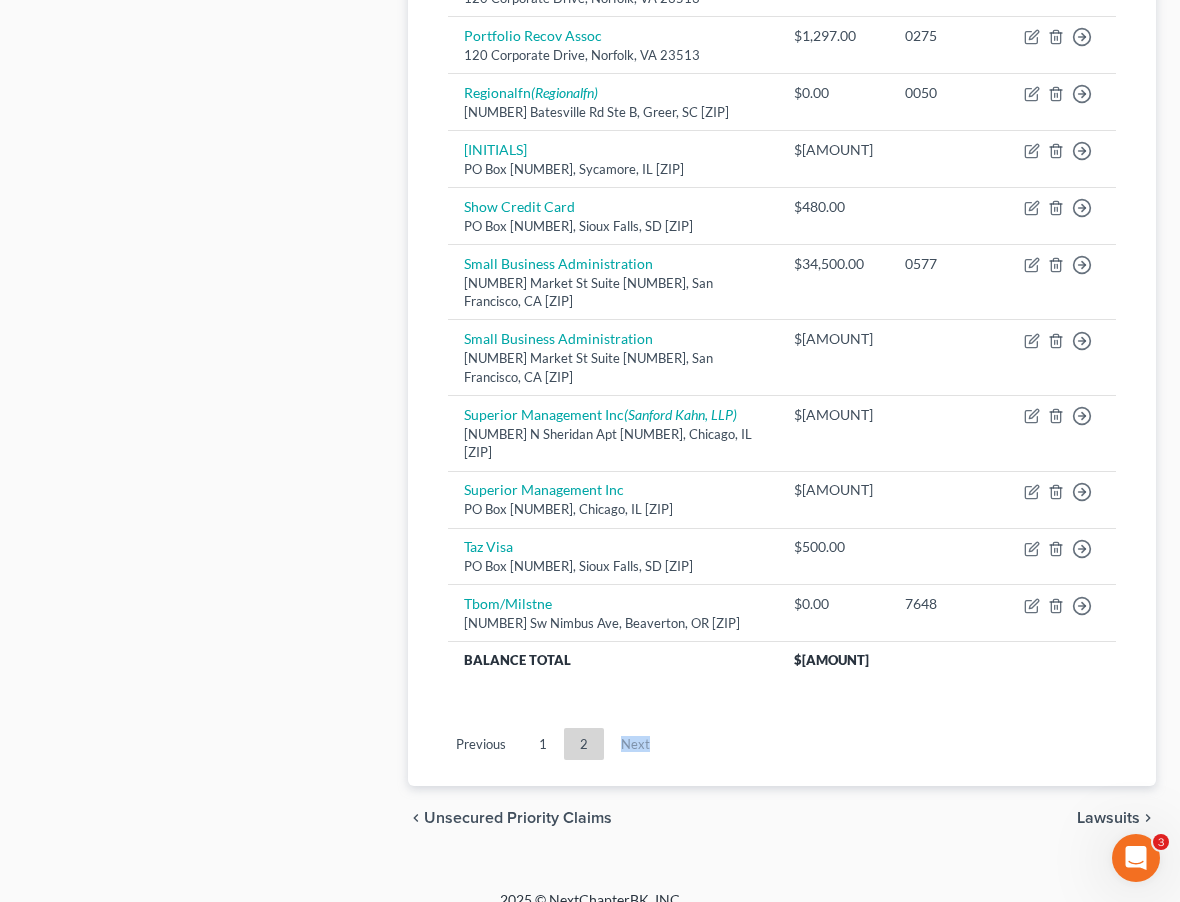 scroll, scrollTop: 1287, scrollLeft: 0, axis: vertical 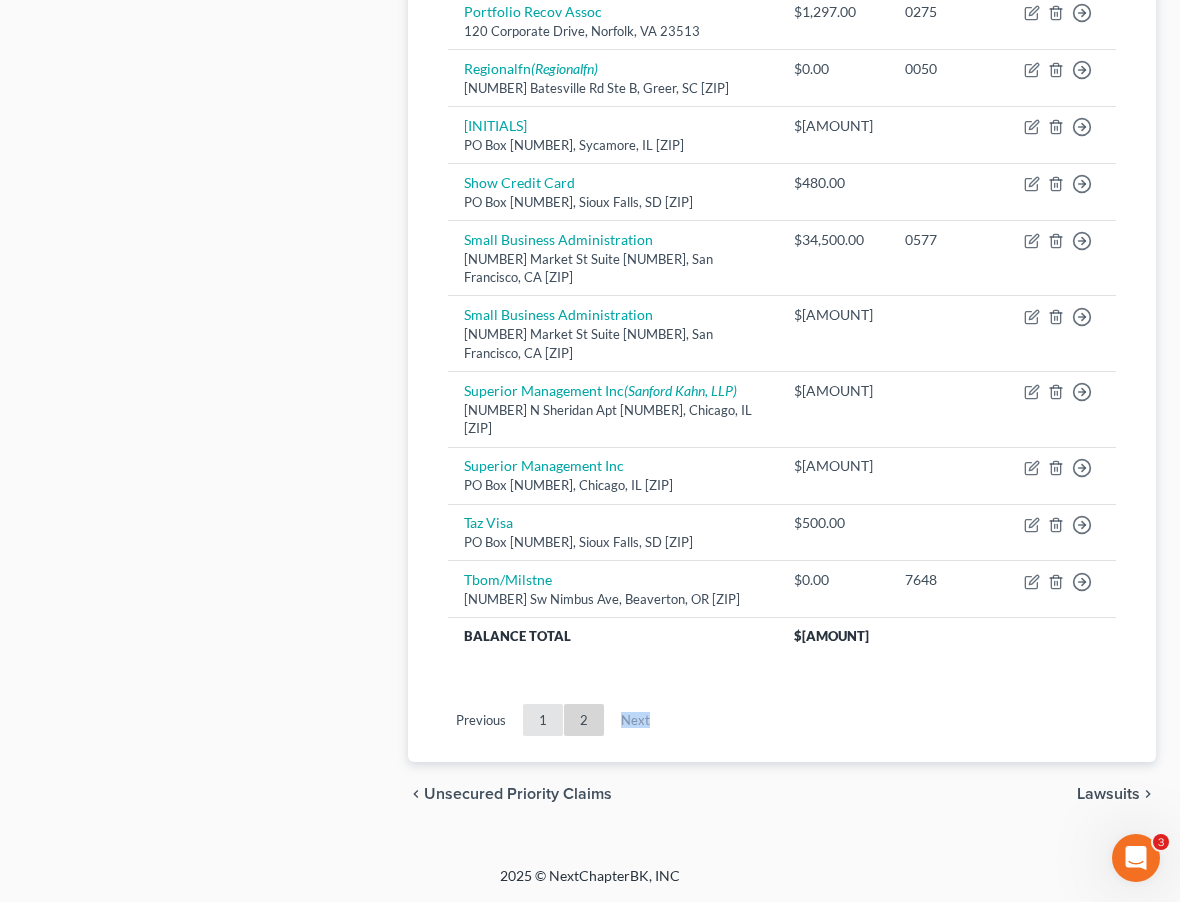 click on "1" at bounding box center (543, 720) 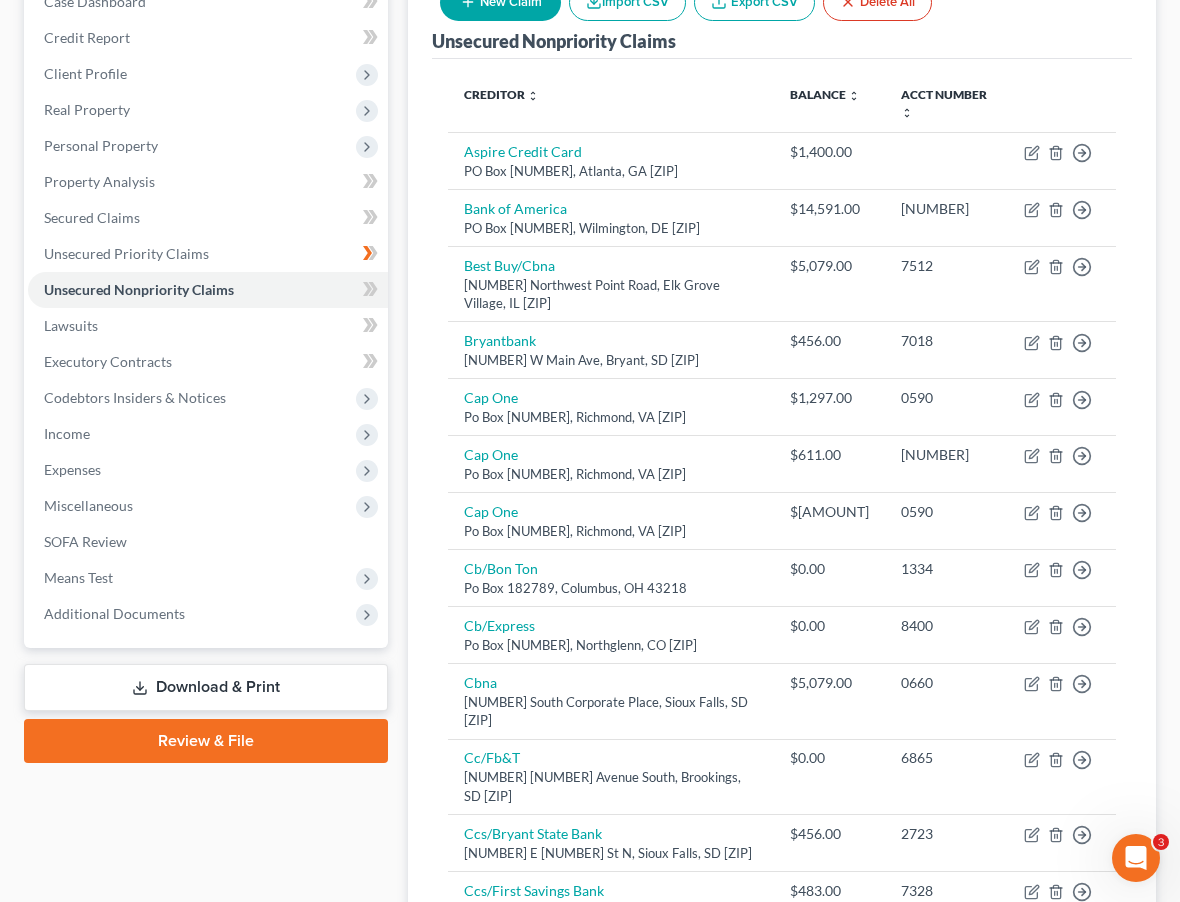 scroll, scrollTop: 1287, scrollLeft: 0, axis: vertical 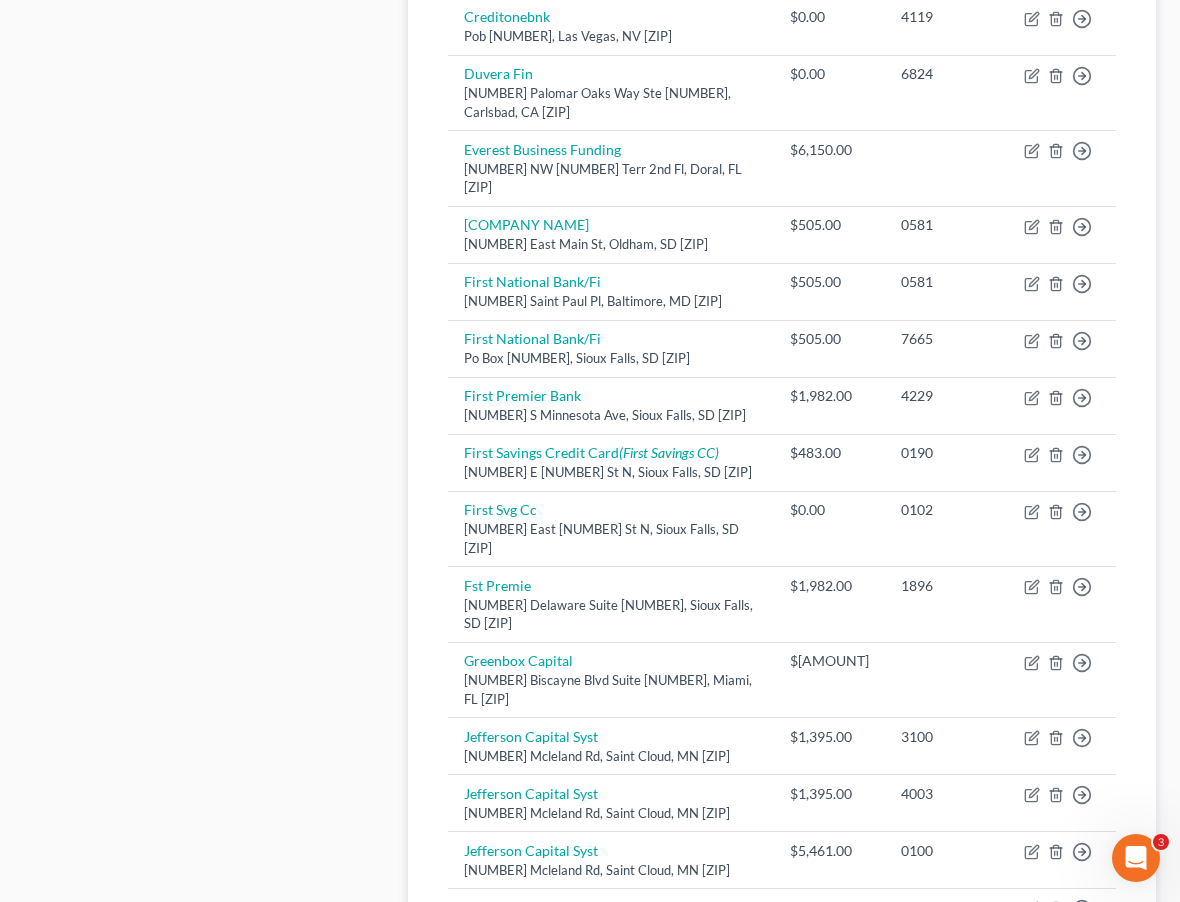 click on "Case Dashboard
Payments
Invoices
Payments
Payments
Credit Report
Client Profile" at bounding box center (206, 29) 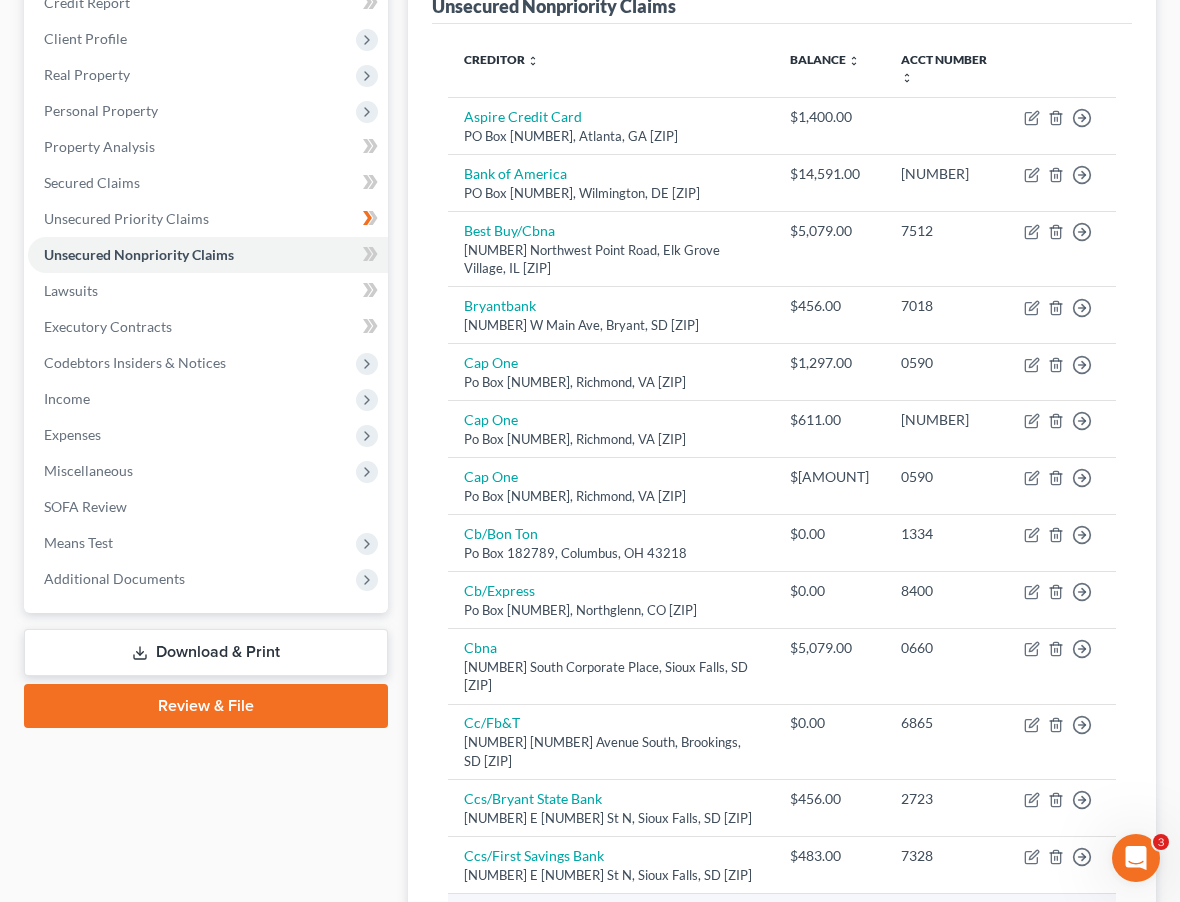 scroll, scrollTop: 256, scrollLeft: 0, axis: vertical 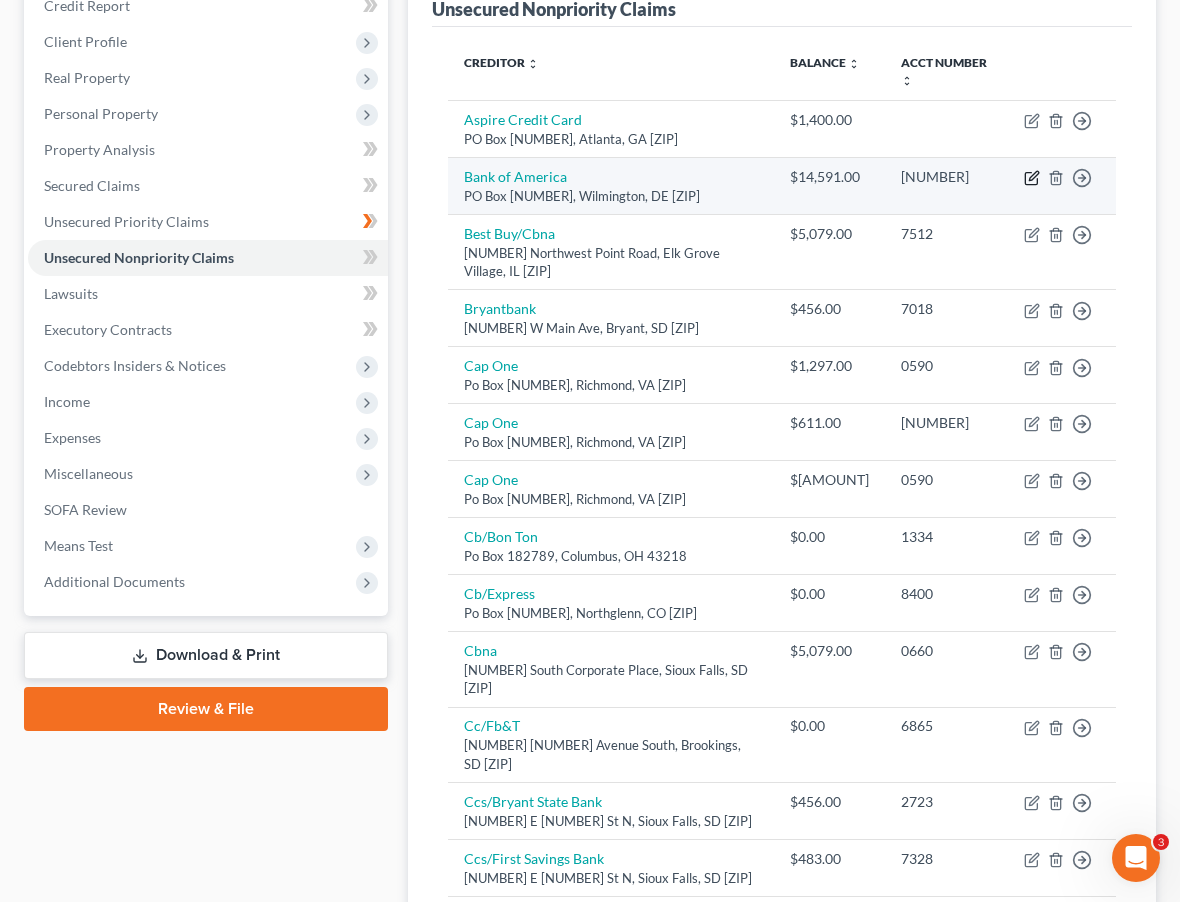 click 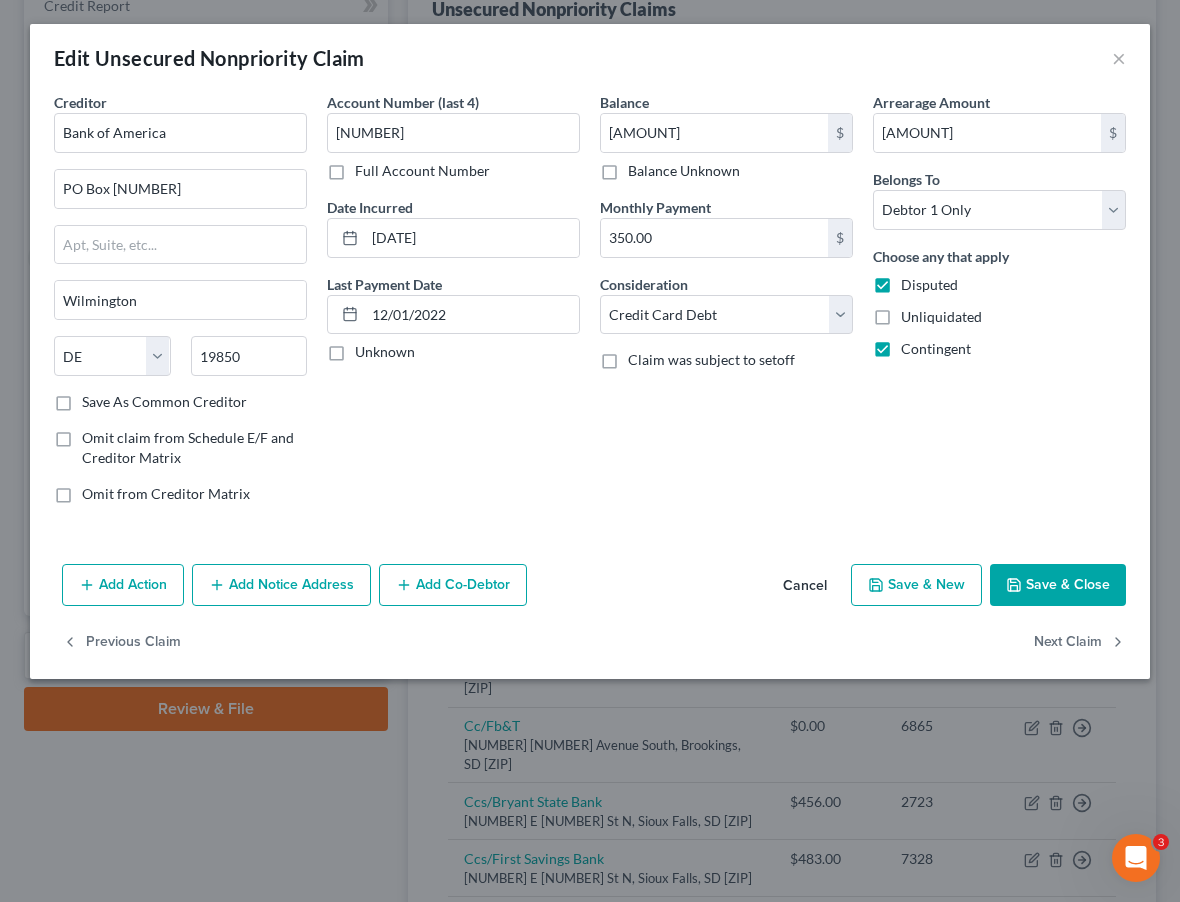 click on "Add Notice Address" at bounding box center [281, 585] 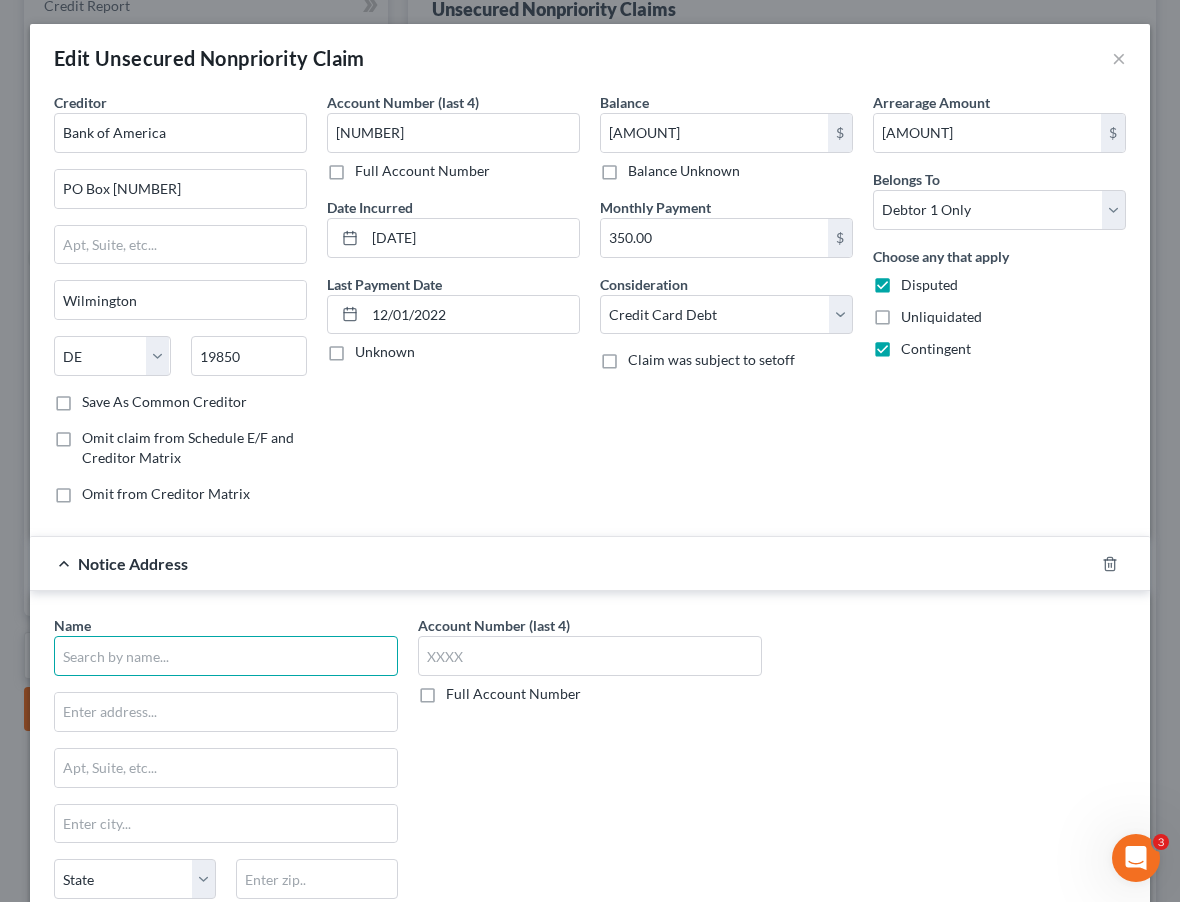 click at bounding box center (226, 656) 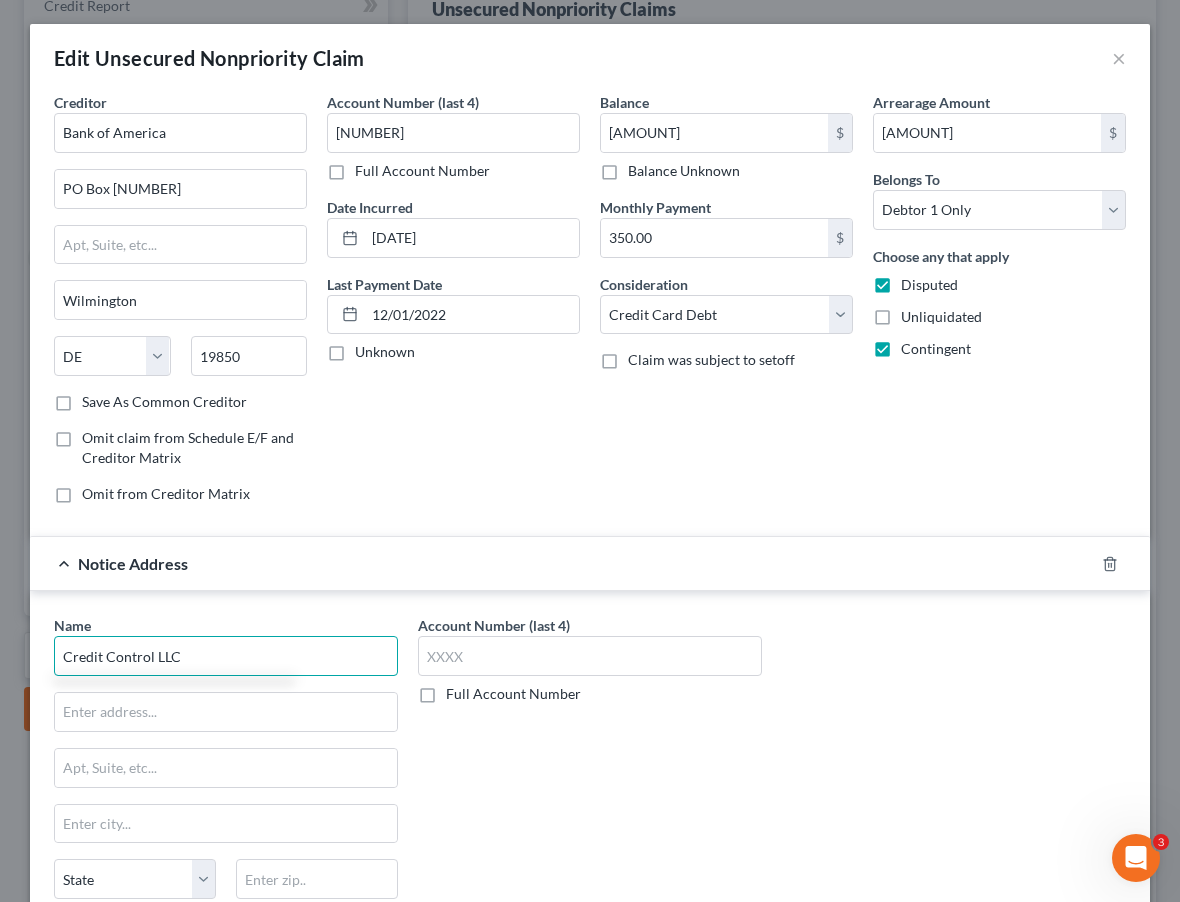 type on "Credit Control LLC" 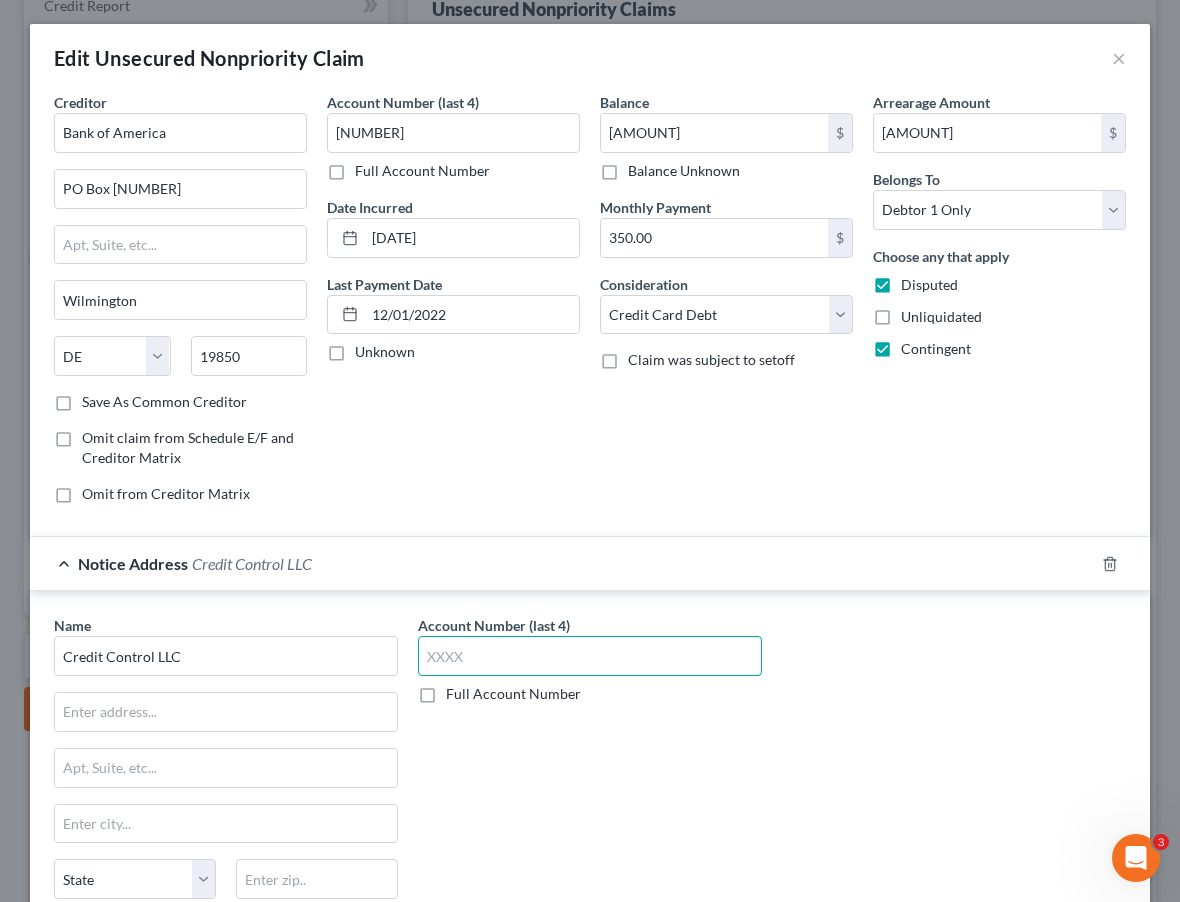 click at bounding box center [590, 656] 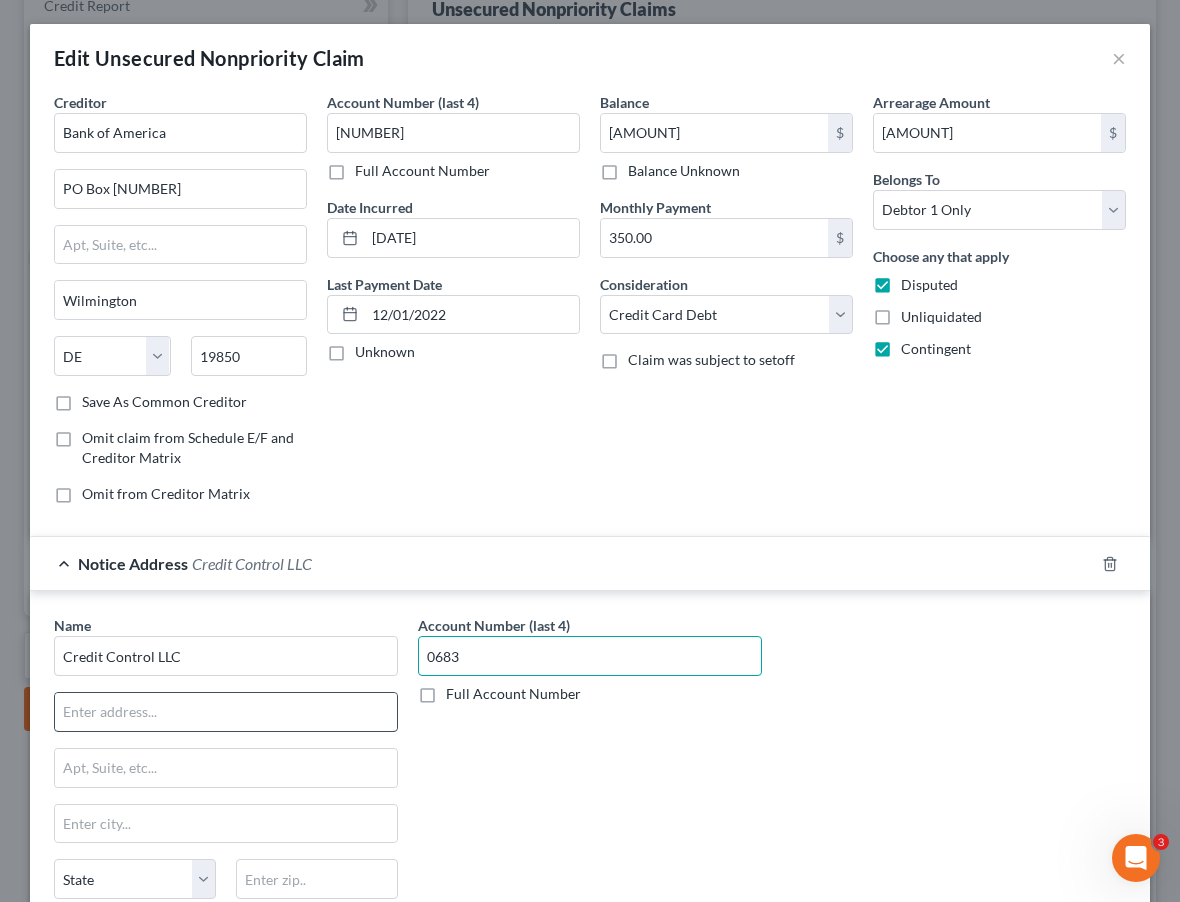 type on "0683" 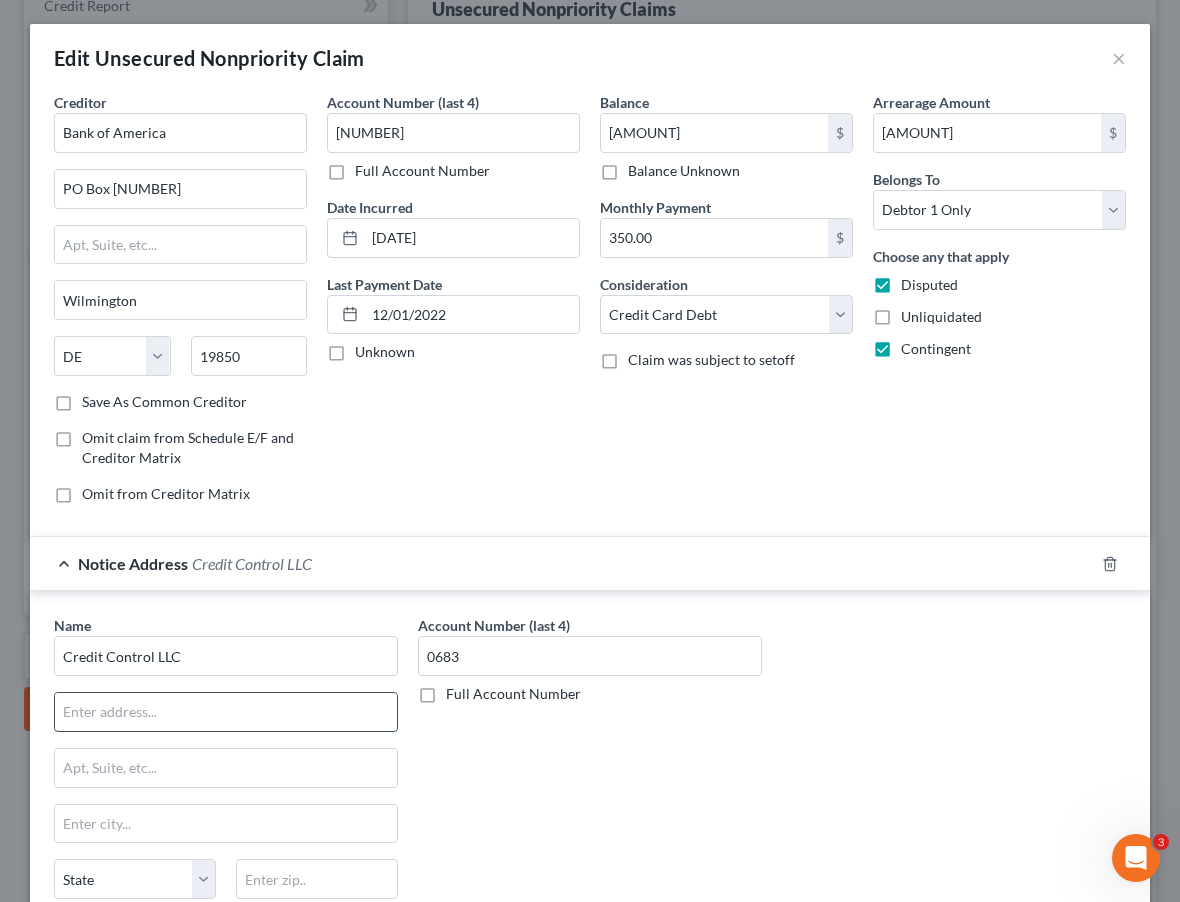 click at bounding box center (226, 712) 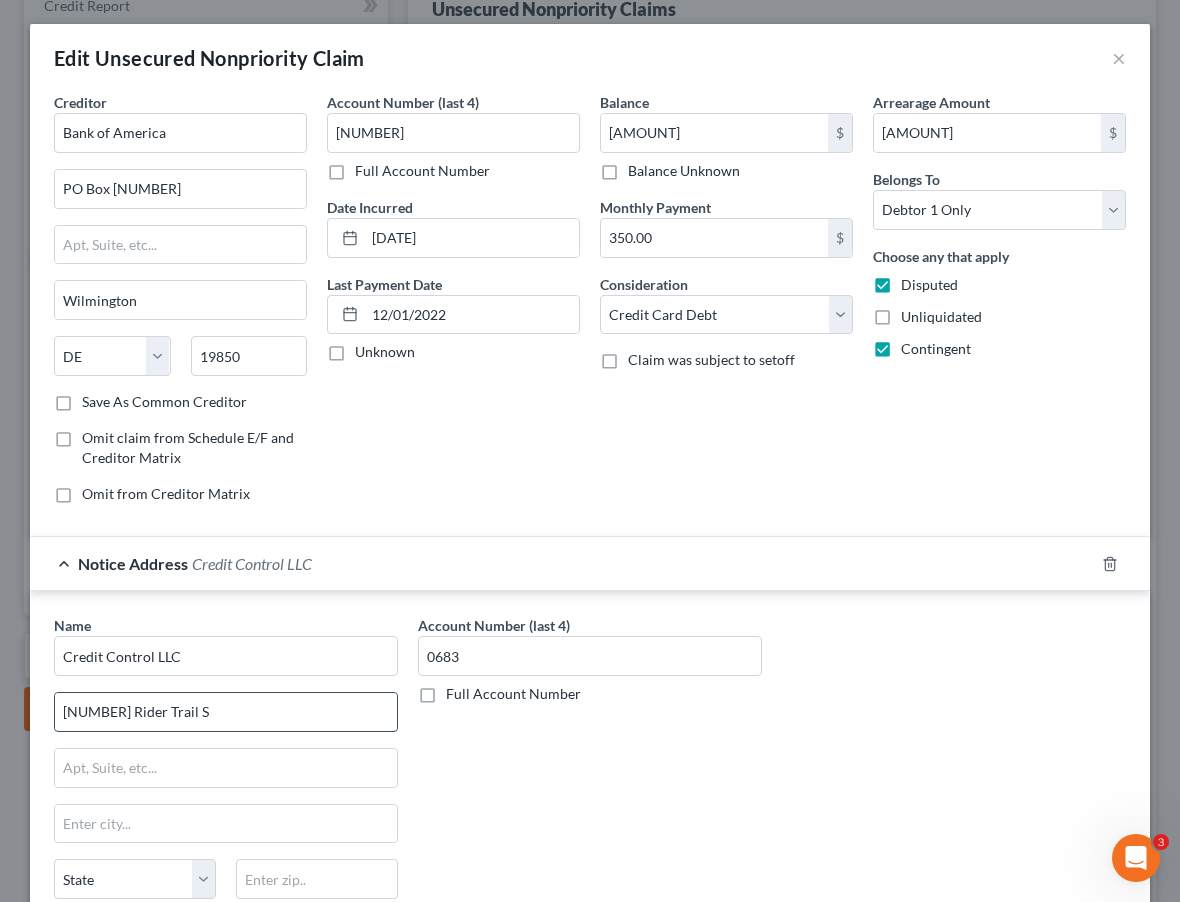 type on "[NUMBER] Rider Trail S" 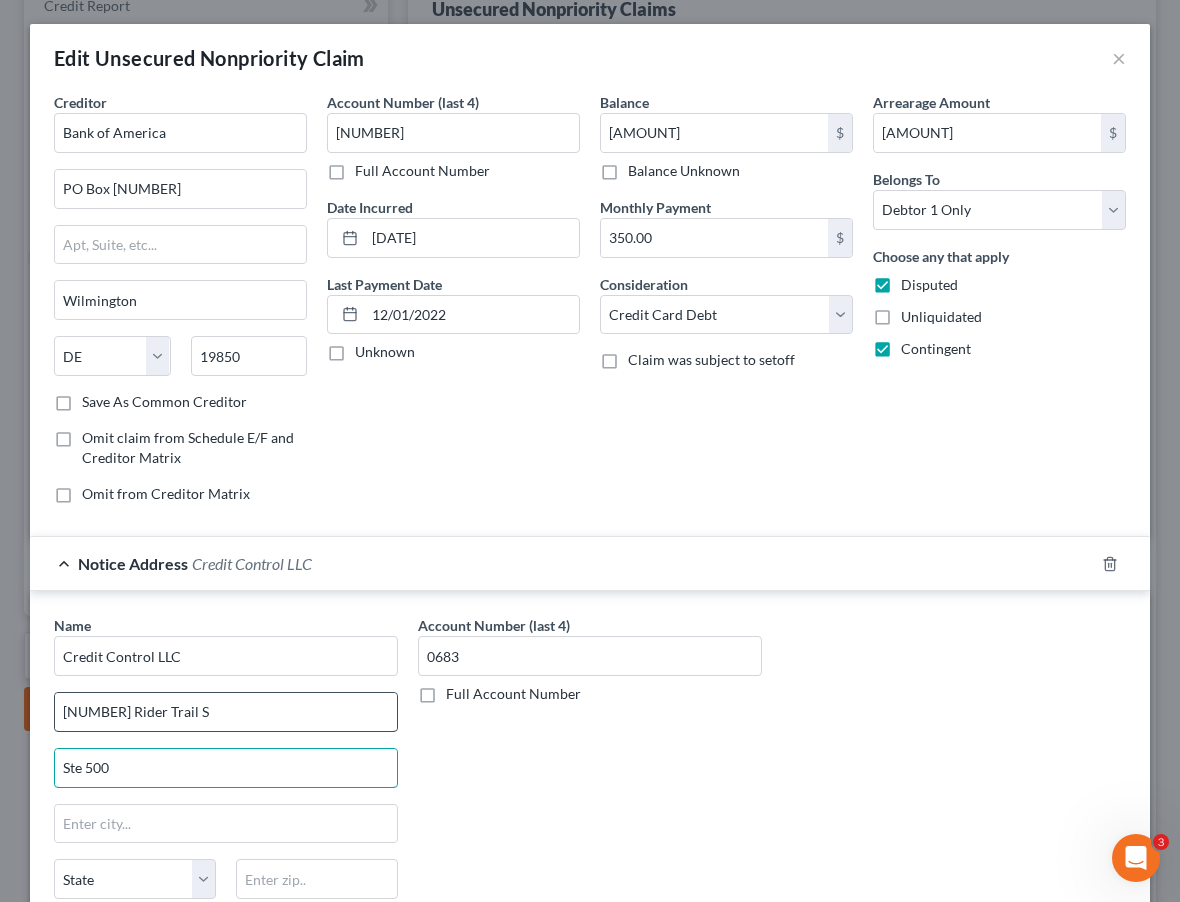 type on "Ste 500" 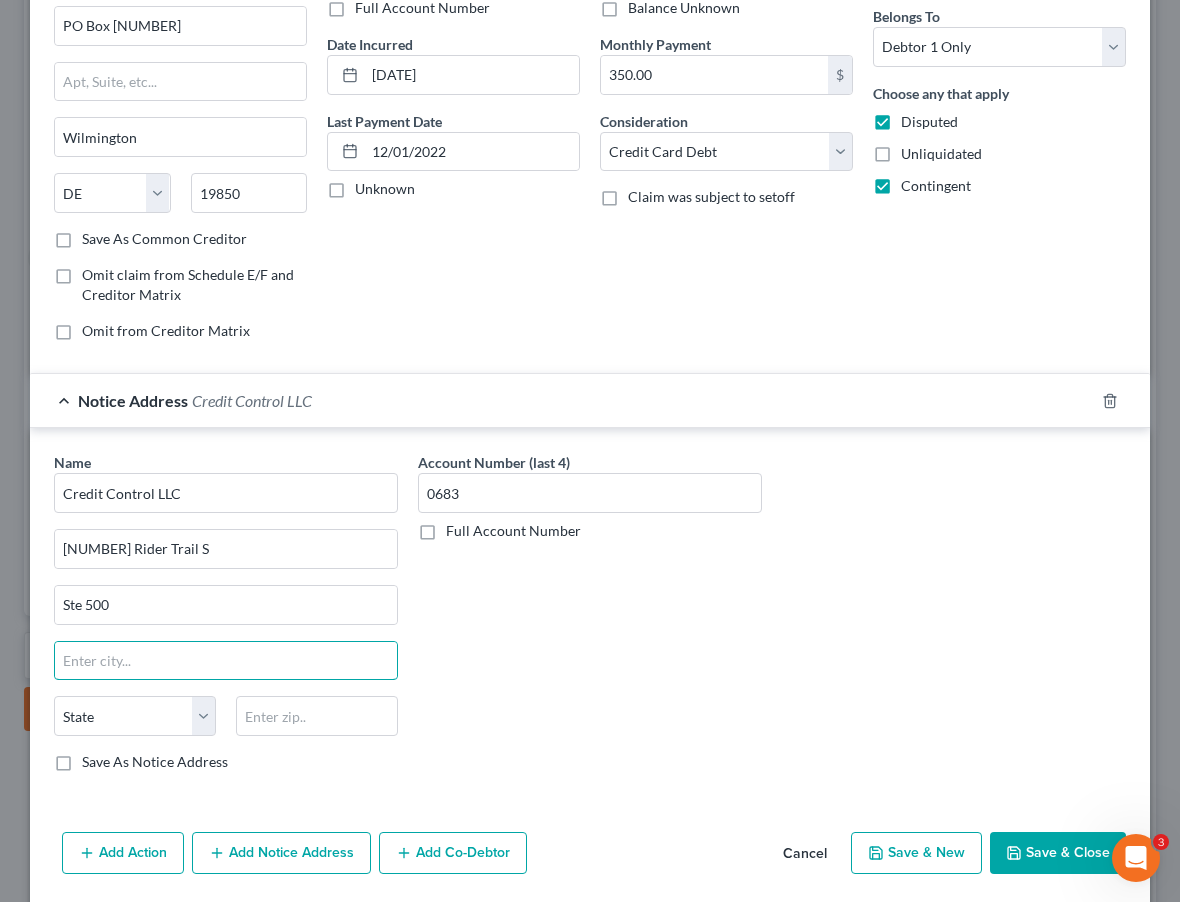 scroll, scrollTop: 169, scrollLeft: 0, axis: vertical 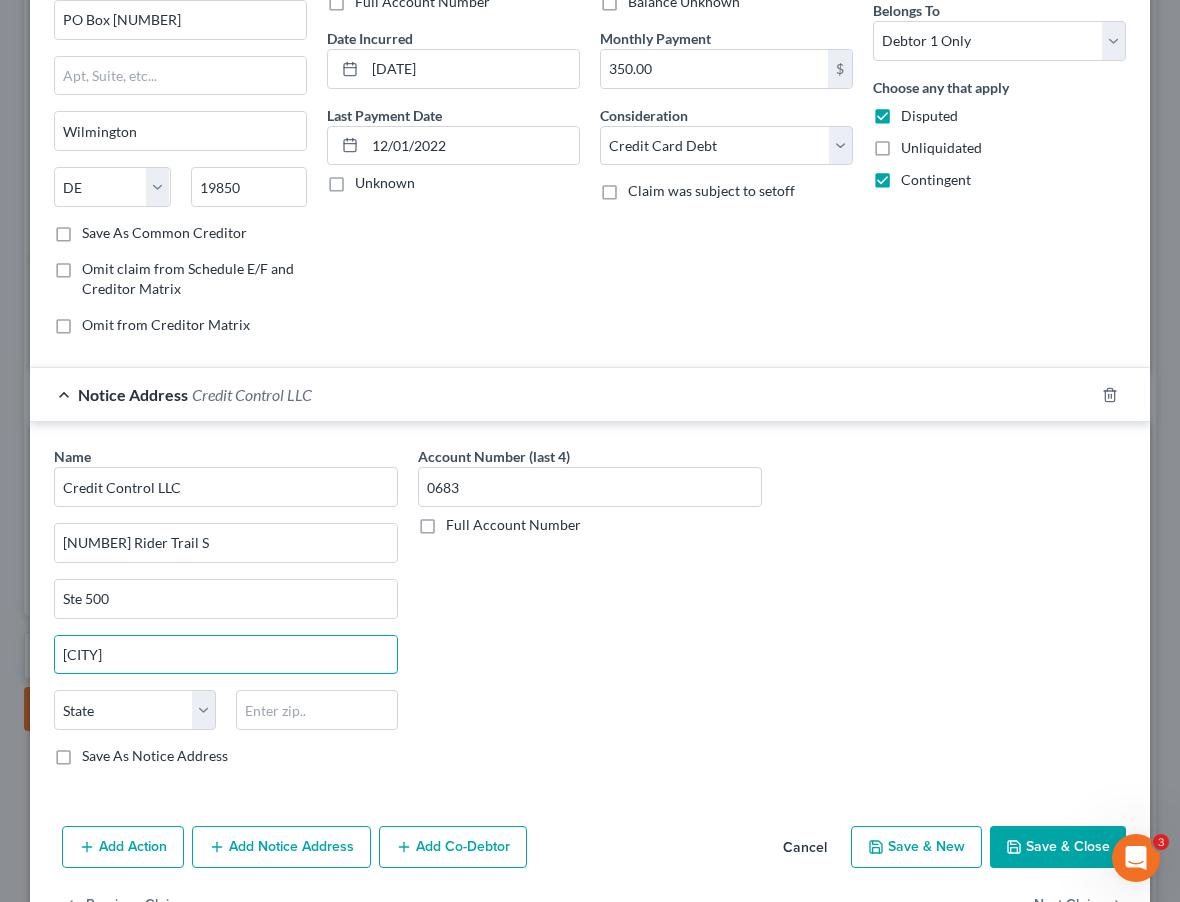 type on "[CITY]" 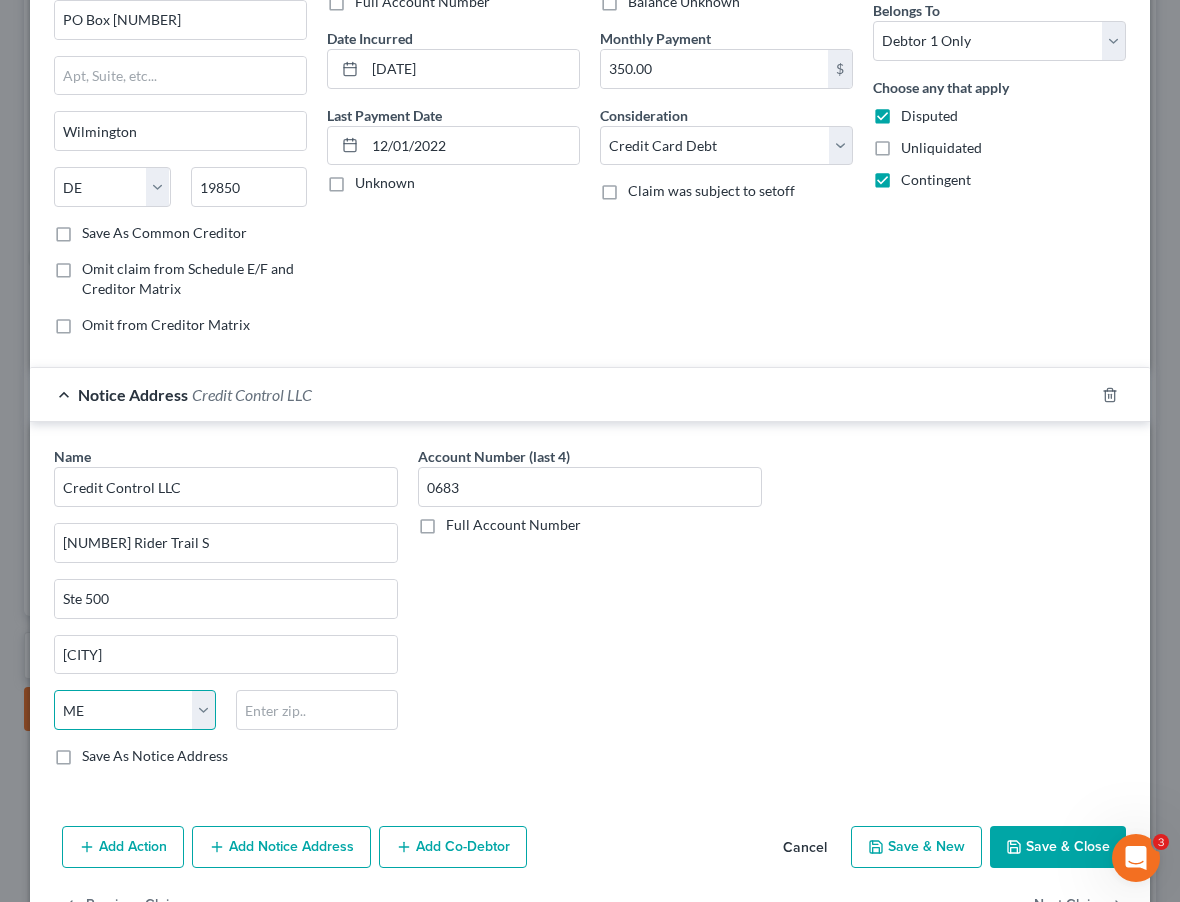 select on "26" 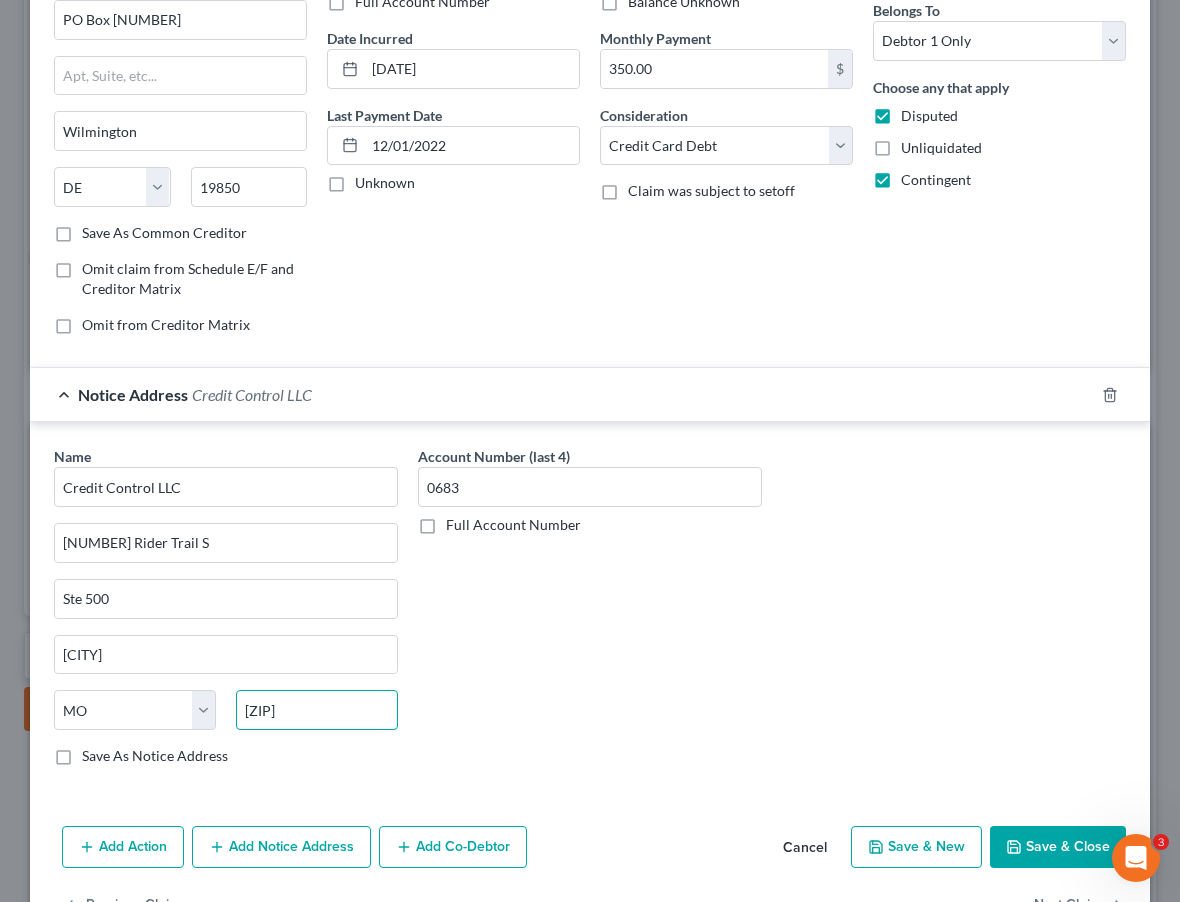 type on "[ZIP]" 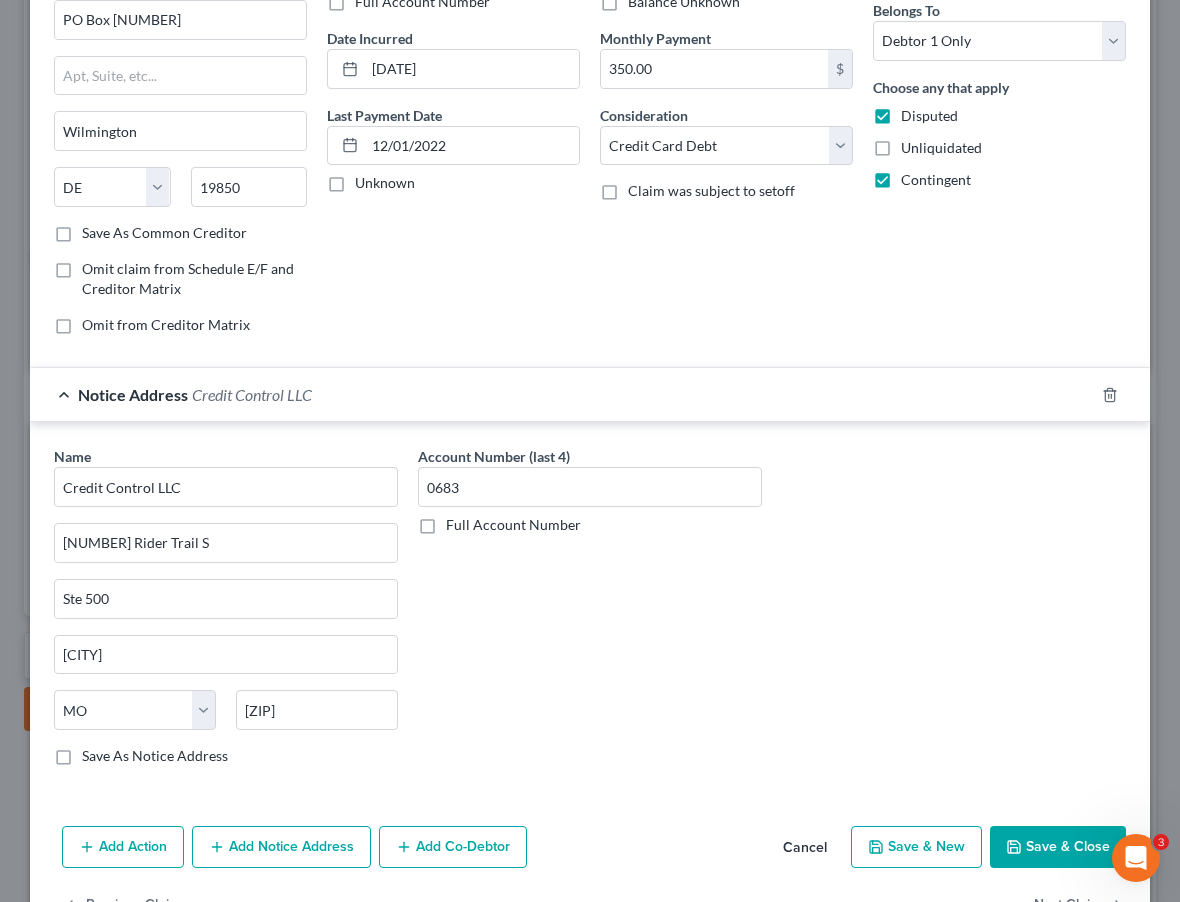 click on "Account Number (last 4)
[NUMBER]
Full Account Number" at bounding box center [590, 614] 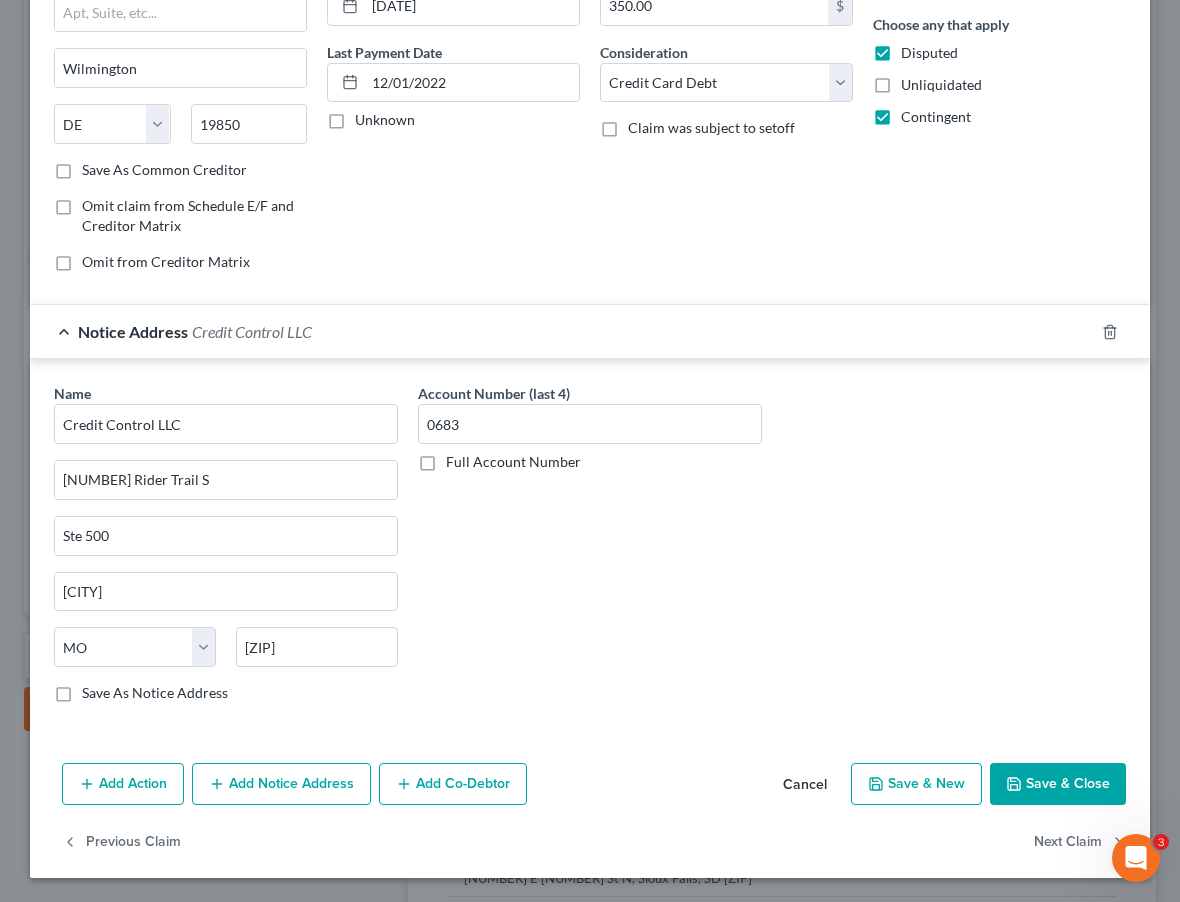 scroll, scrollTop: 299, scrollLeft: 0, axis: vertical 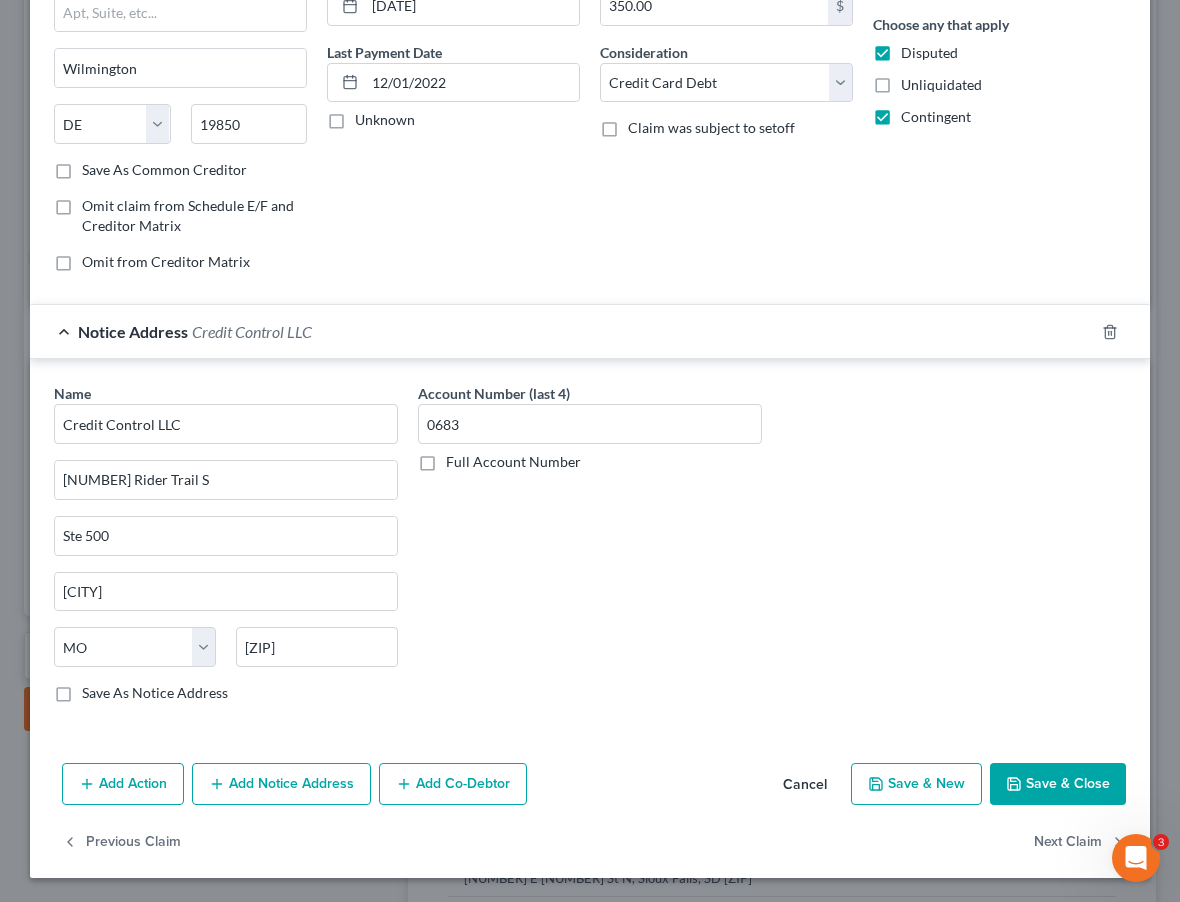 click on "Save As Notice Address" at bounding box center (96, 689) 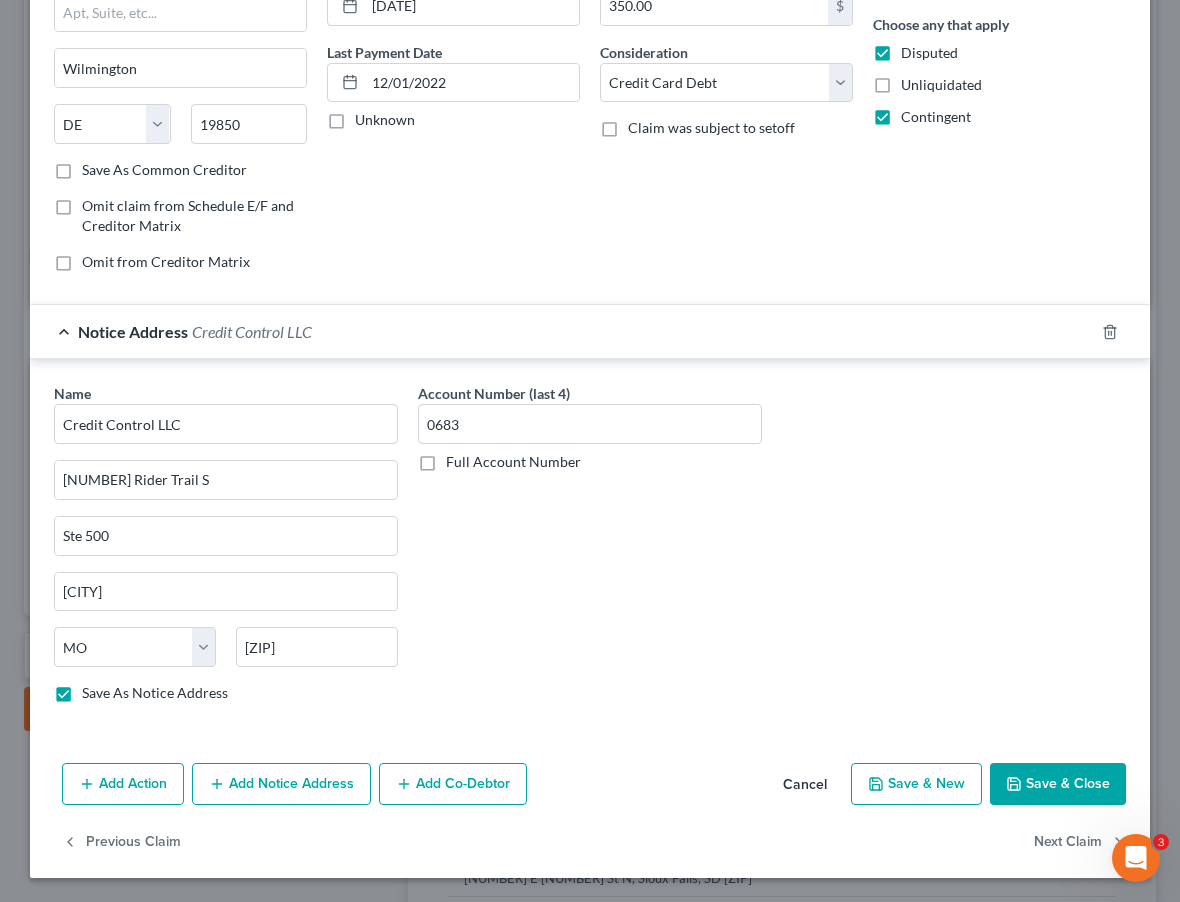 click on "Save & Close" at bounding box center [1058, 784] 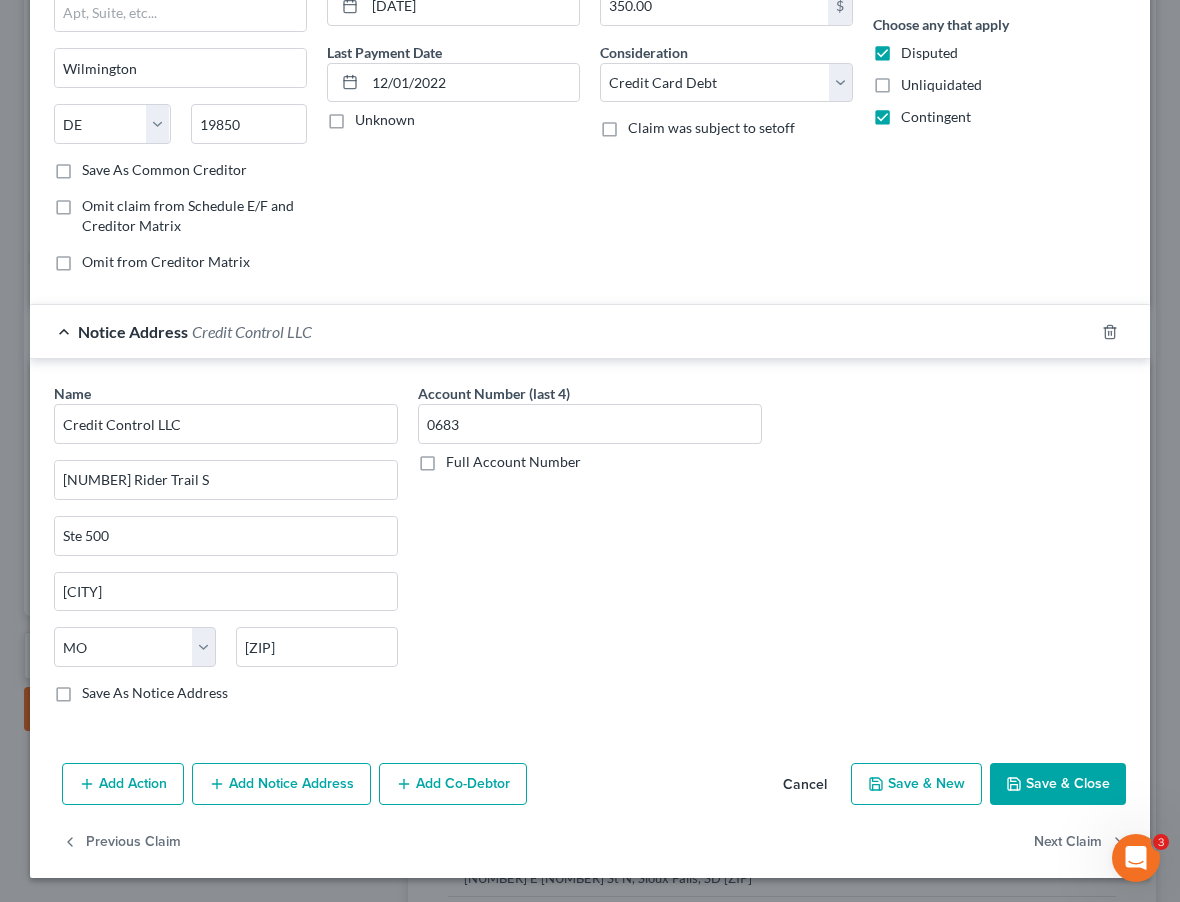 checkbox on "false" 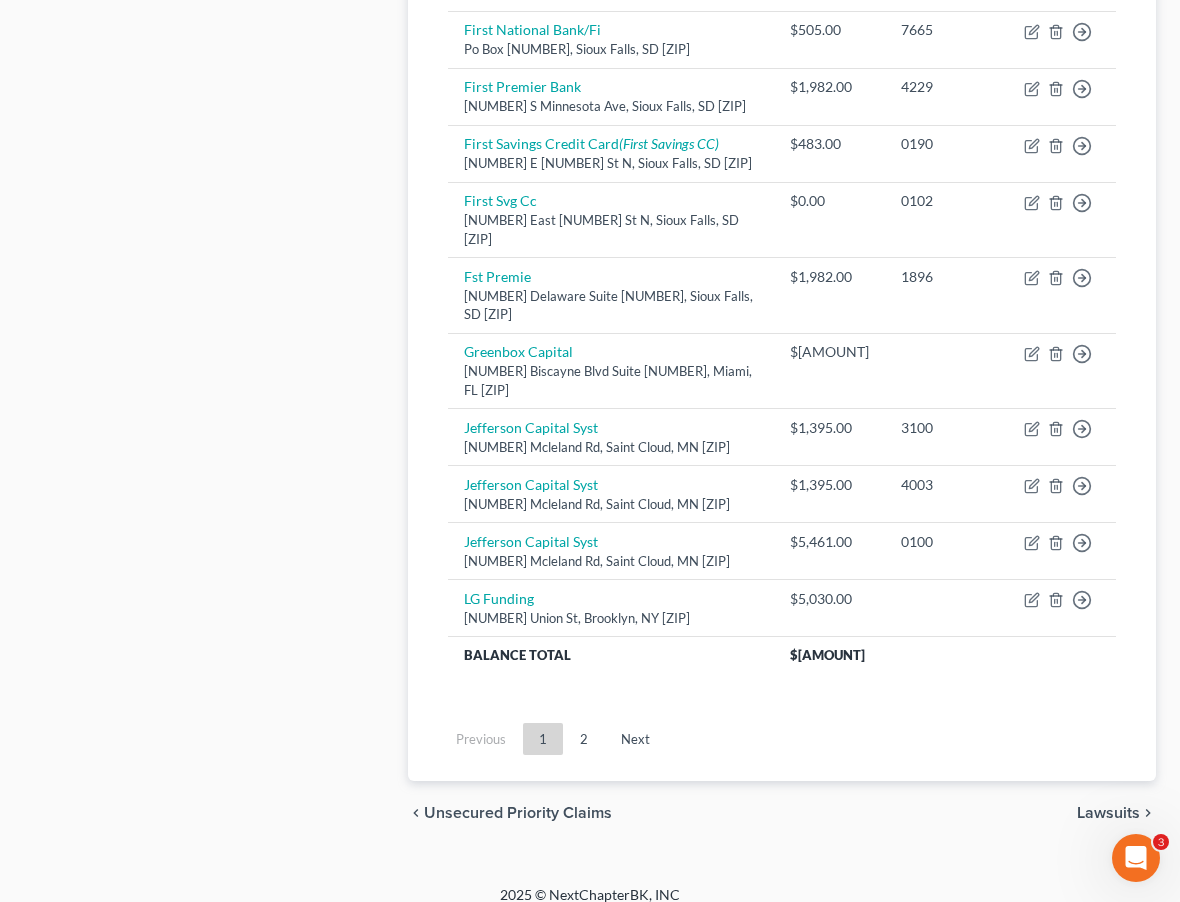 scroll, scrollTop: 1709, scrollLeft: 0, axis: vertical 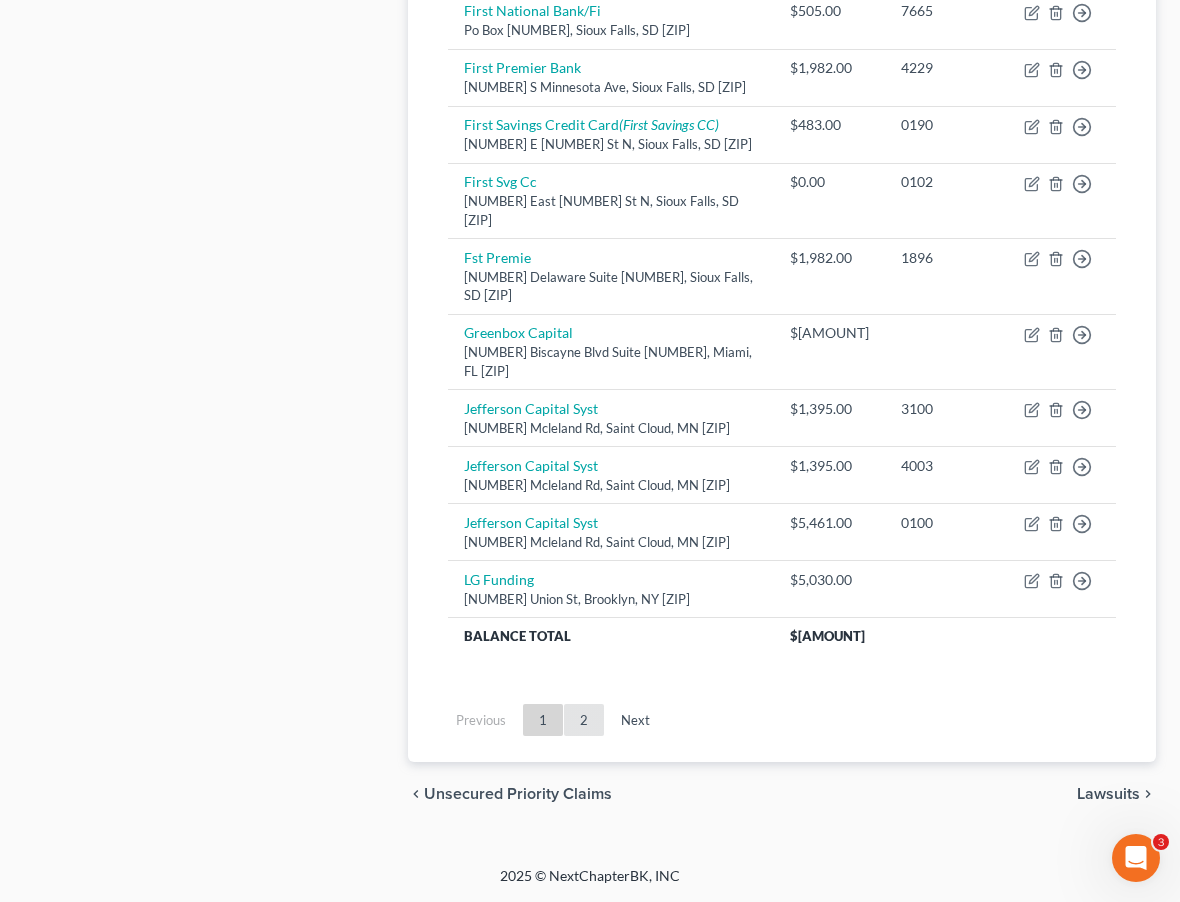 click on "2" at bounding box center (584, 720) 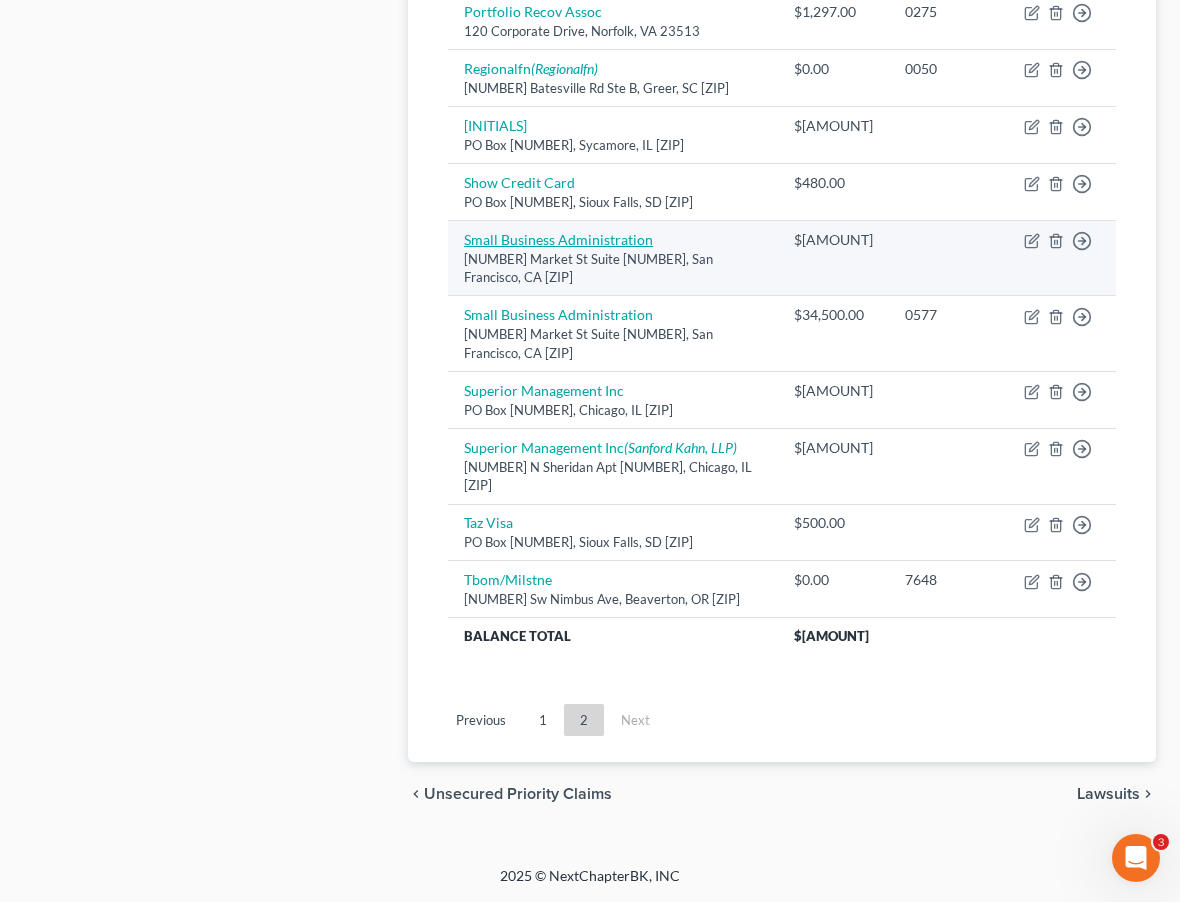 scroll, scrollTop: 1287, scrollLeft: 0, axis: vertical 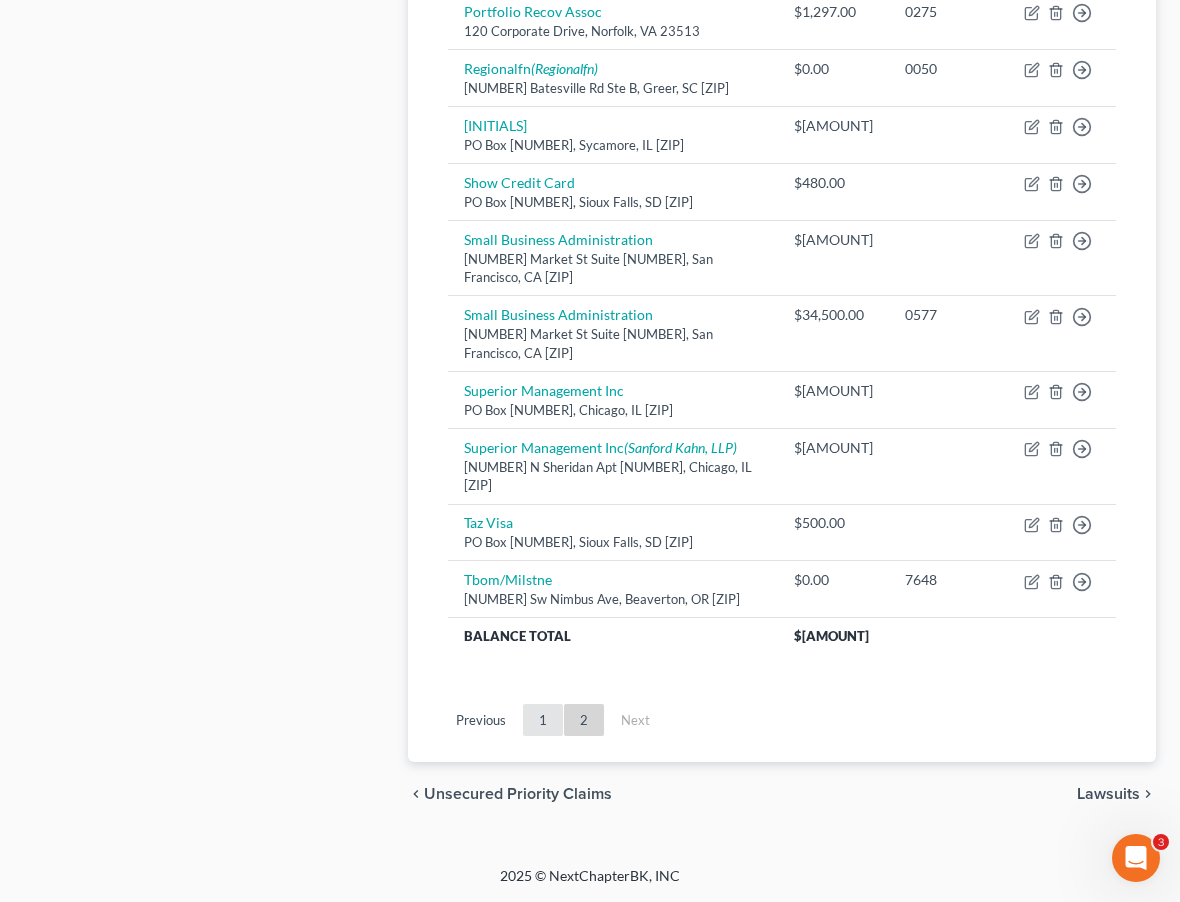 click on "1" at bounding box center [543, 720] 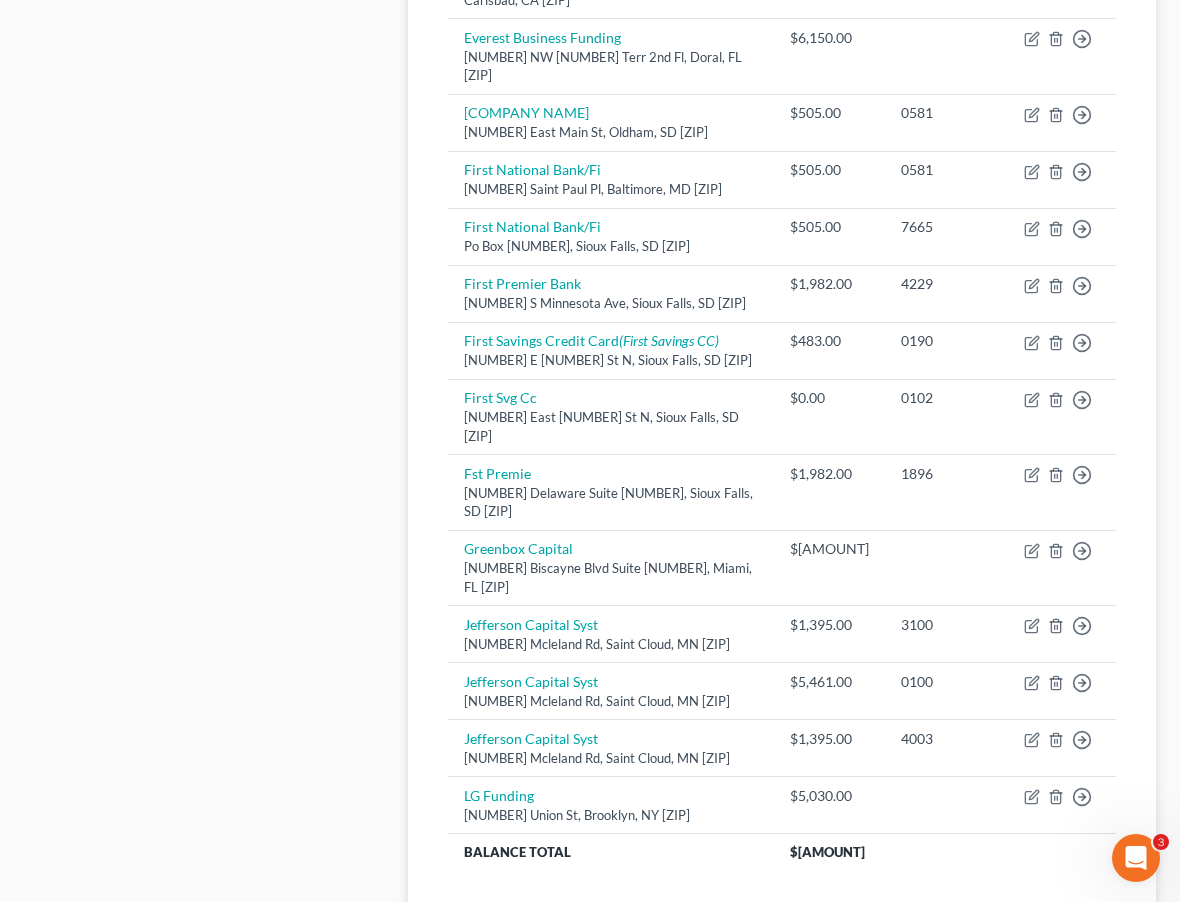 scroll, scrollTop: 1709, scrollLeft: 0, axis: vertical 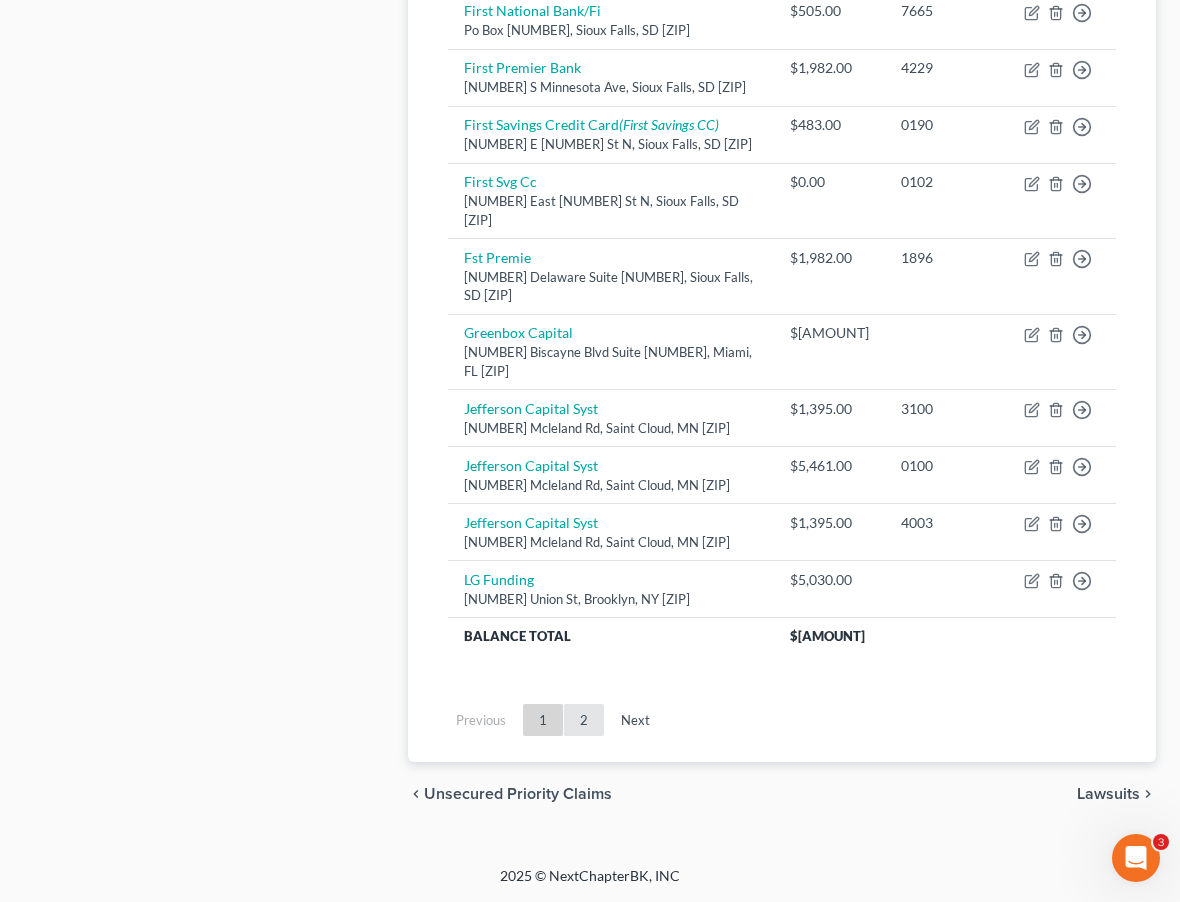 click on "2" at bounding box center [584, 720] 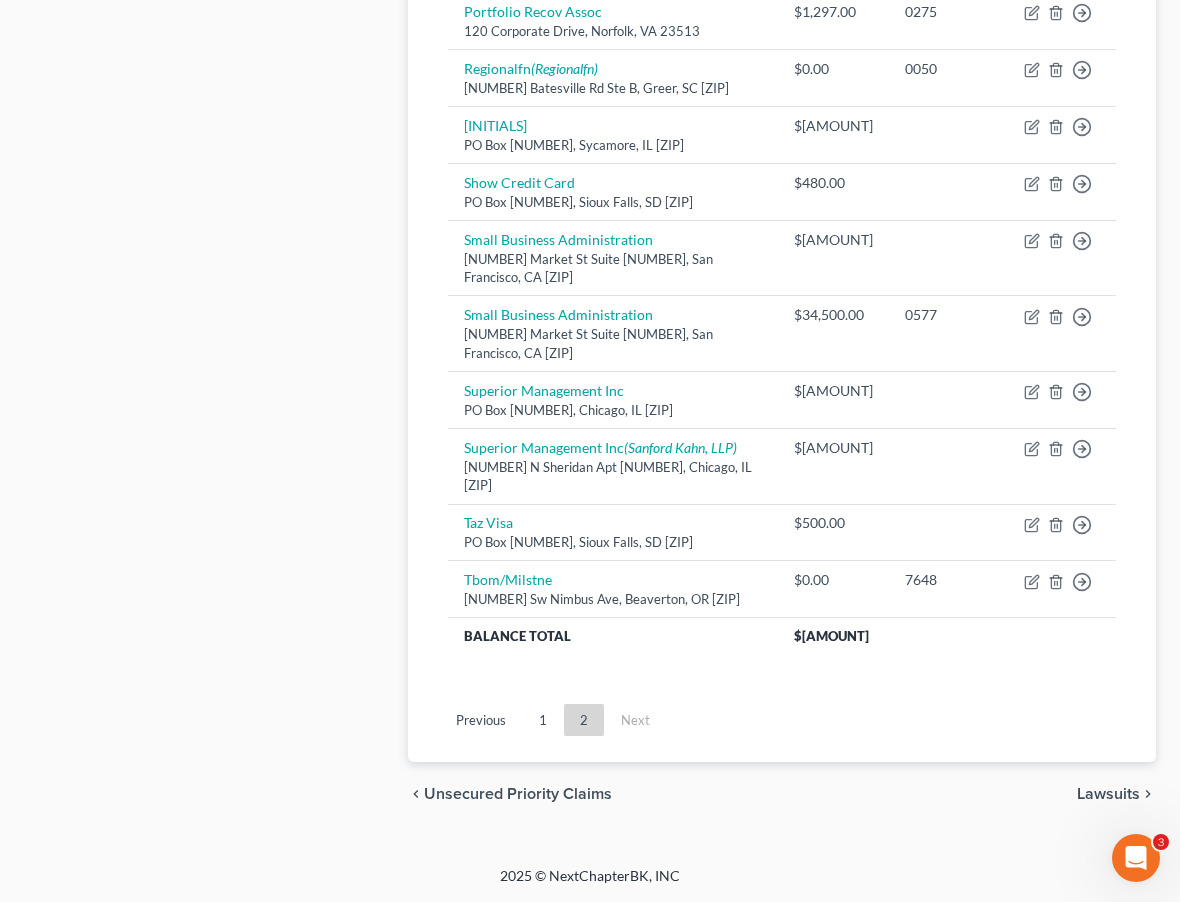 click on "Case Dashboard
Payments
Invoices
Payments
Payments
Credit Report
Client Profile" at bounding box center (206, -52) 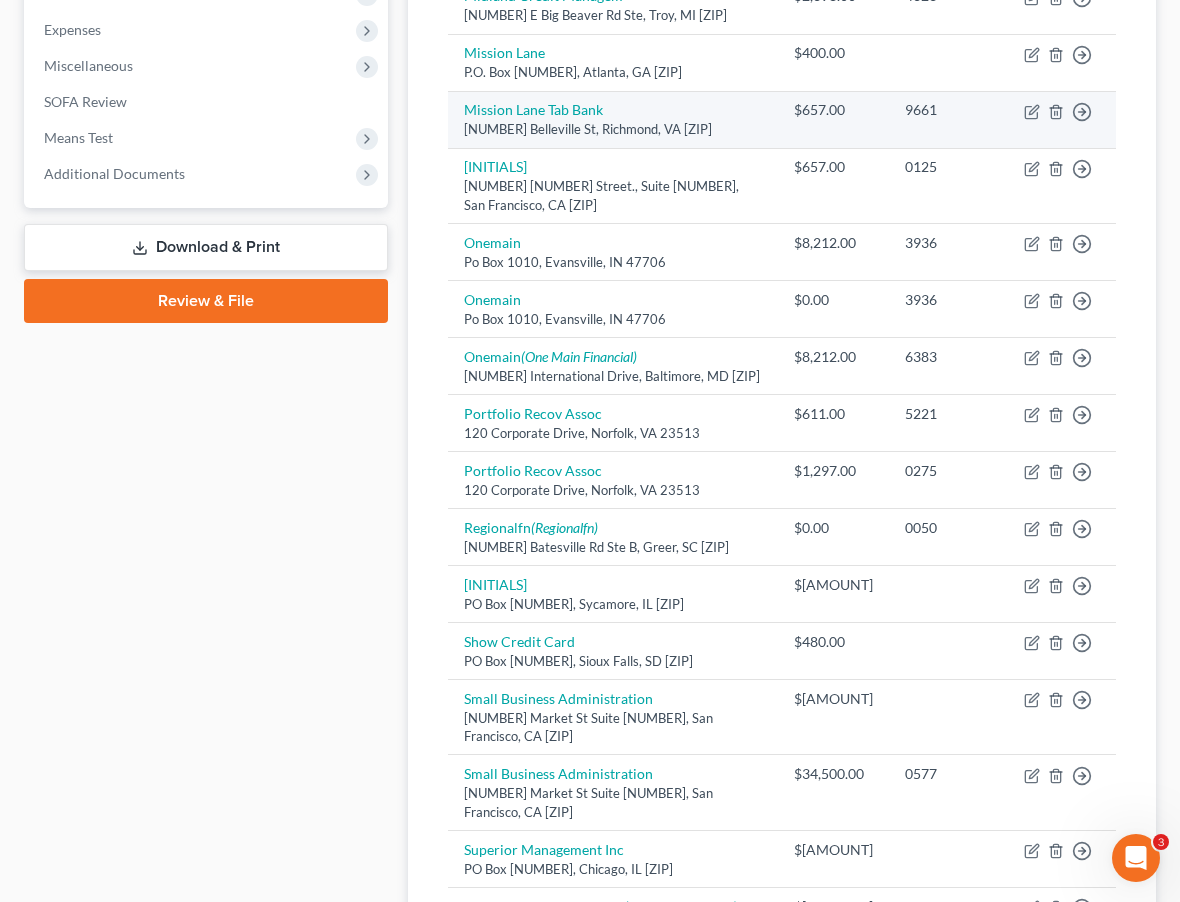 scroll, scrollTop: 663, scrollLeft: 0, axis: vertical 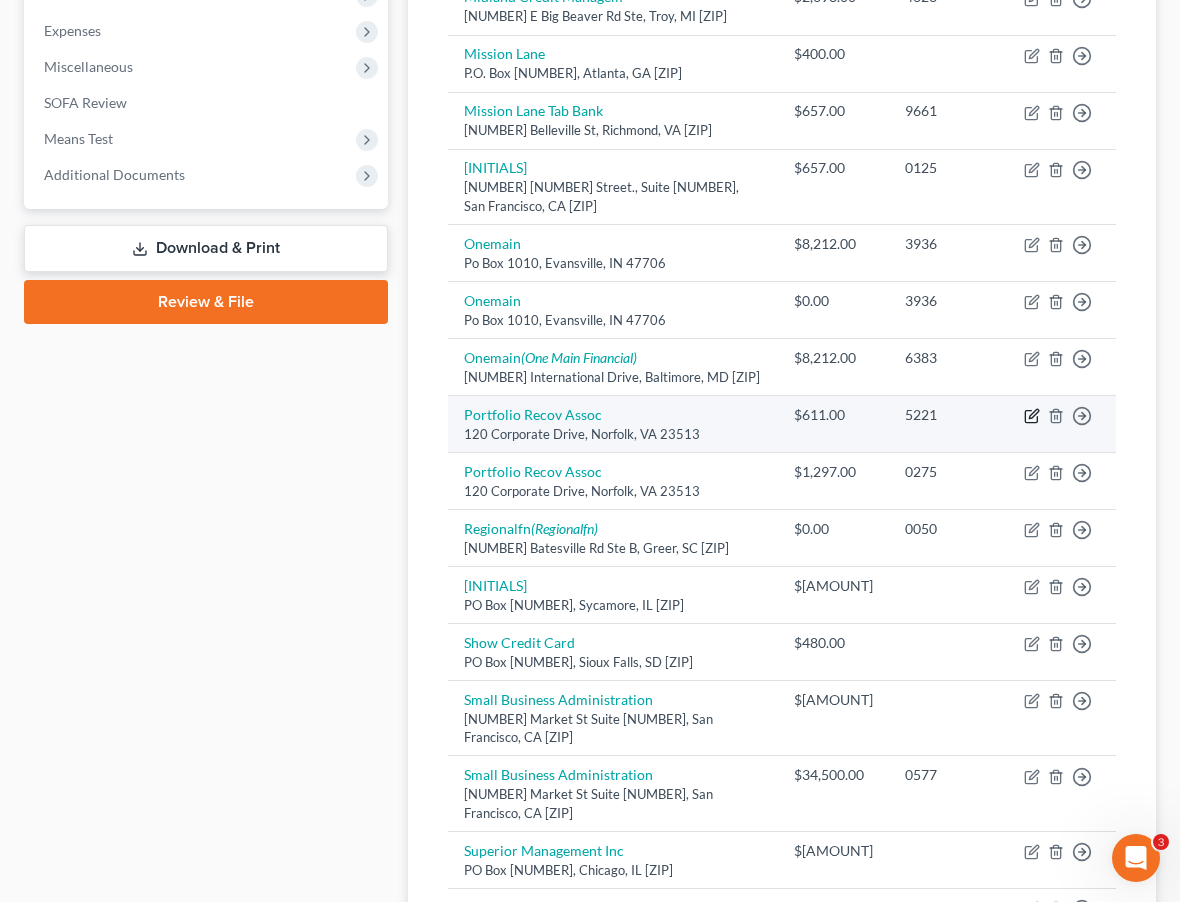 click 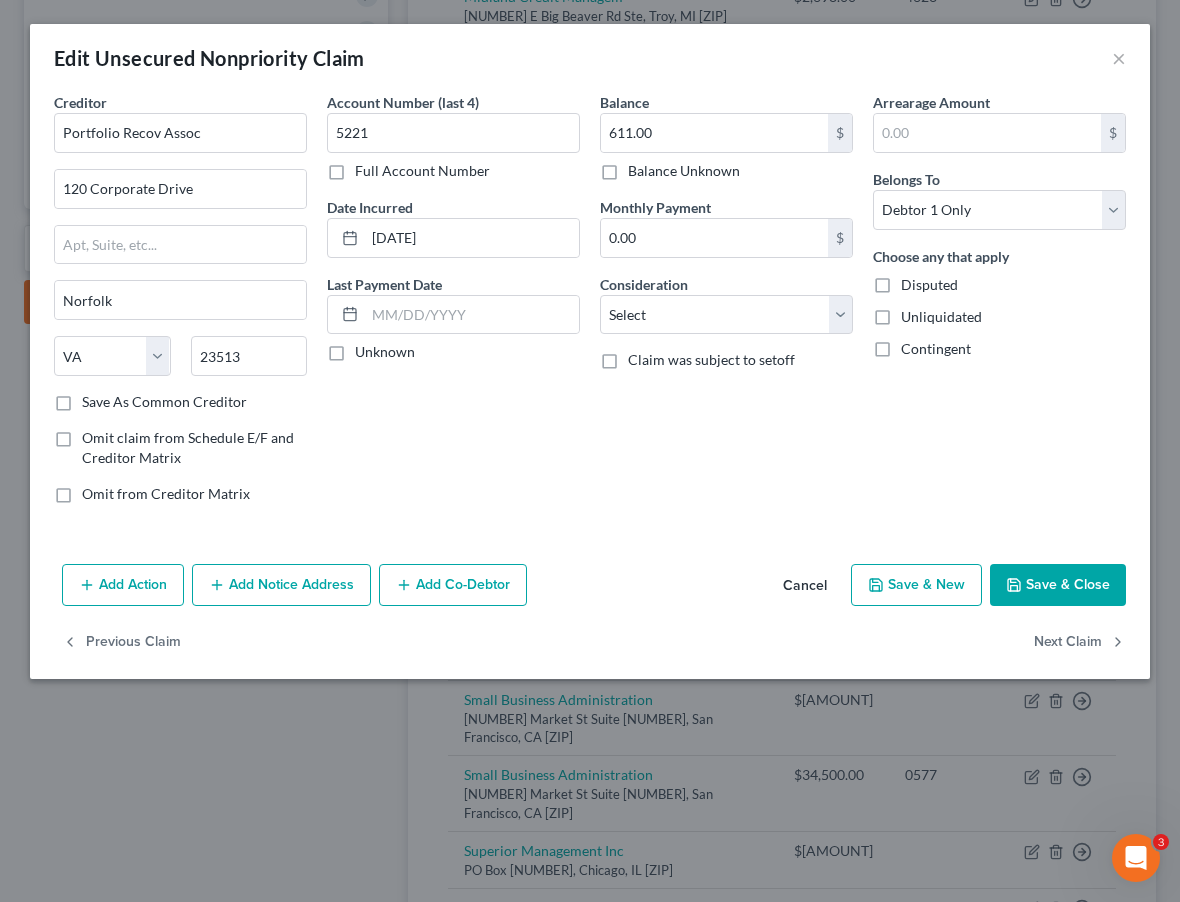 click on "Add Notice Address" at bounding box center [281, 585] 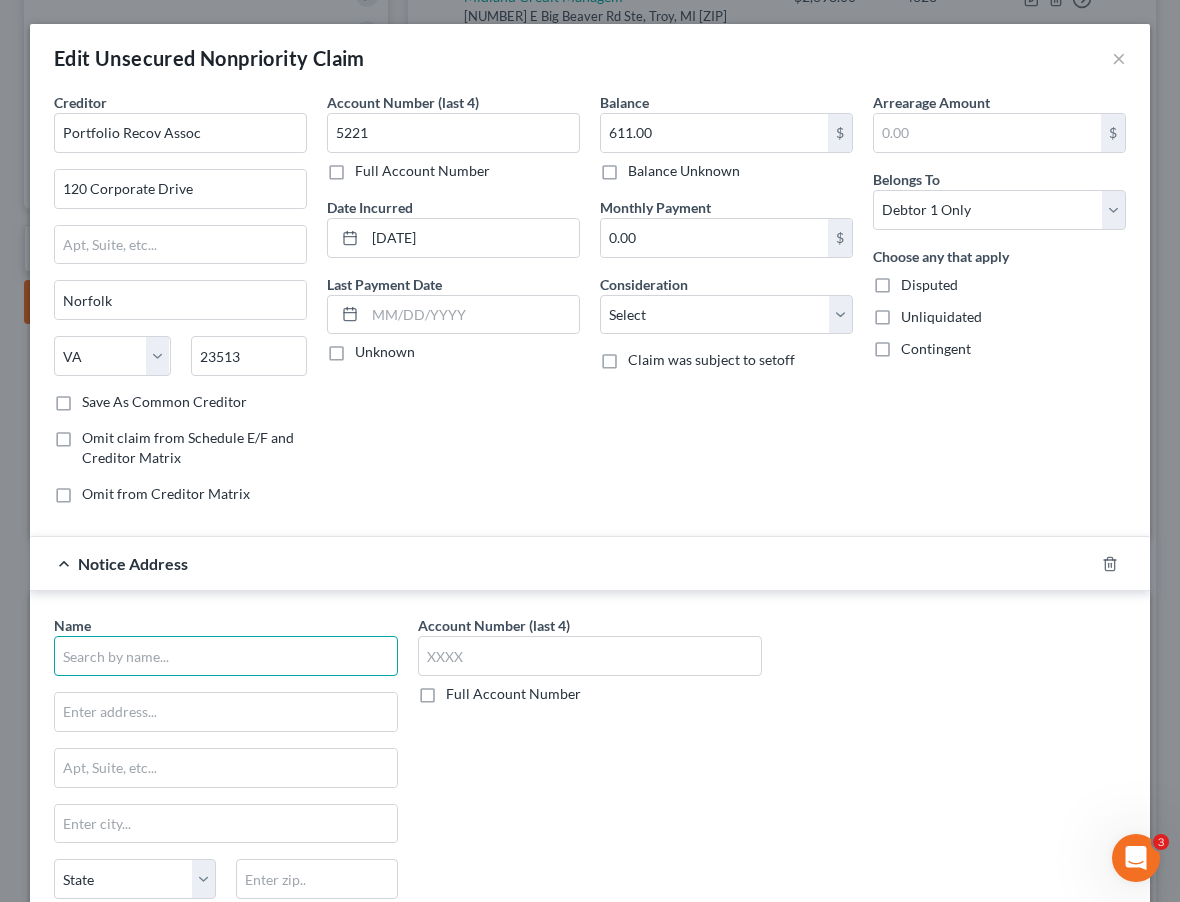 click at bounding box center [226, 656] 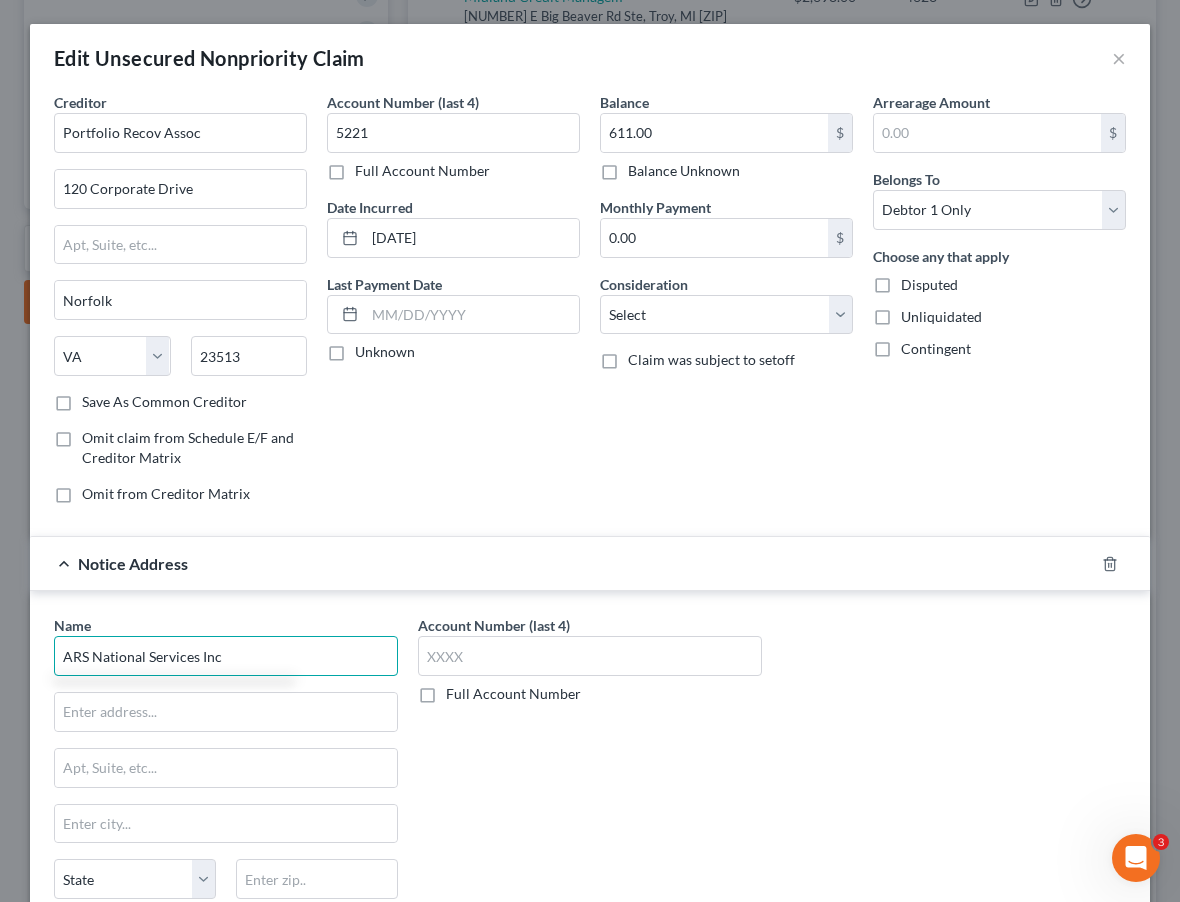 type on "ARS National Services Inc" 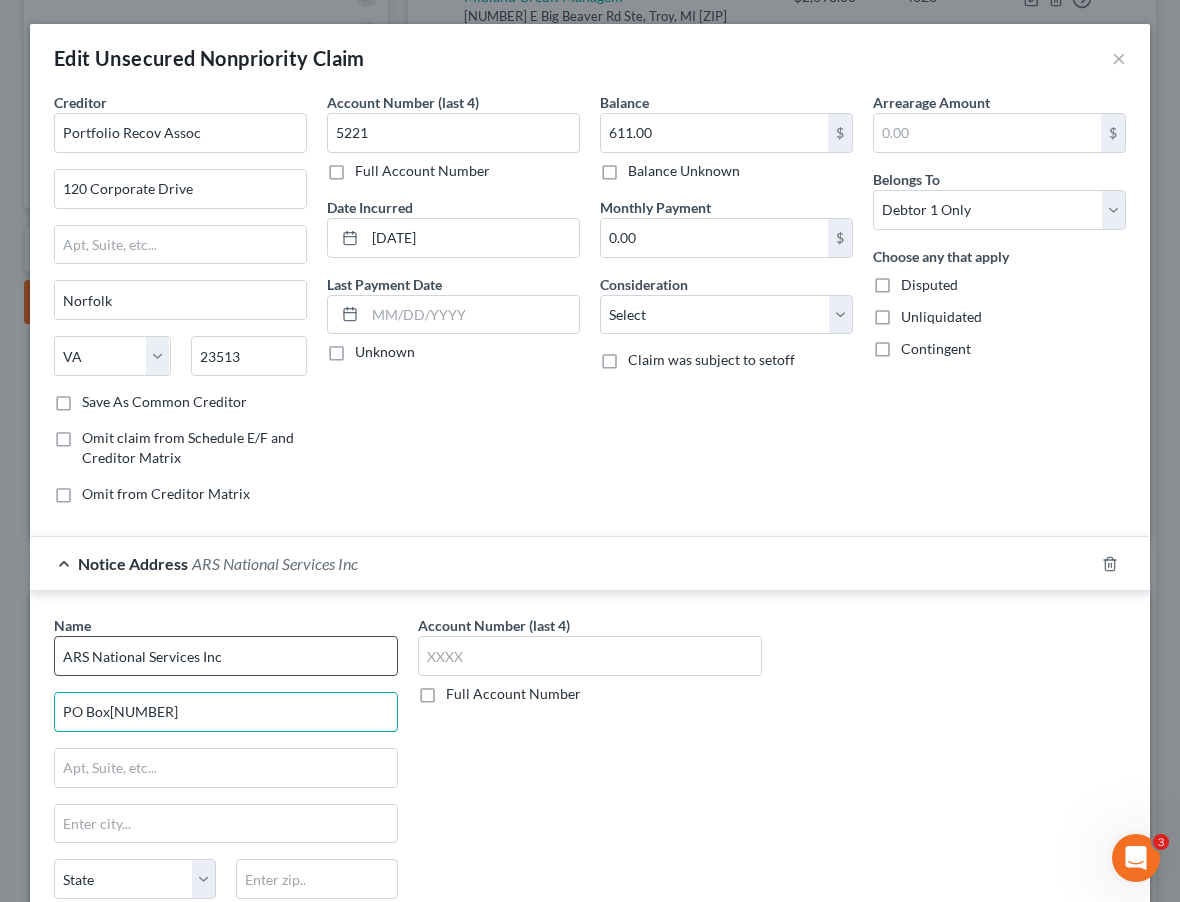 type on "PO Box[NUMBER]" 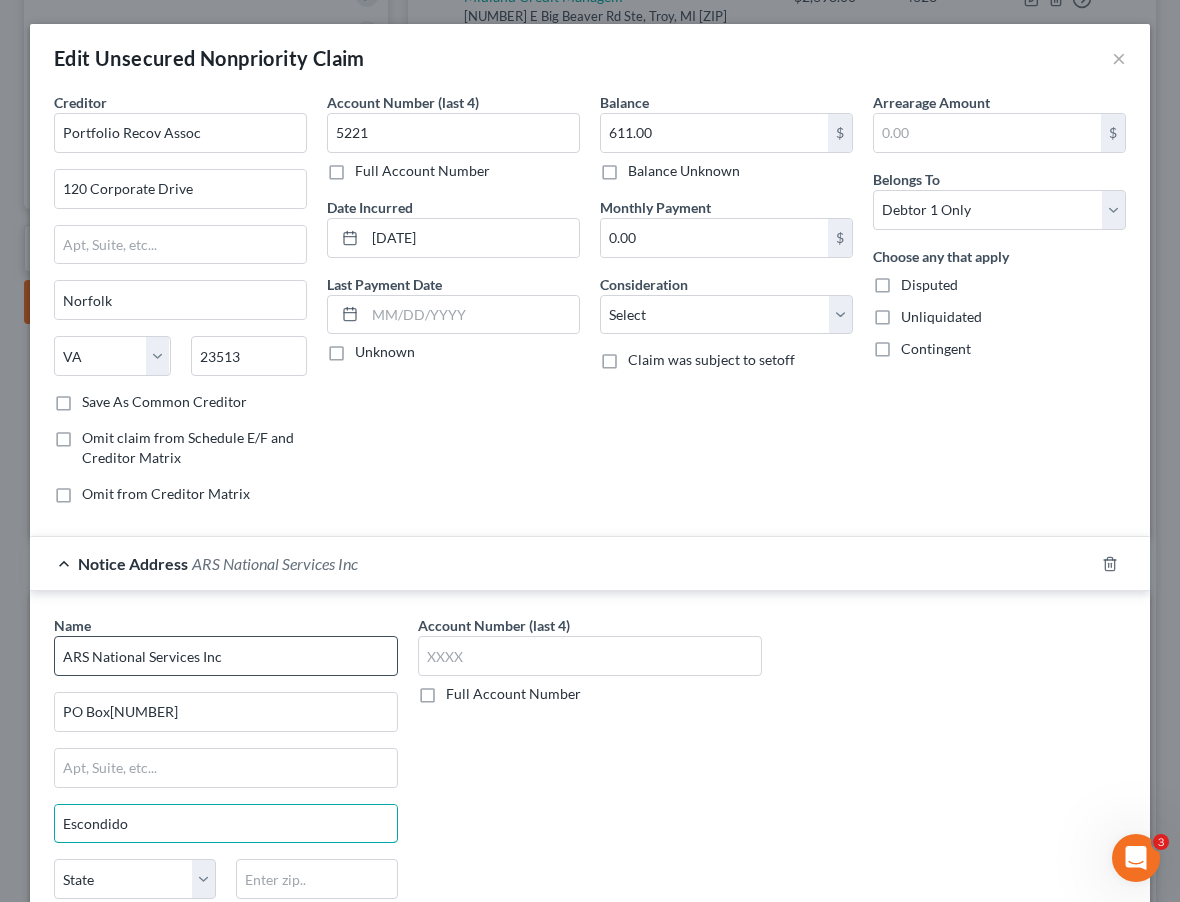 type on "Escondido" 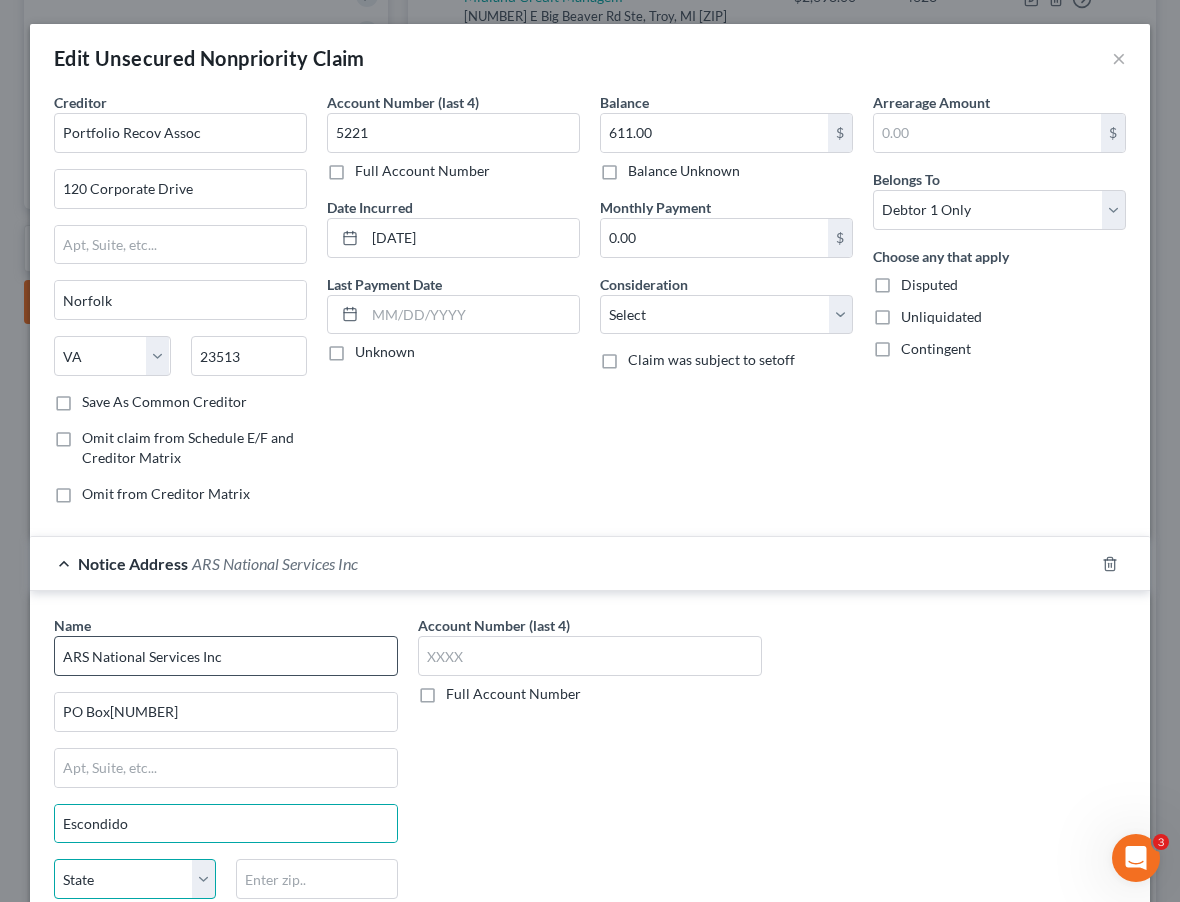 scroll, scrollTop: 300, scrollLeft: 0, axis: vertical 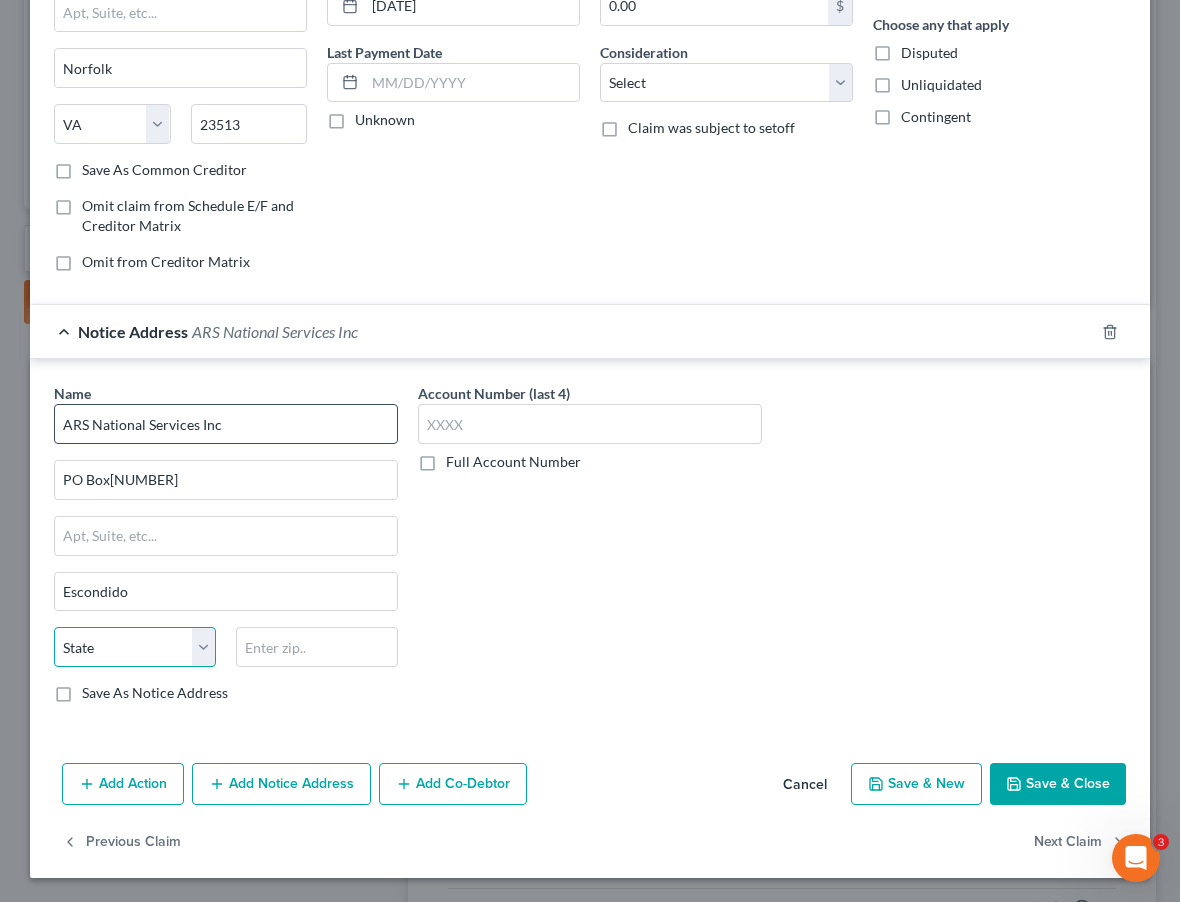 select on "4" 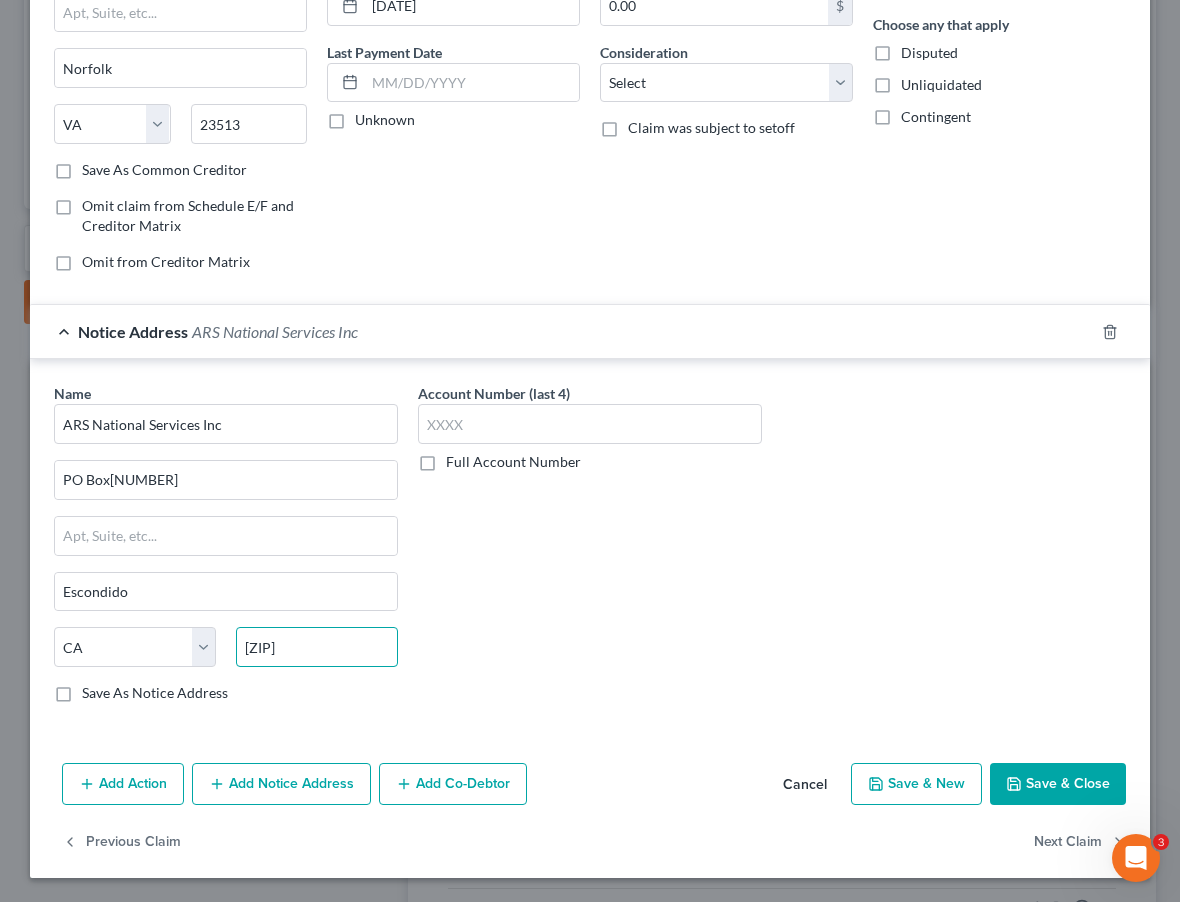 type on "[ZIP]" 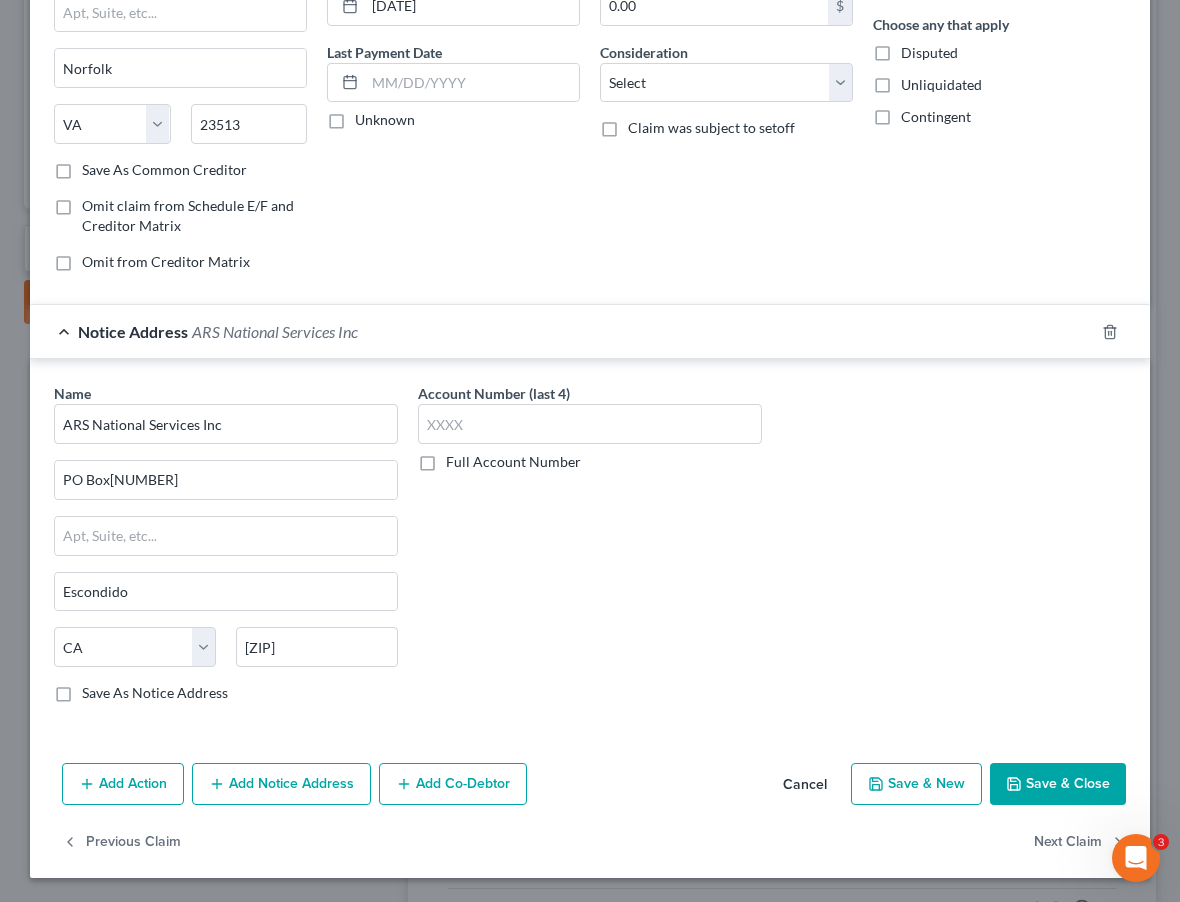 click on "Account Number (last 4)
Full Account Number" at bounding box center (590, 551) 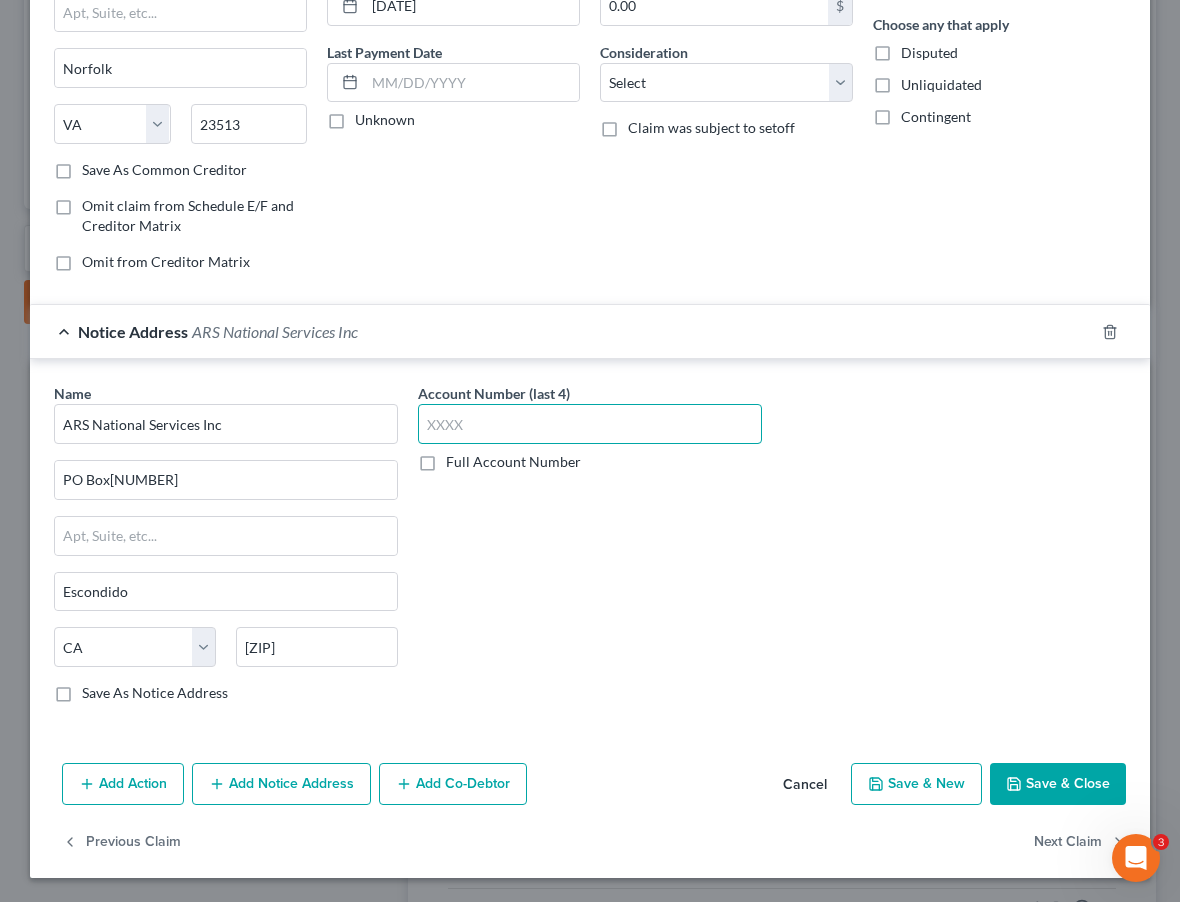 click at bounding box center (590, 424) 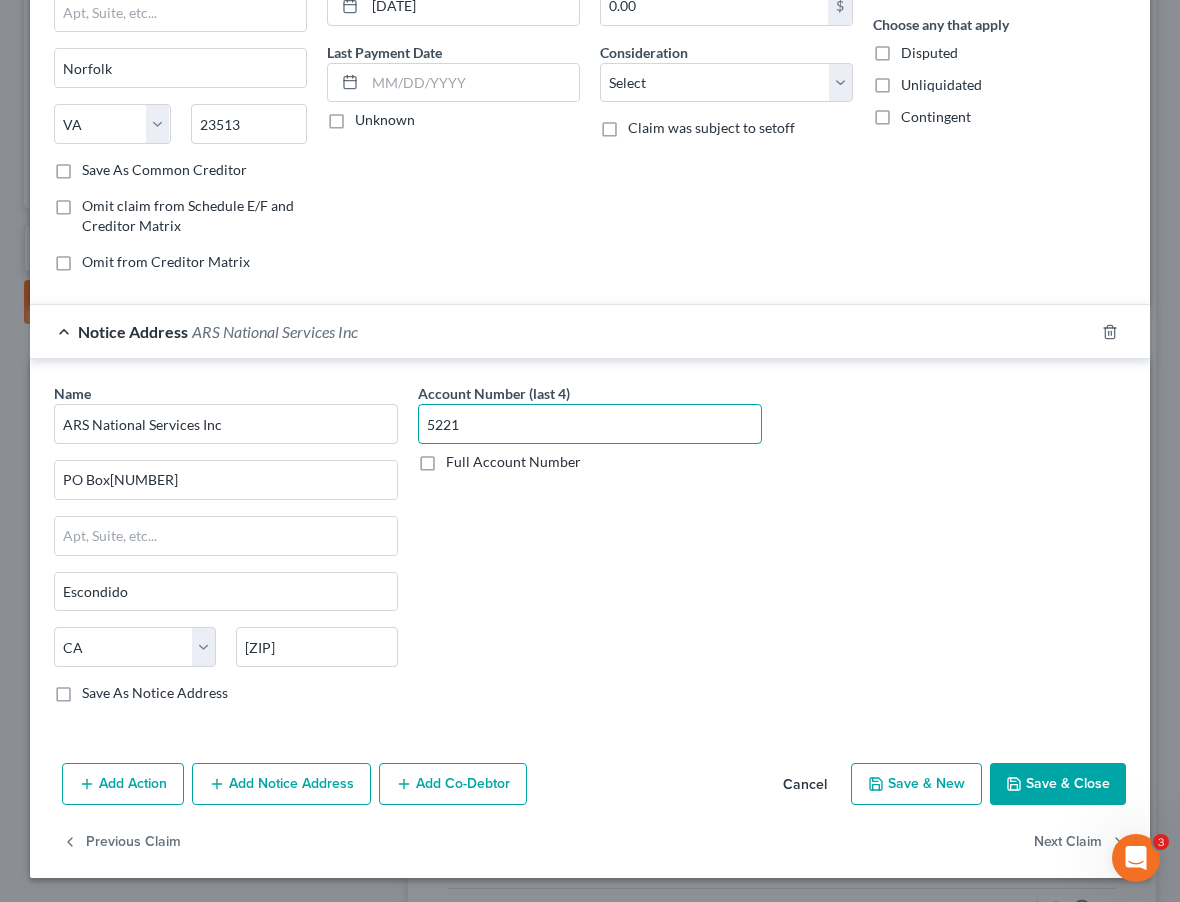 type on "5221" 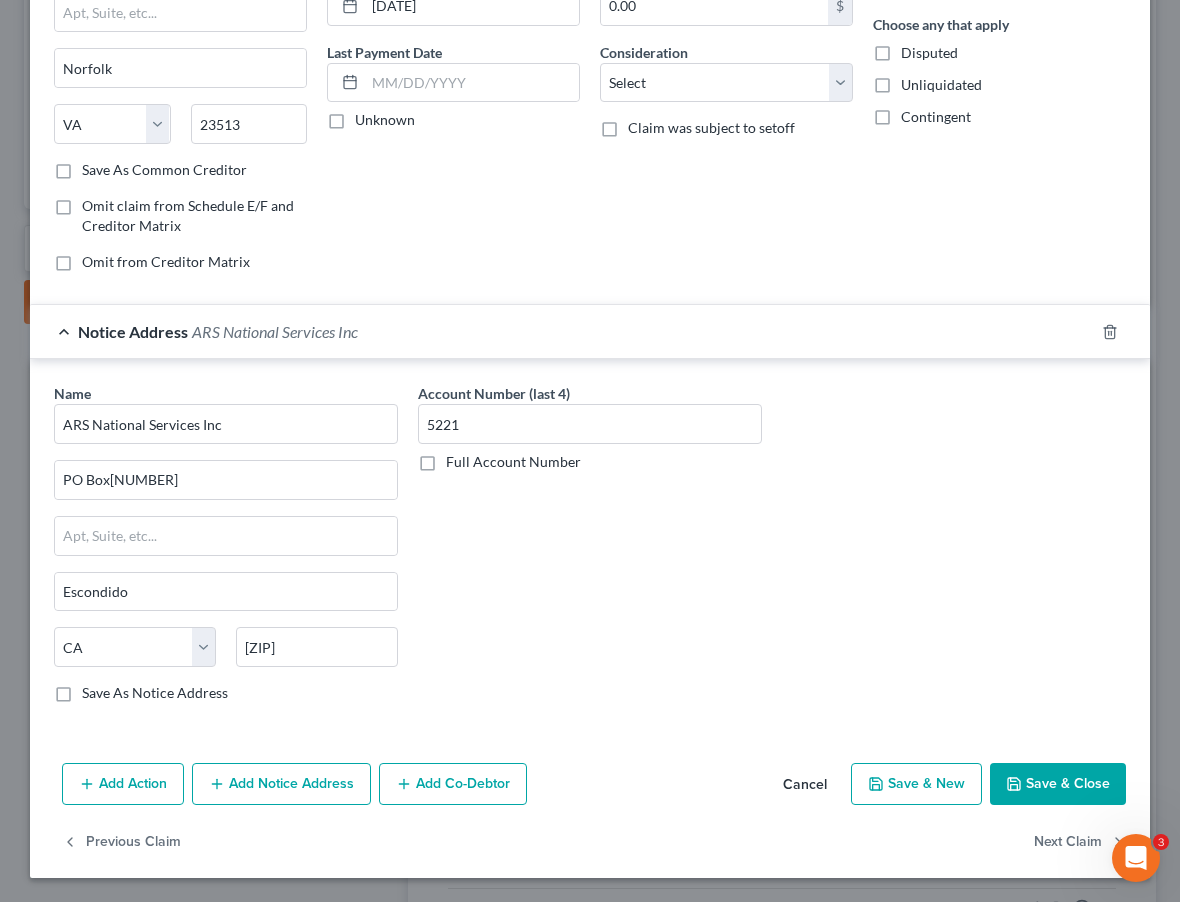 click on "Account Number (last 4)
[NUMBER]
Full Account Number" at bounding box center (590, 551) 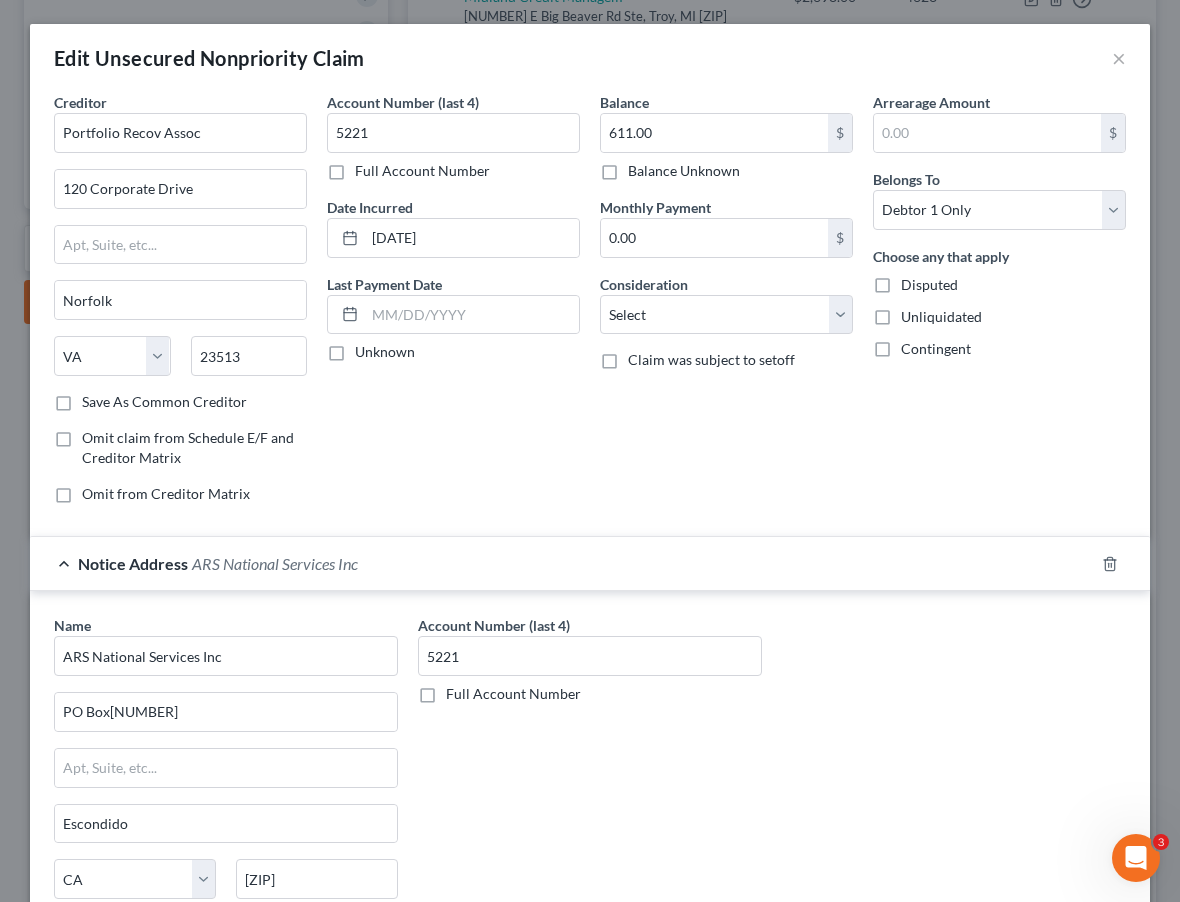 scroll, scrollTop: 1, scrollLeft: 0, axis: vertical 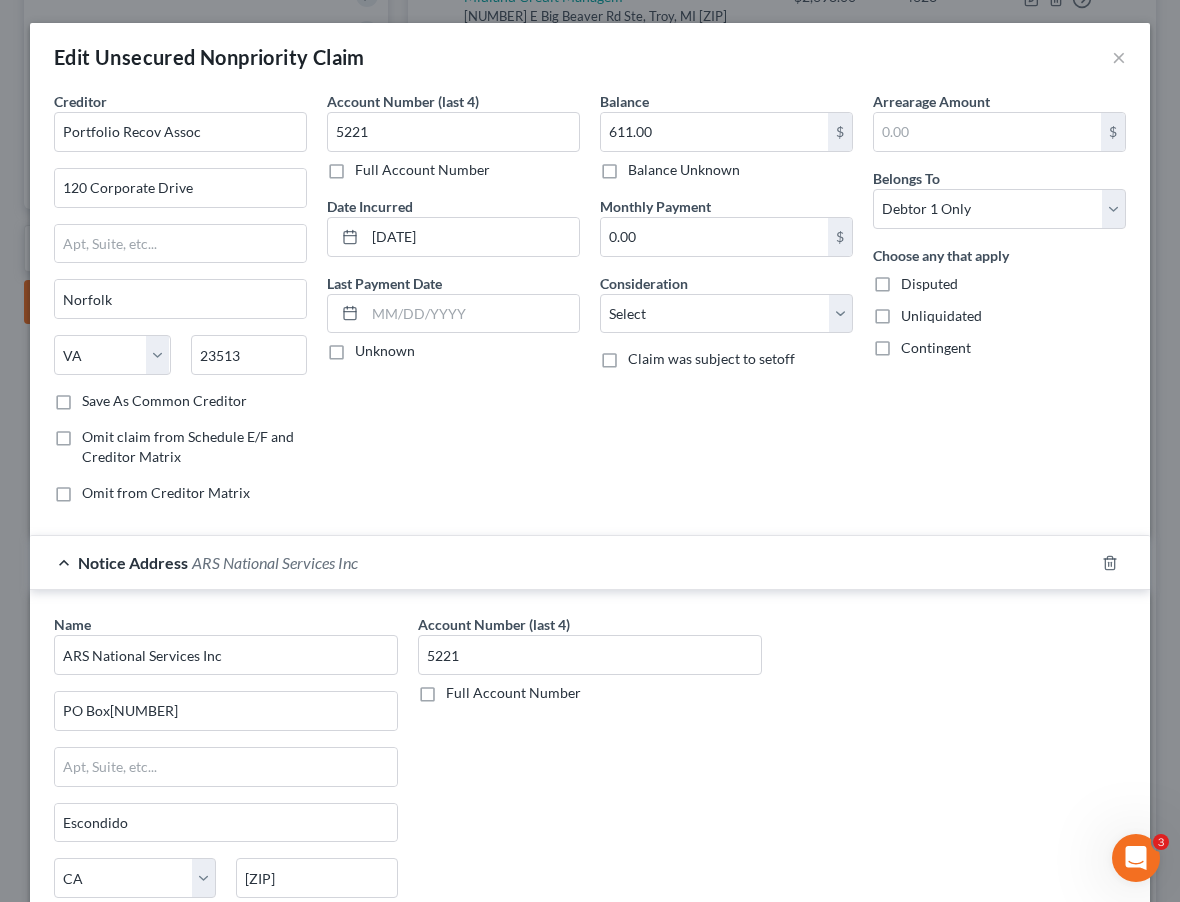 click on "Save As Common Creditor" at bounding box center [164, 401] 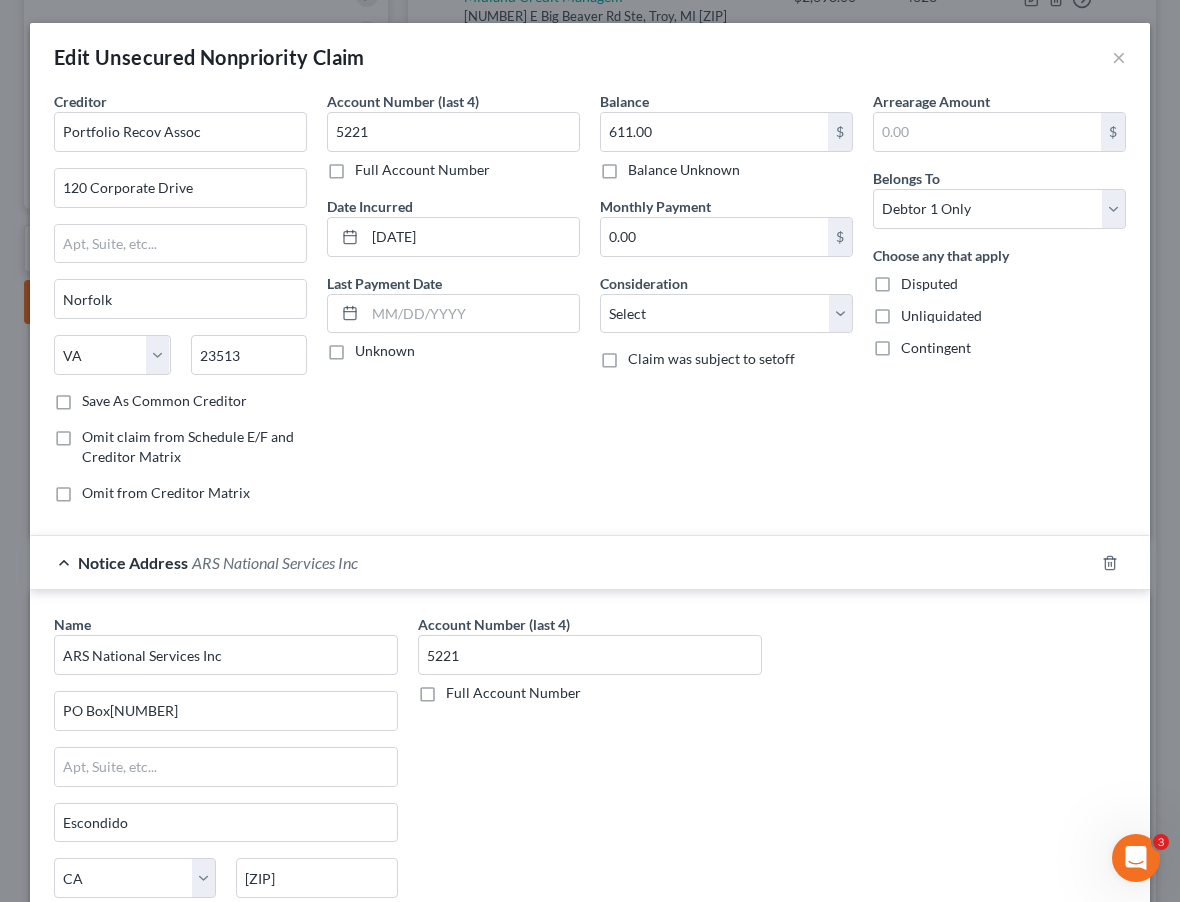 click on "Save As Common Creditor" at bounding box center (96, 397) 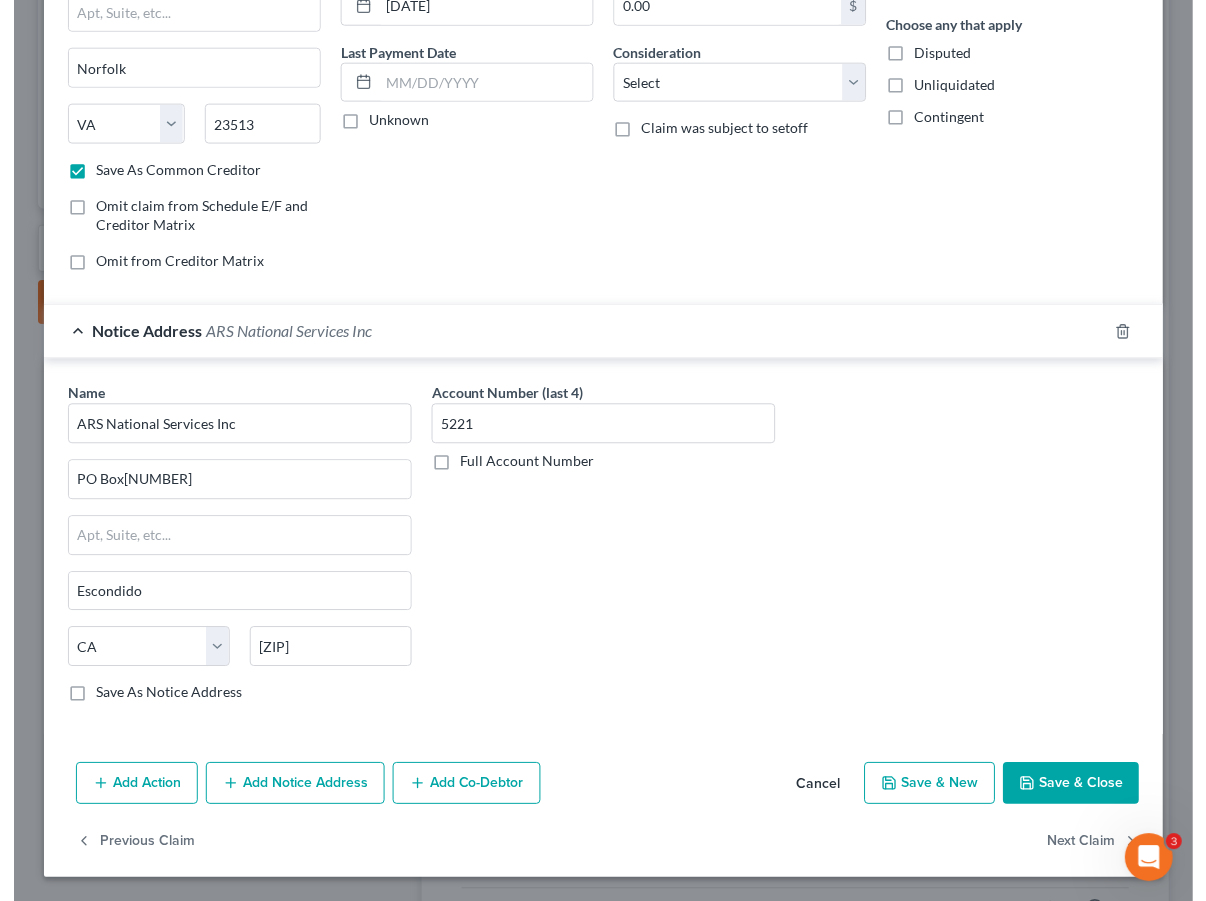 scroll, scrollTop: 298, scrollLeft: 0, axis: vertical 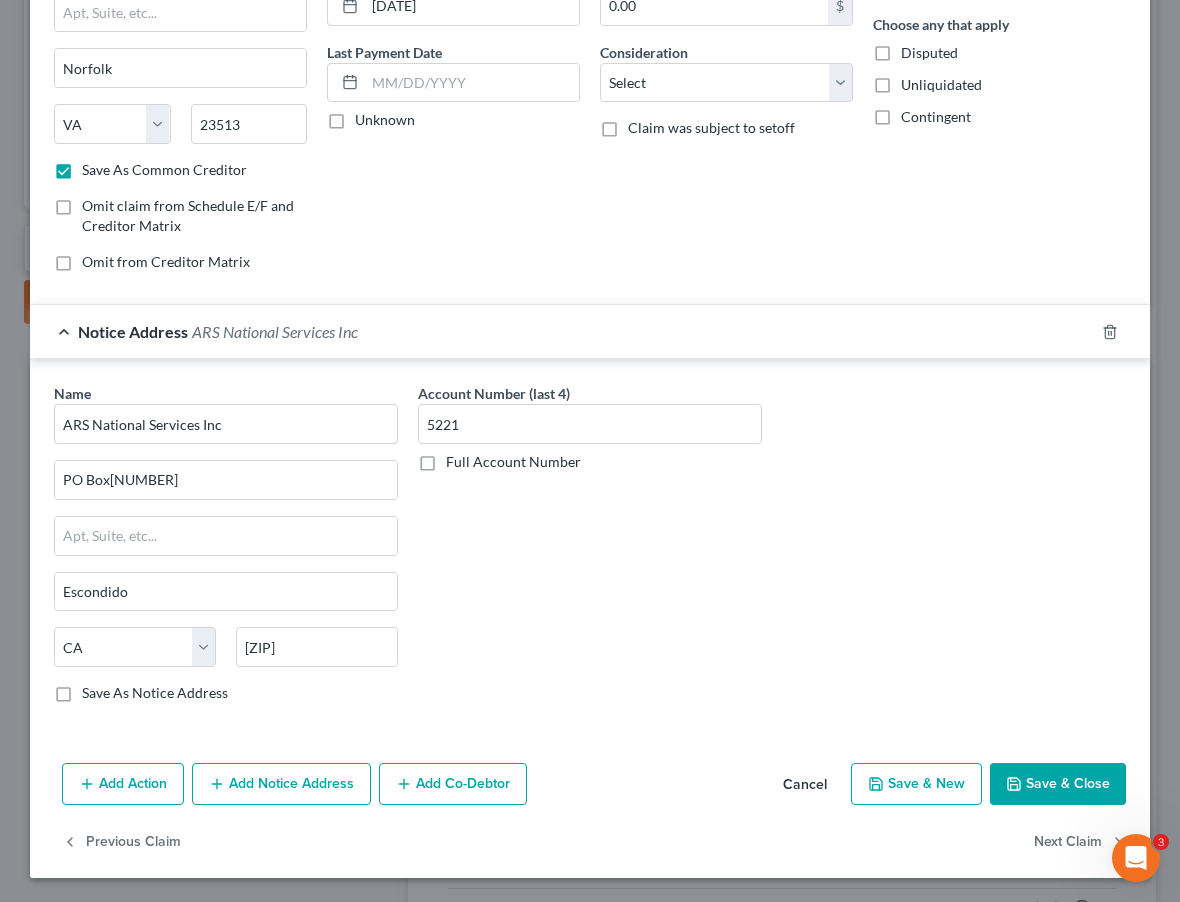click on "Save As Notice Address" at bounding box center (155, 693) 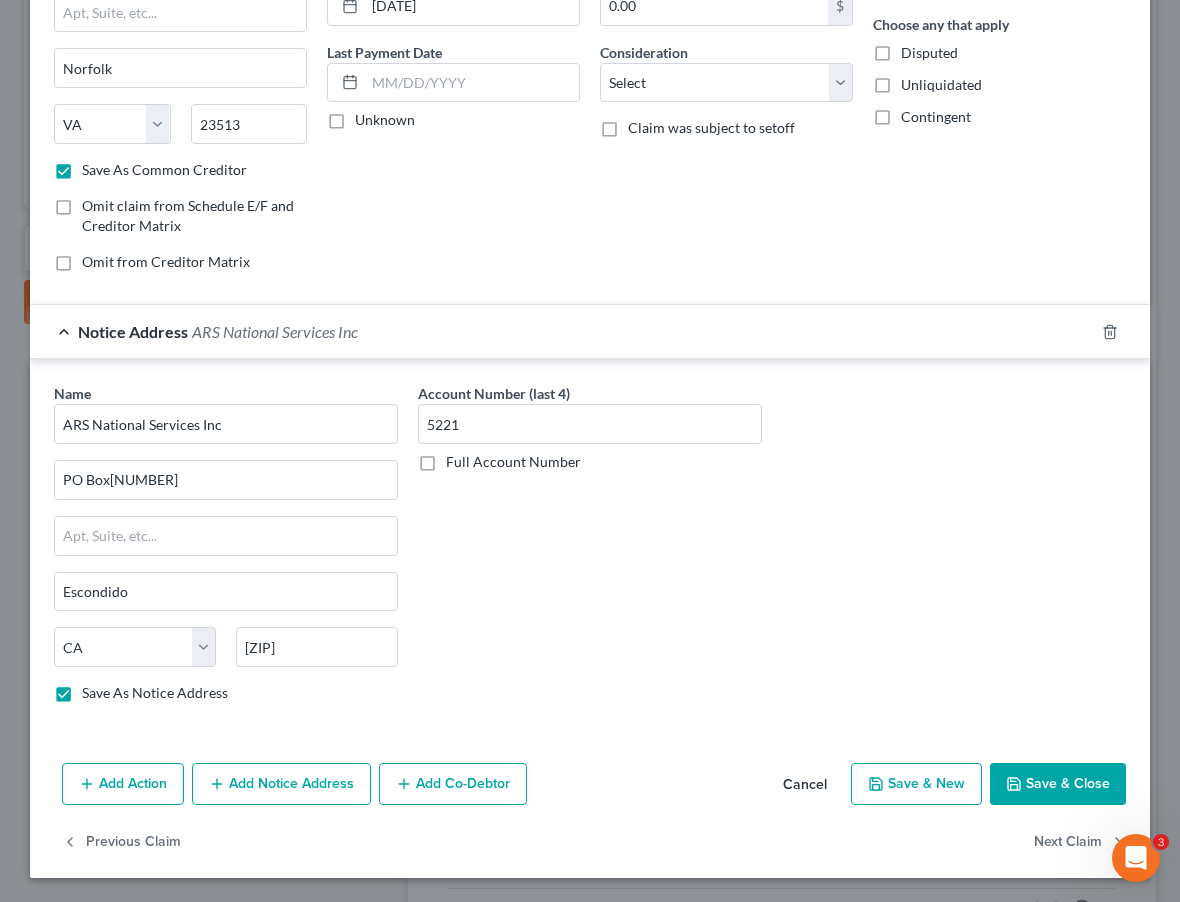 click on "Save & Close" at bounding box center (1058, 784) 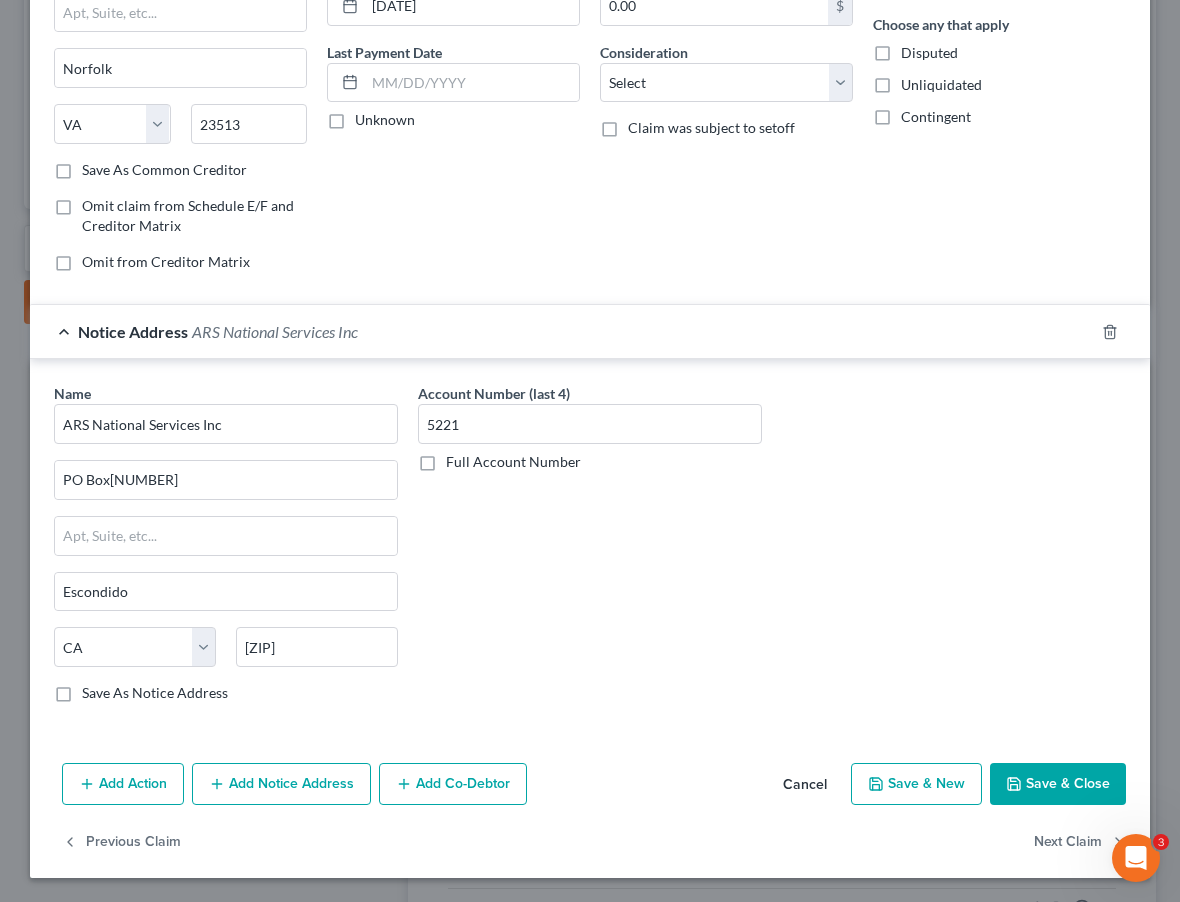checkbox on "false" 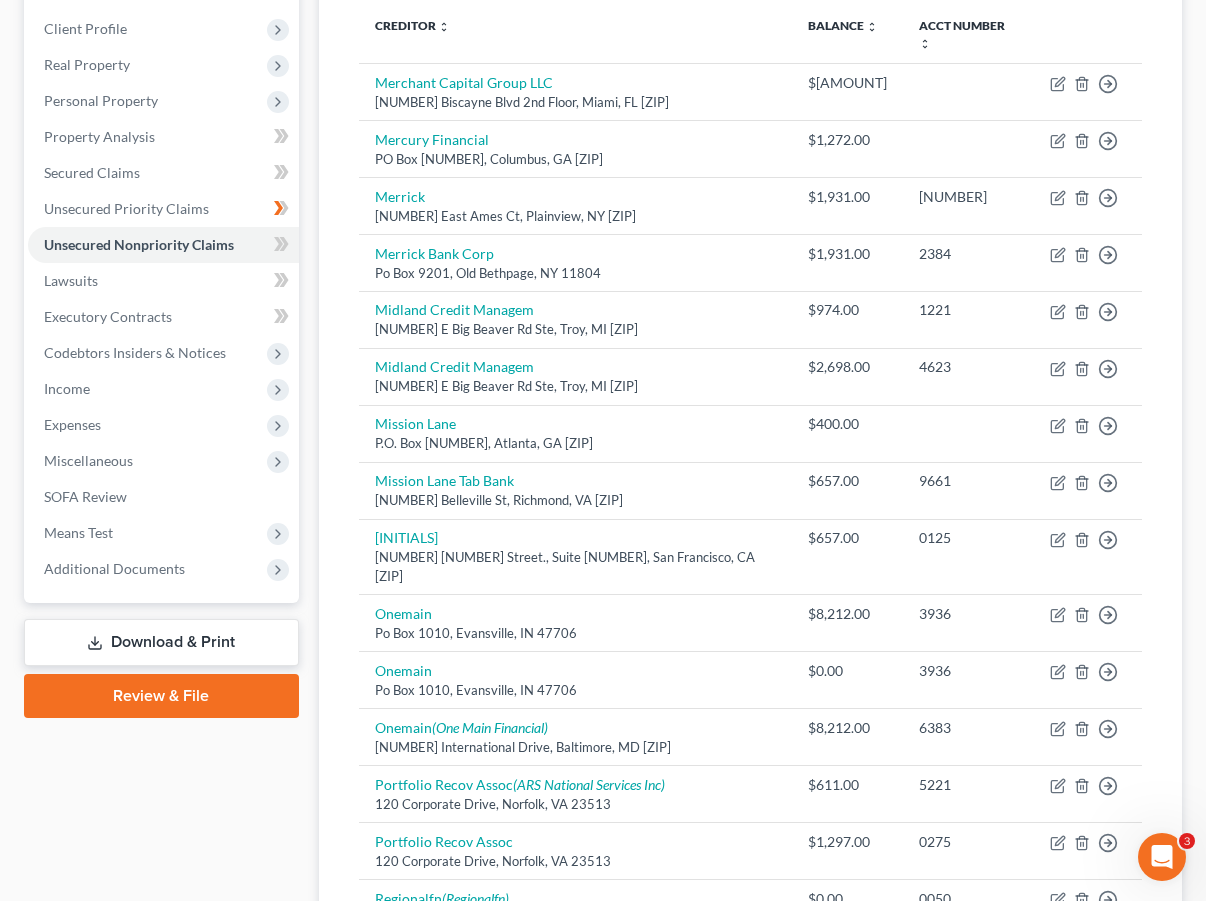 scroll, scrollTop: 268, scrollLeft: 0, axis: vertical 